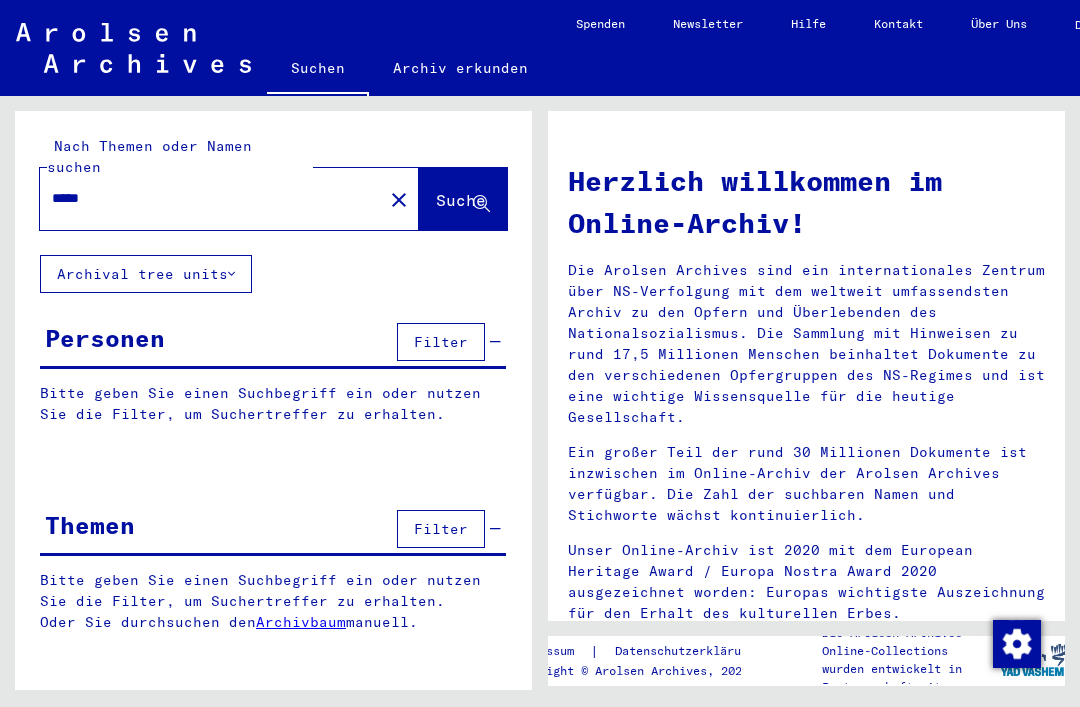 scroll, scrollTop: 0, scrollLeft: 0, axis: both 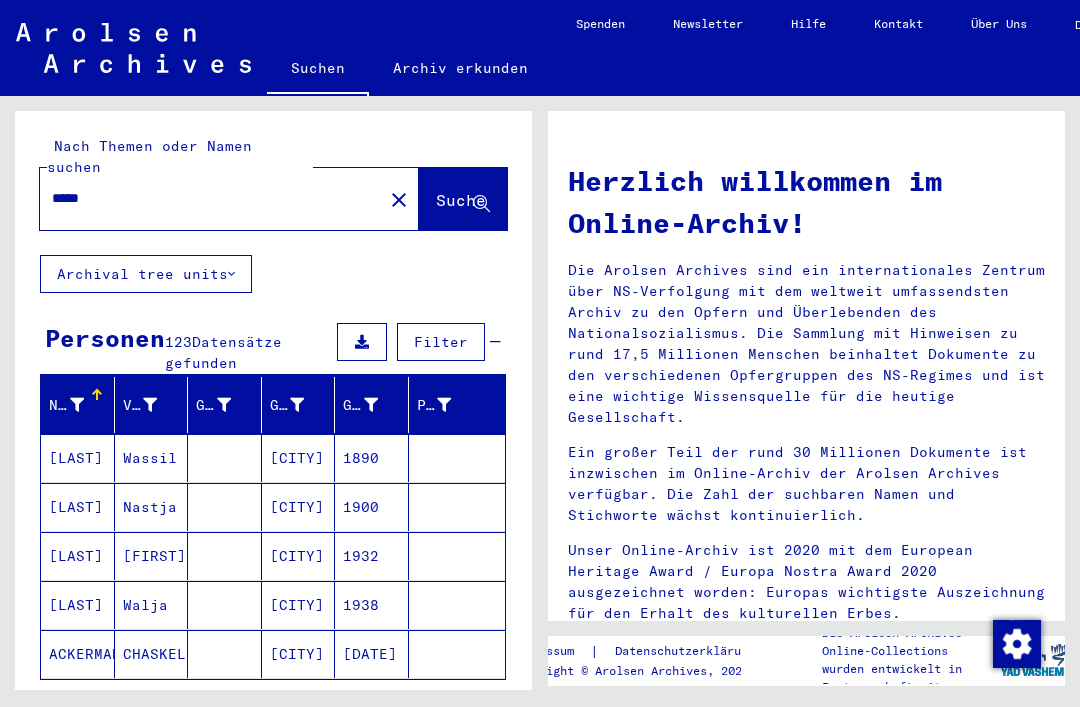 click on "Alle Ergebnisse anzeigen" at bounding box center (165, 709) 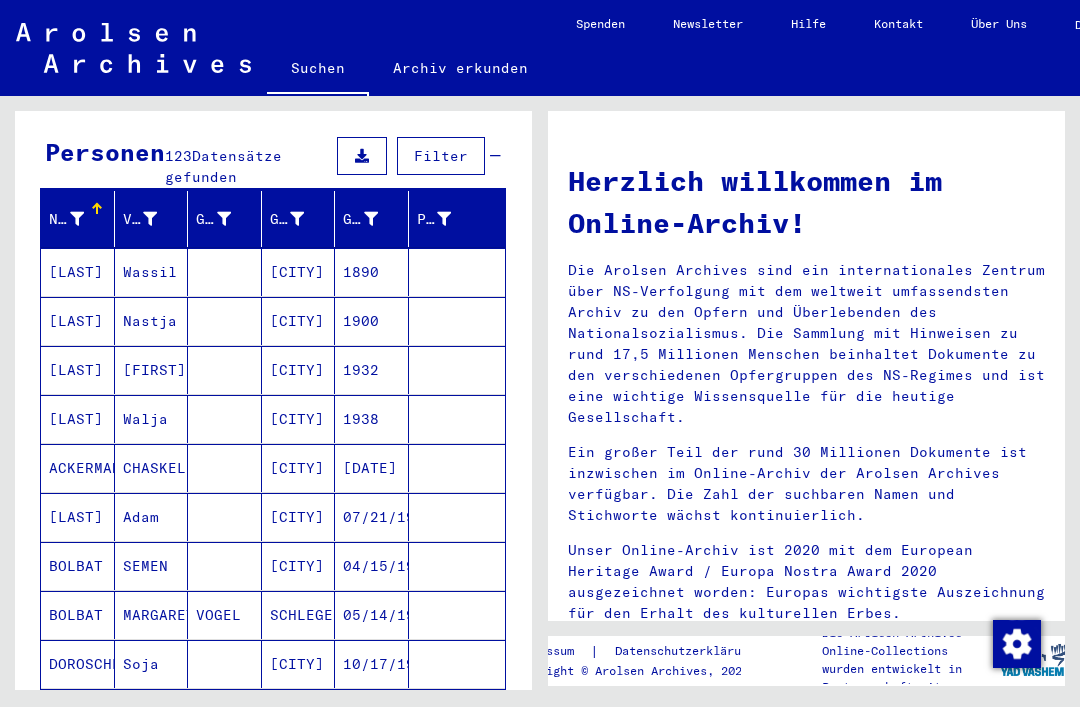 scroll, scrollTop: 187, scrollLeft: 0, axis: vertical 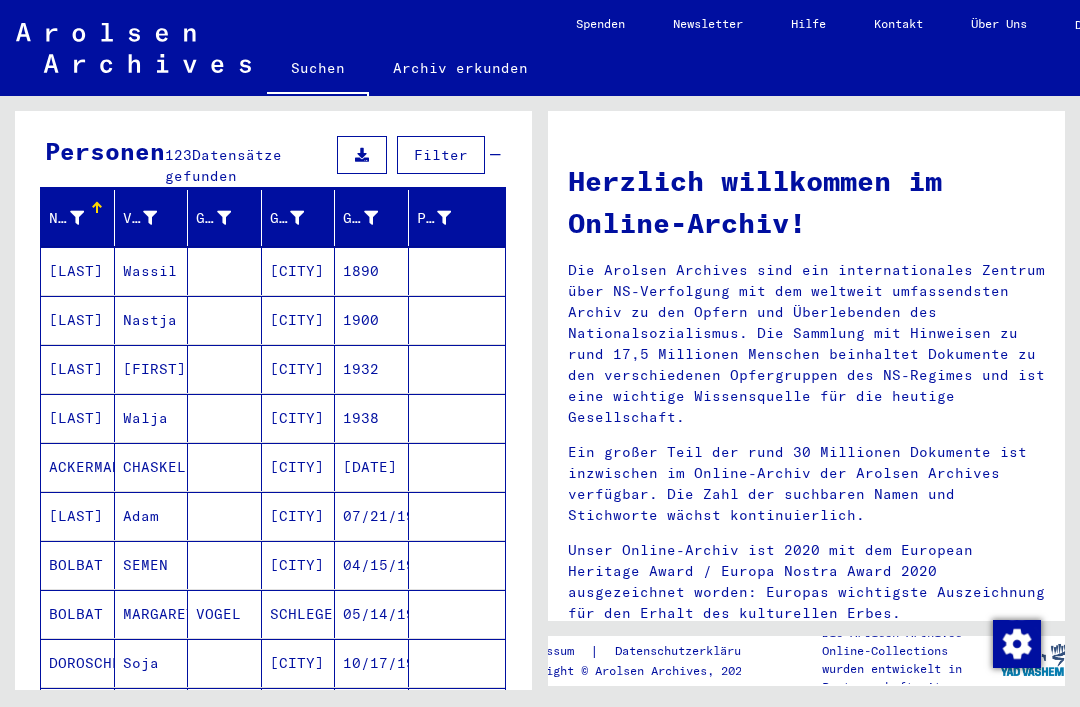 click on "[CITY]" at bounding box center (299, 516) 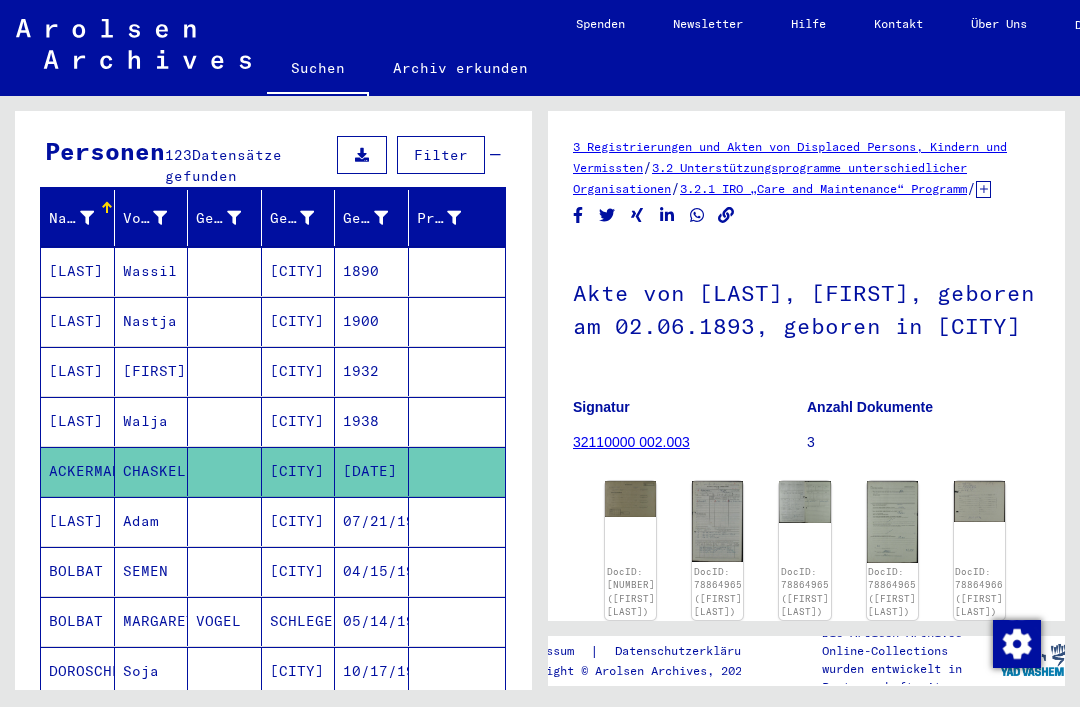 click 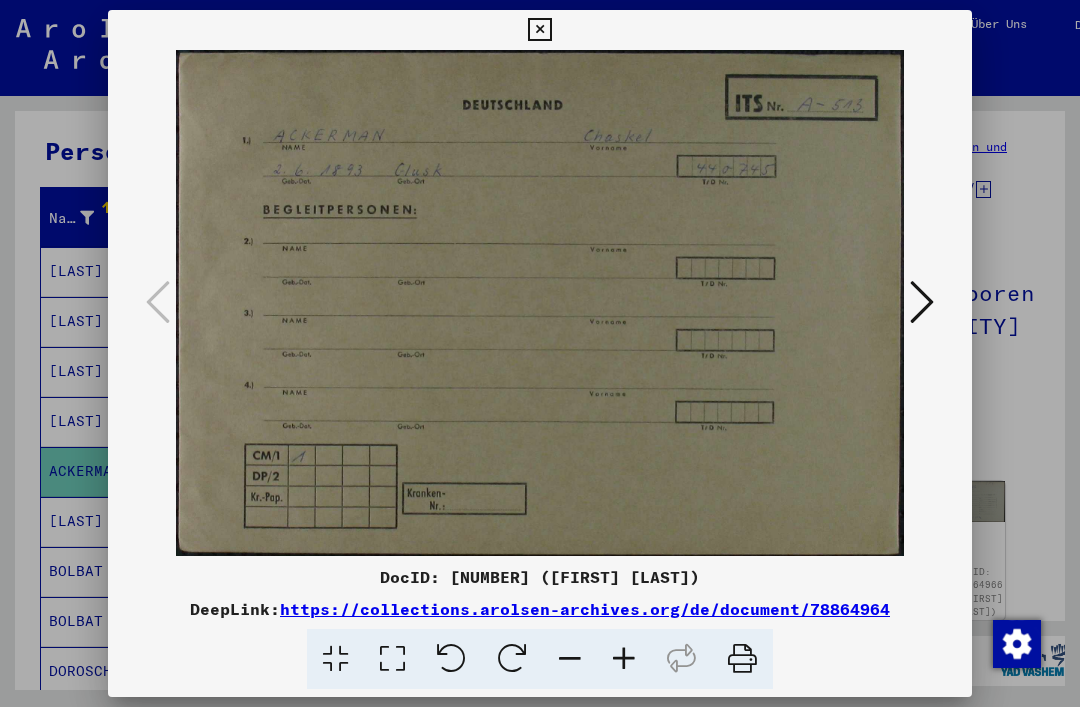 click at bounding box center [539, 30] 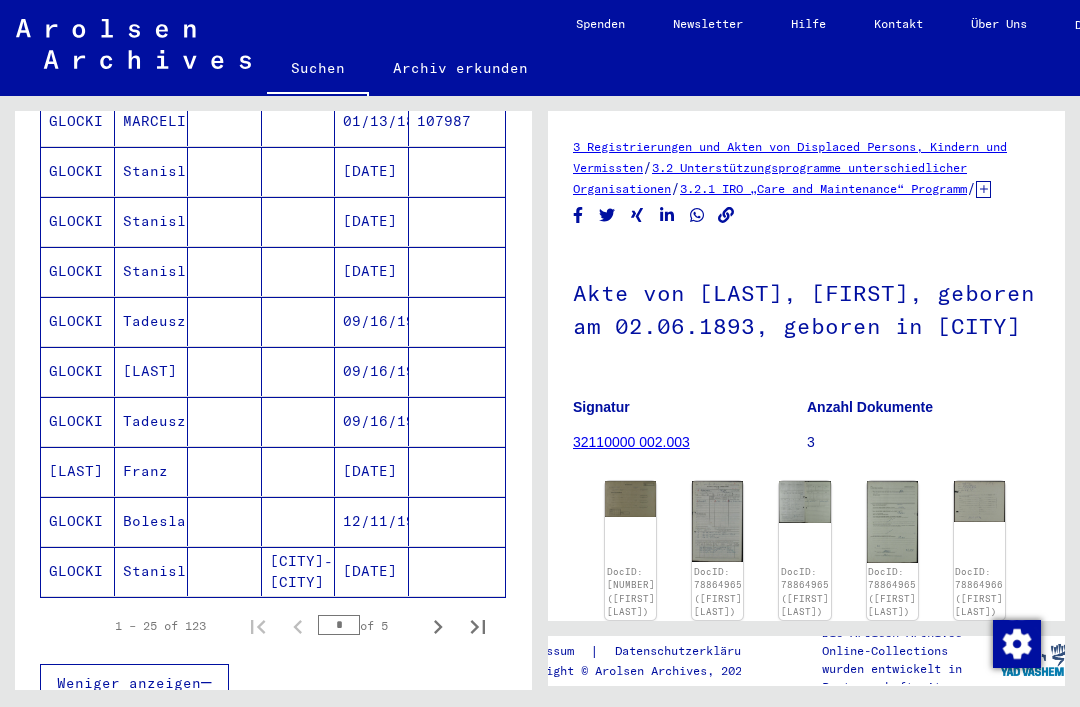 scroll, scrollTop: 1088, scrollLeft: 0, axis: vertical 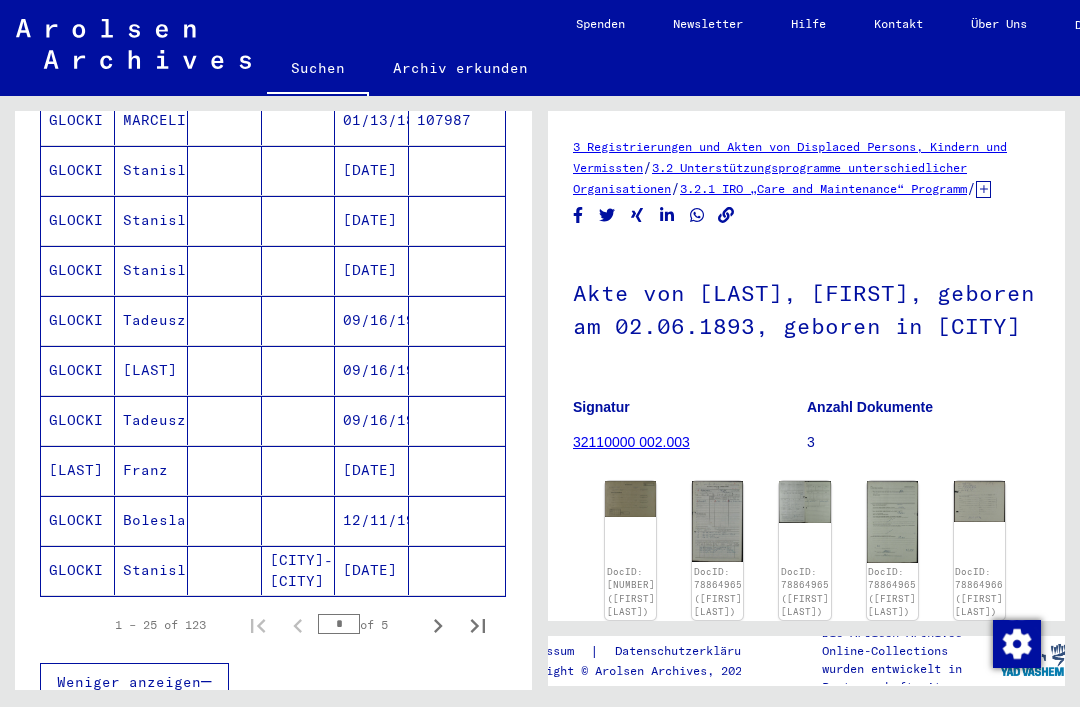 click 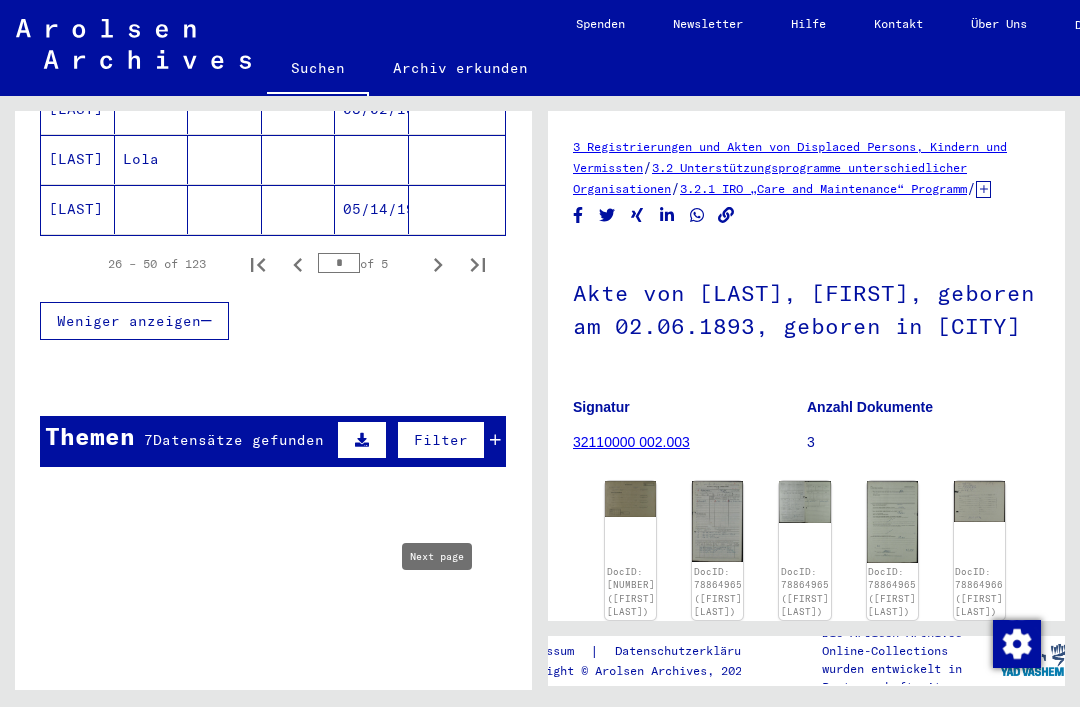 scroll, scrollTop: 1450, scrollLeft: 0, axis: vertical 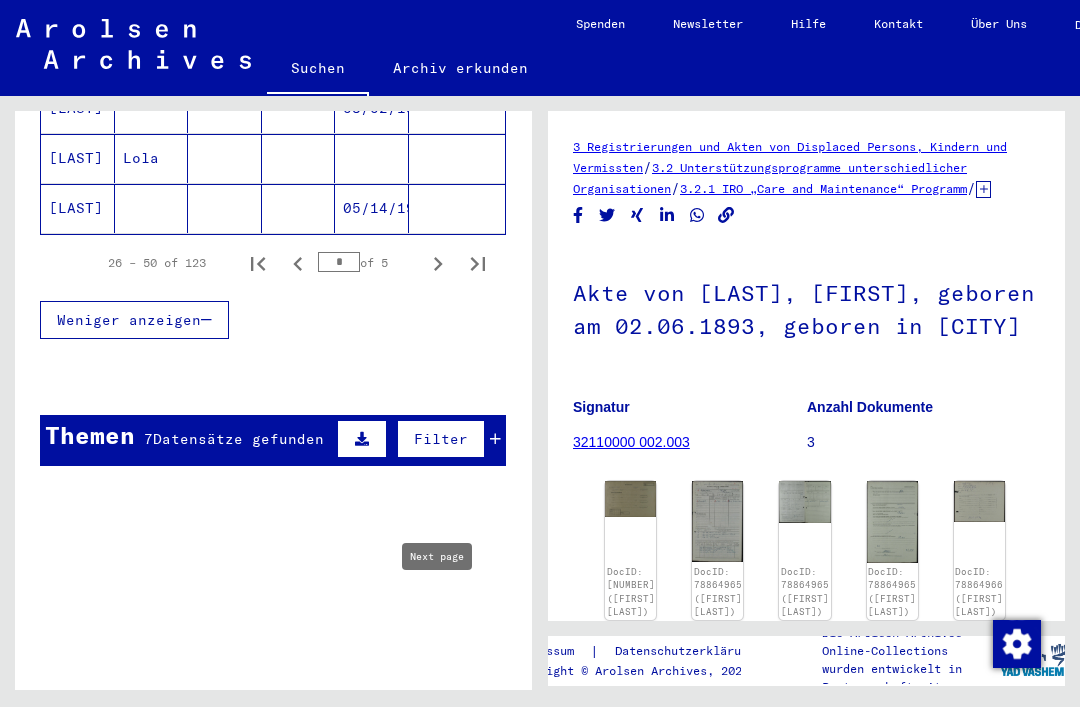 click 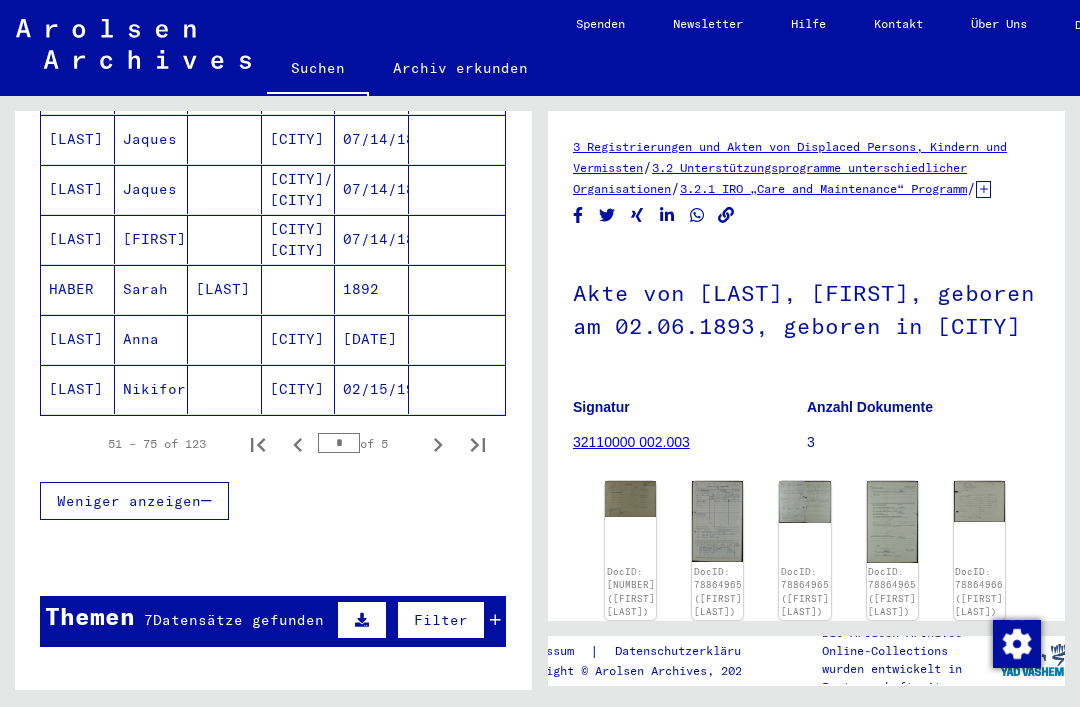scroll, scrollTop: 1270, scrollLeft: 0, axis: vertical 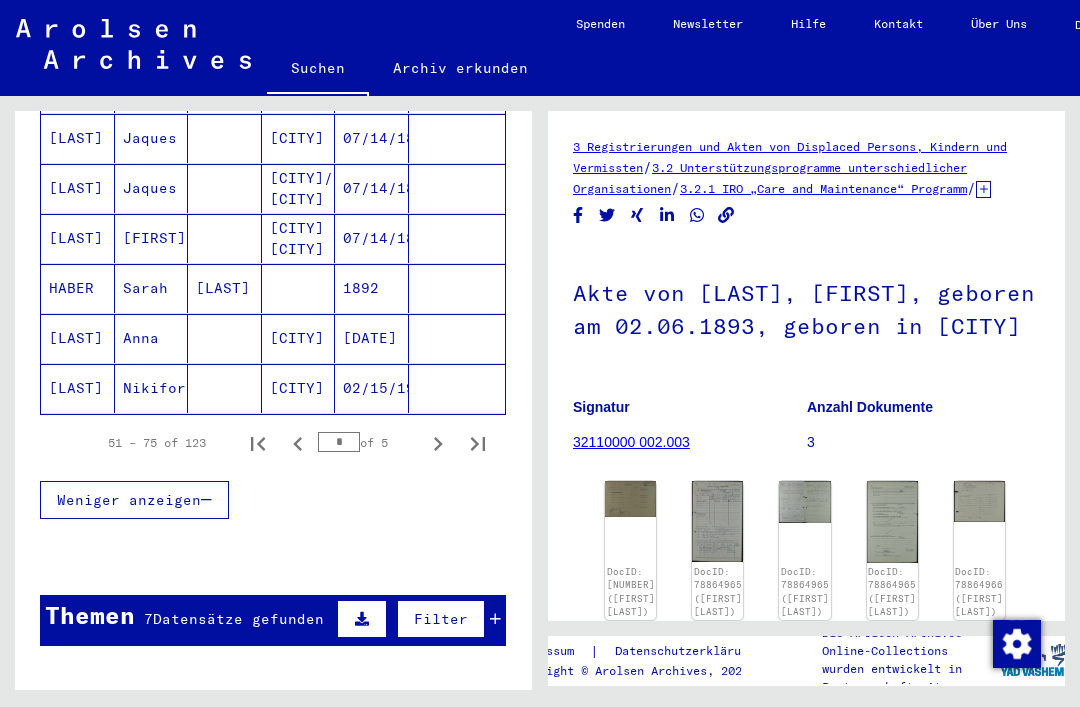 click 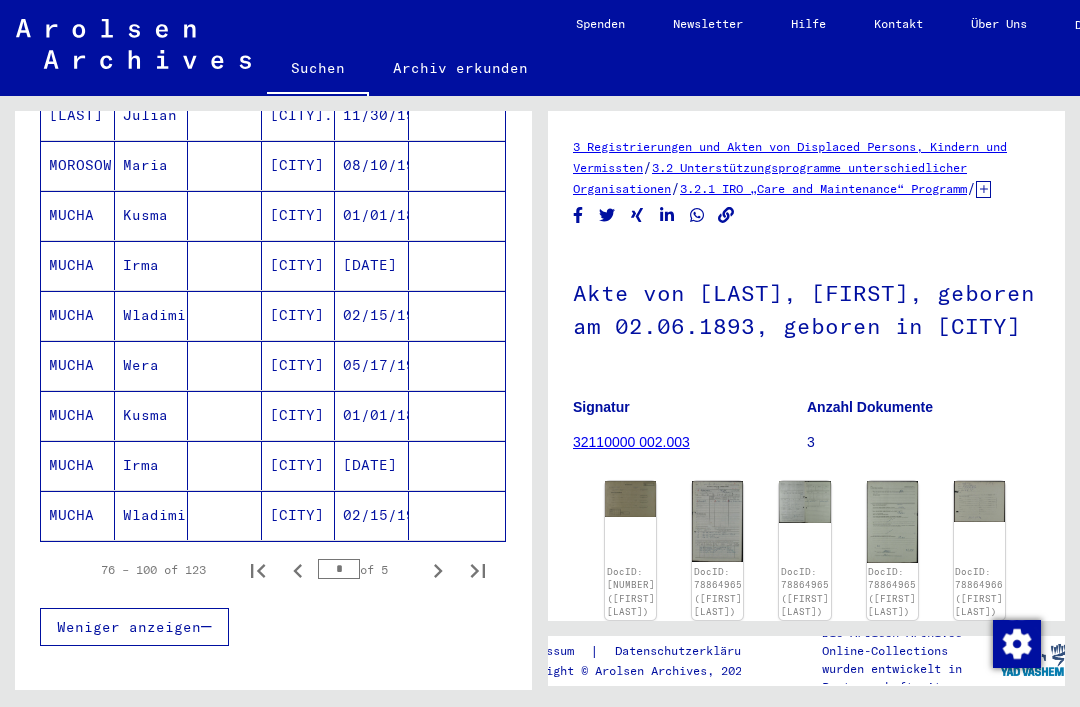 scroll, scrollTop: 1145, scrollLeft: 0, axis: vertical 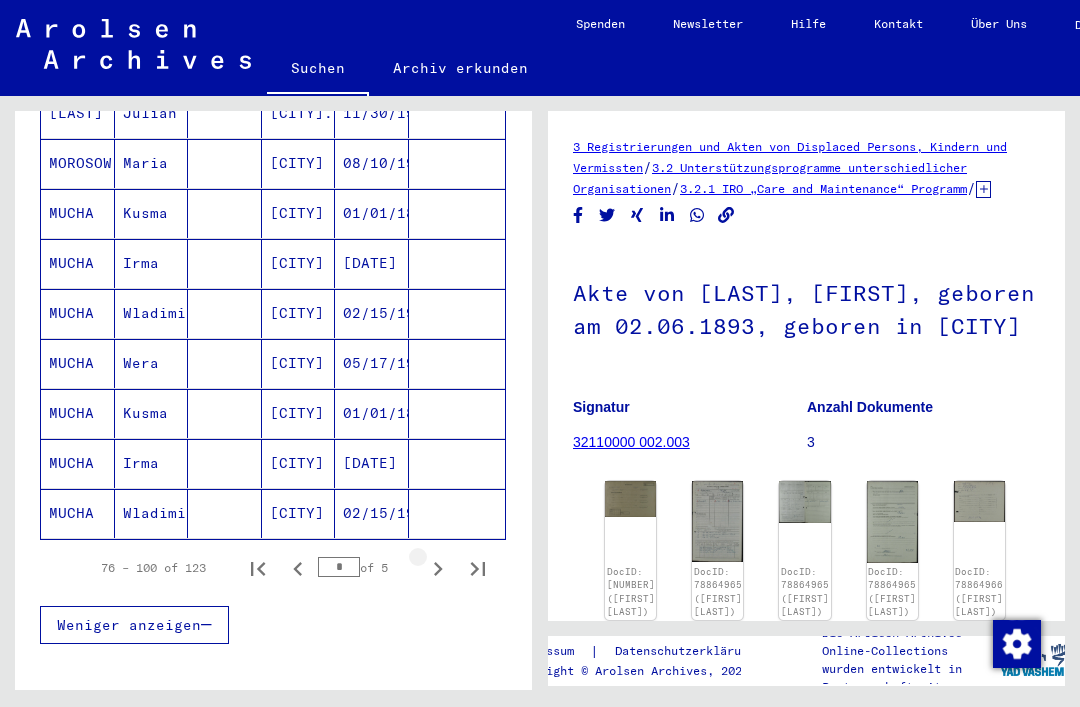 click 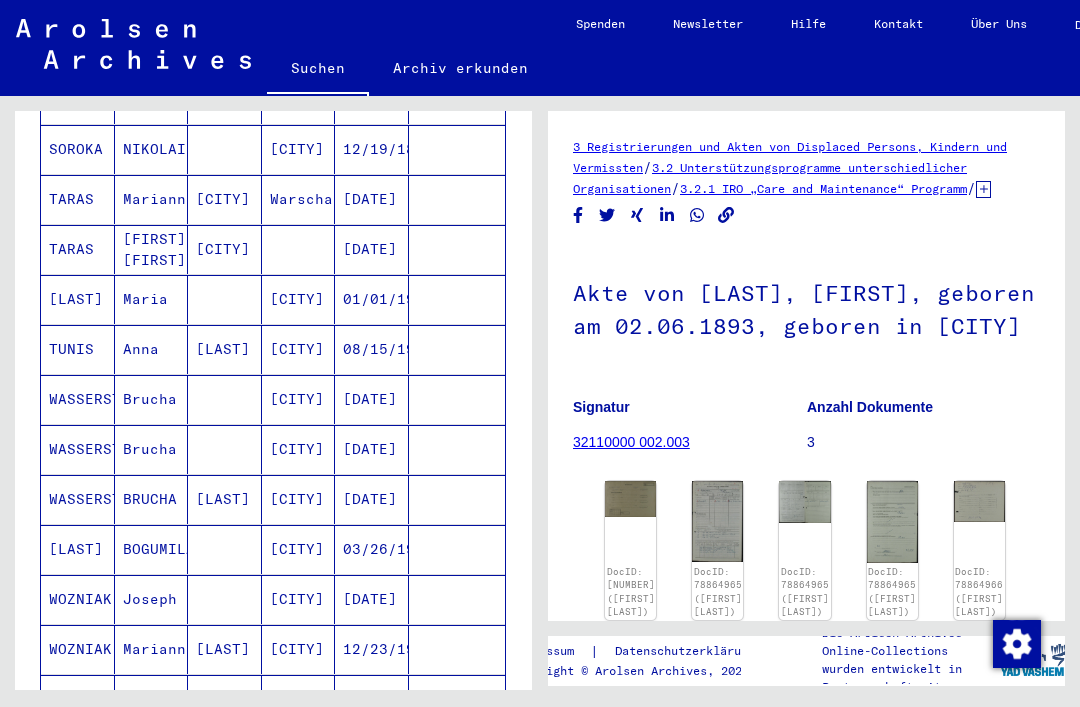 scroll, scrollTop: 808, scrollLeft: 0, axis: vertical 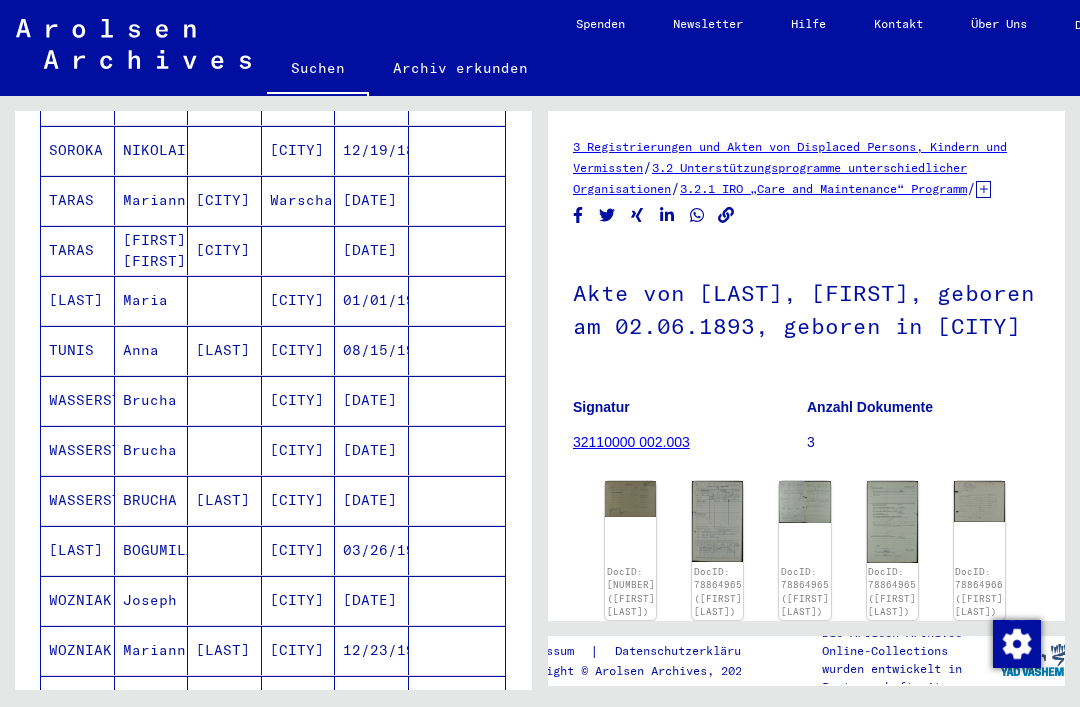 click on "[CITY]" at bounding box center [299, 550] 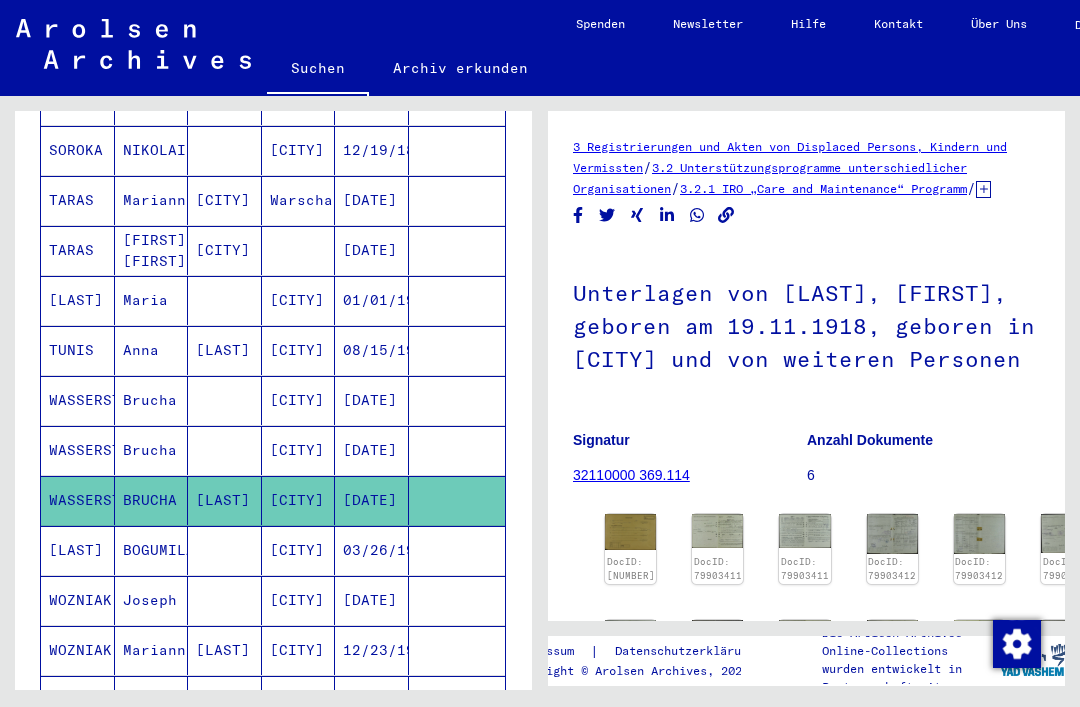 click 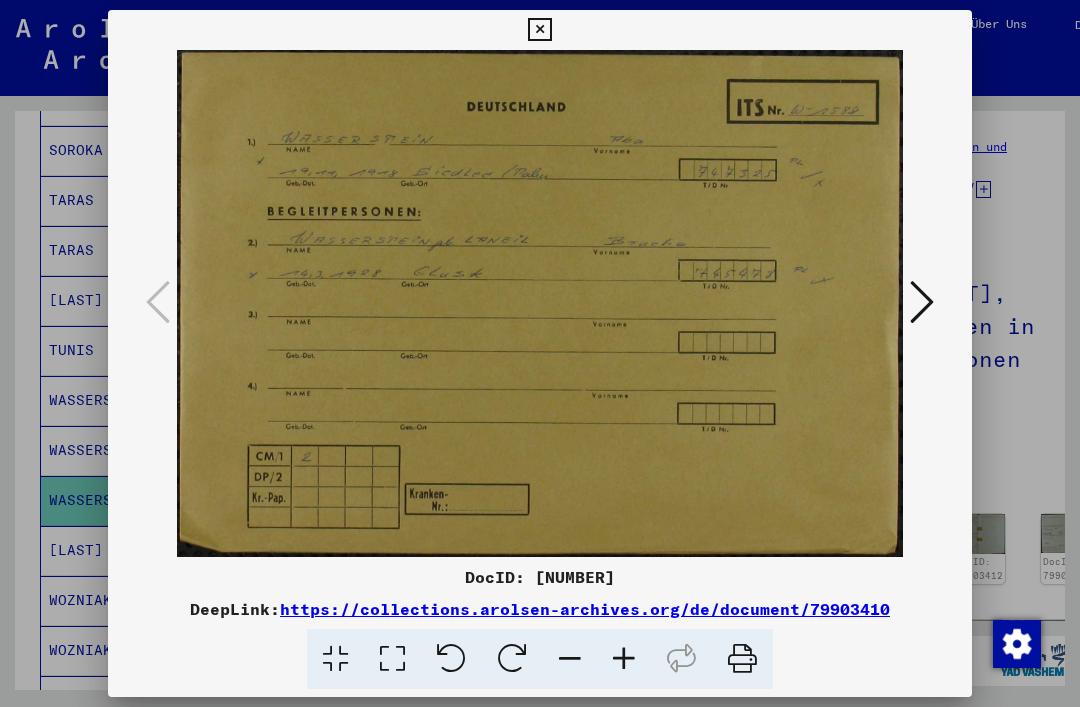 click at bounding box center [922, 302] 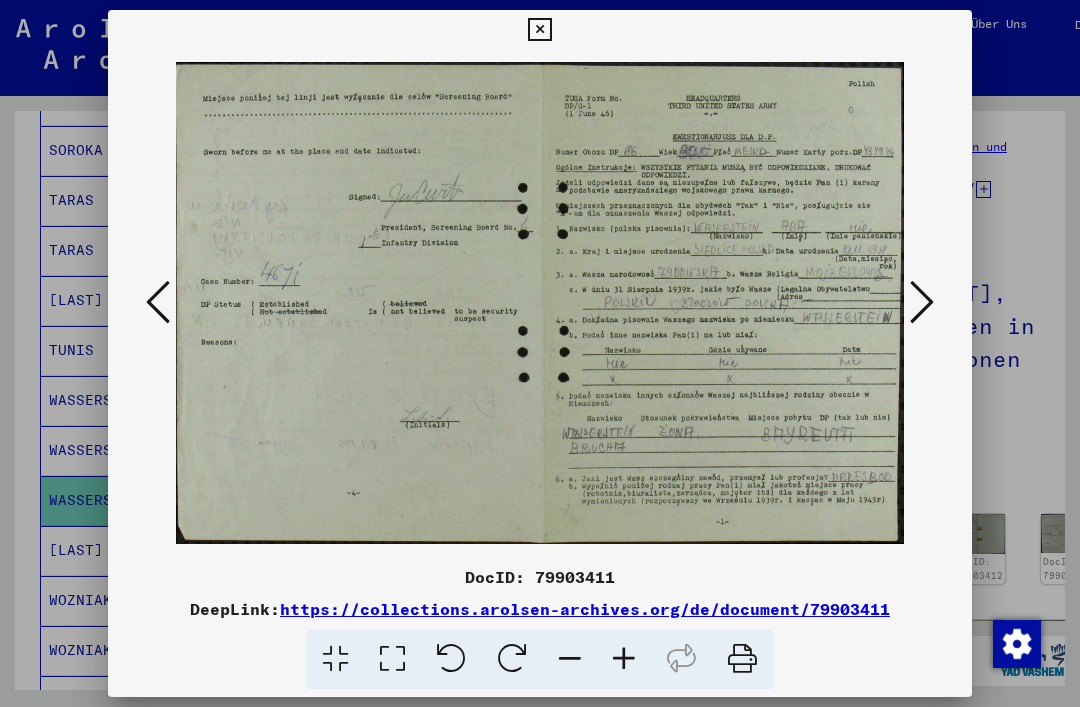 click at bounding box center [922, 302] 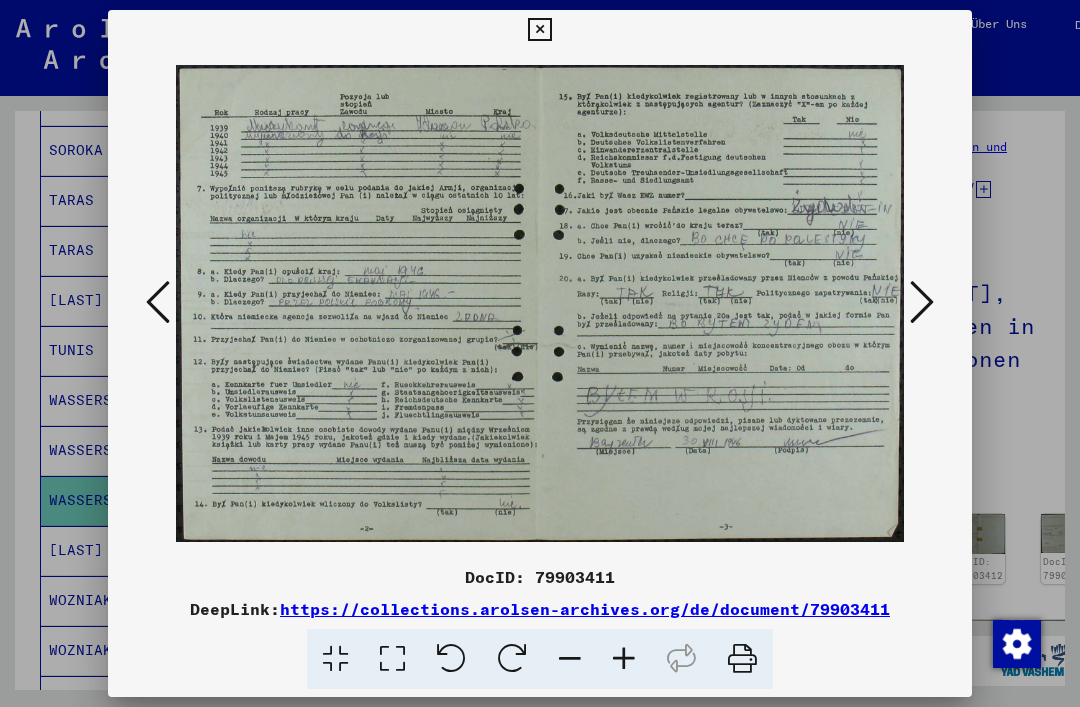 click at bounding box center [922, 302] 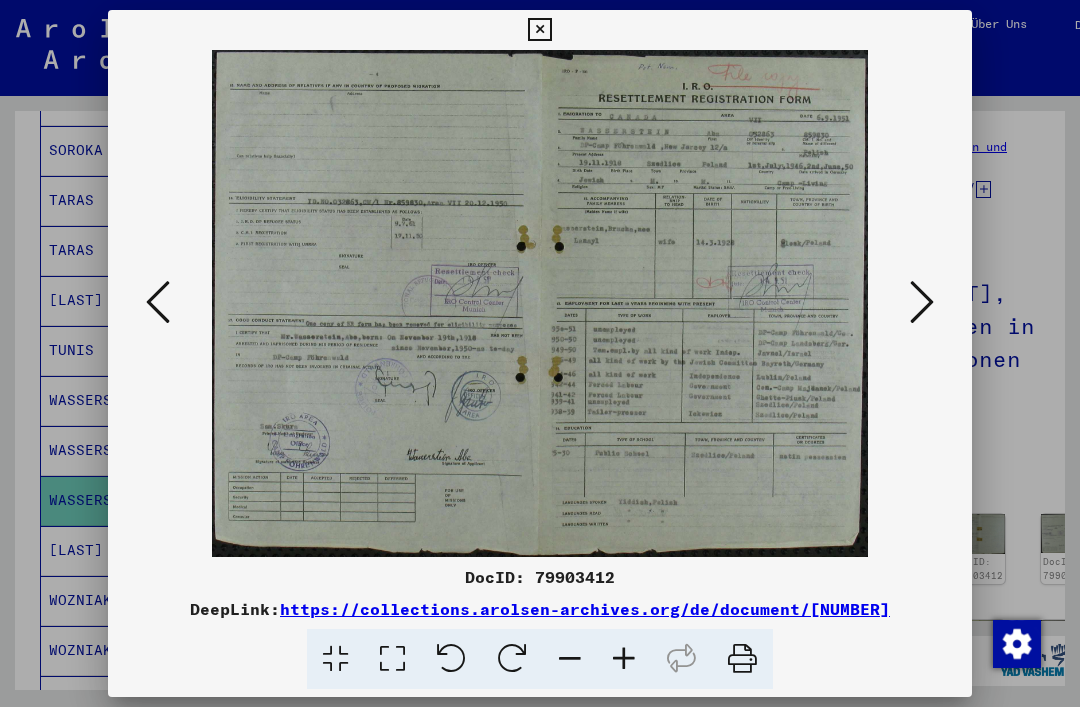 click at bounding box center [922, 302] 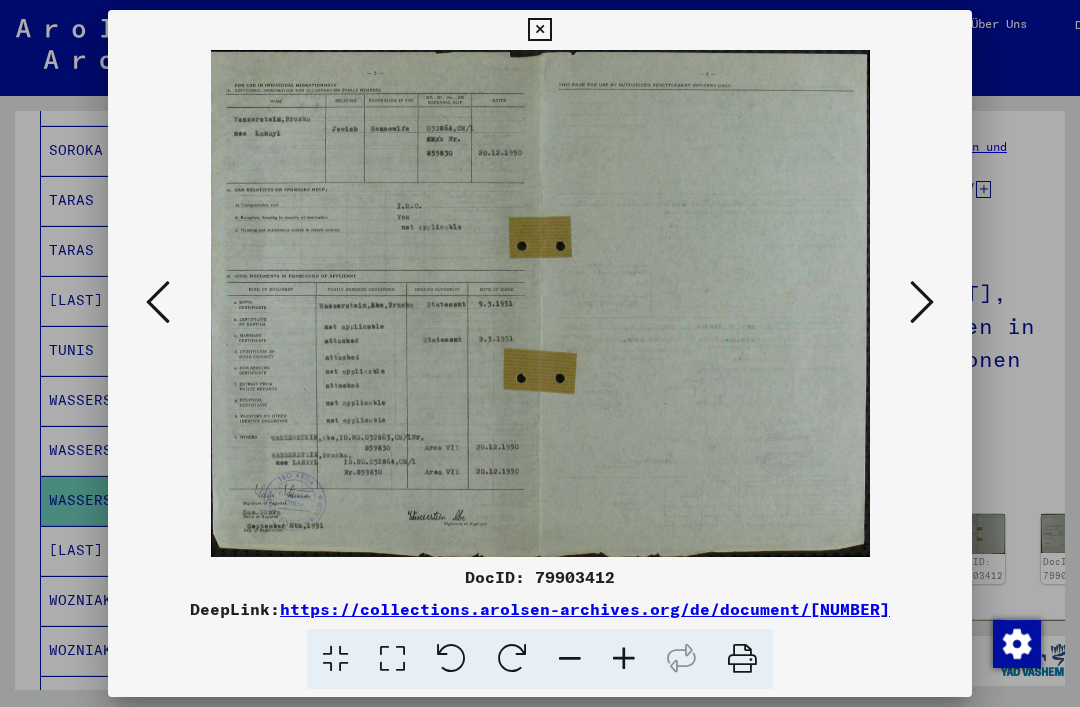 click at bounding box center (922, 302) 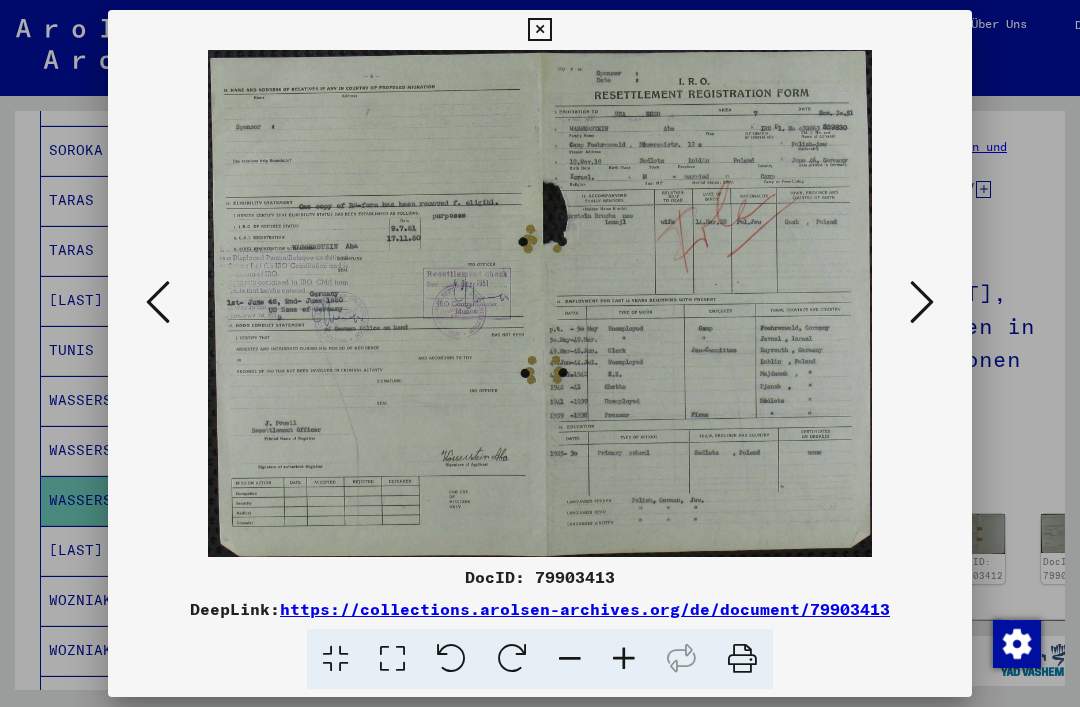 click at bounding box center [922, 302] 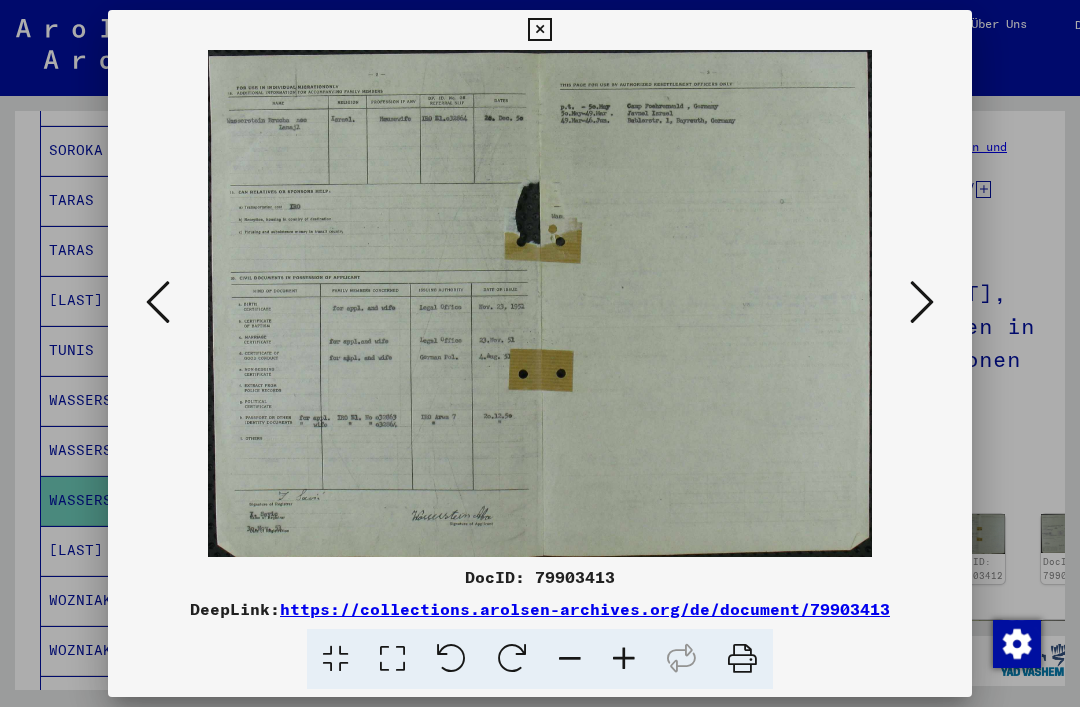 click at bounding box center [922, 302] 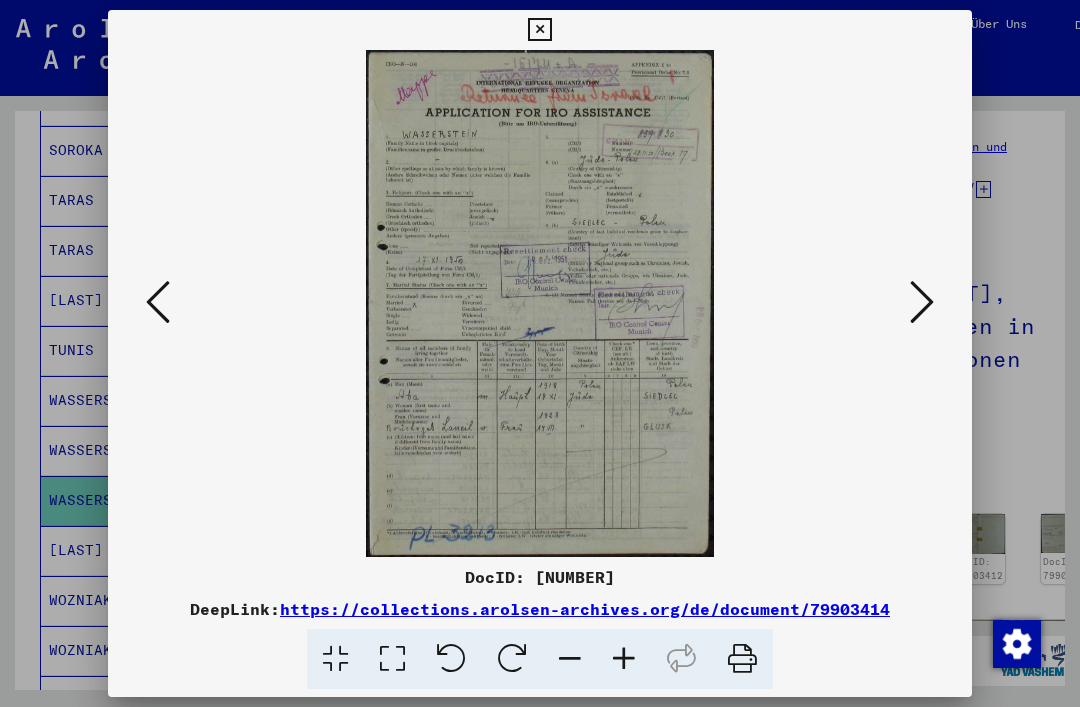 click at bounding box center (922, 302) 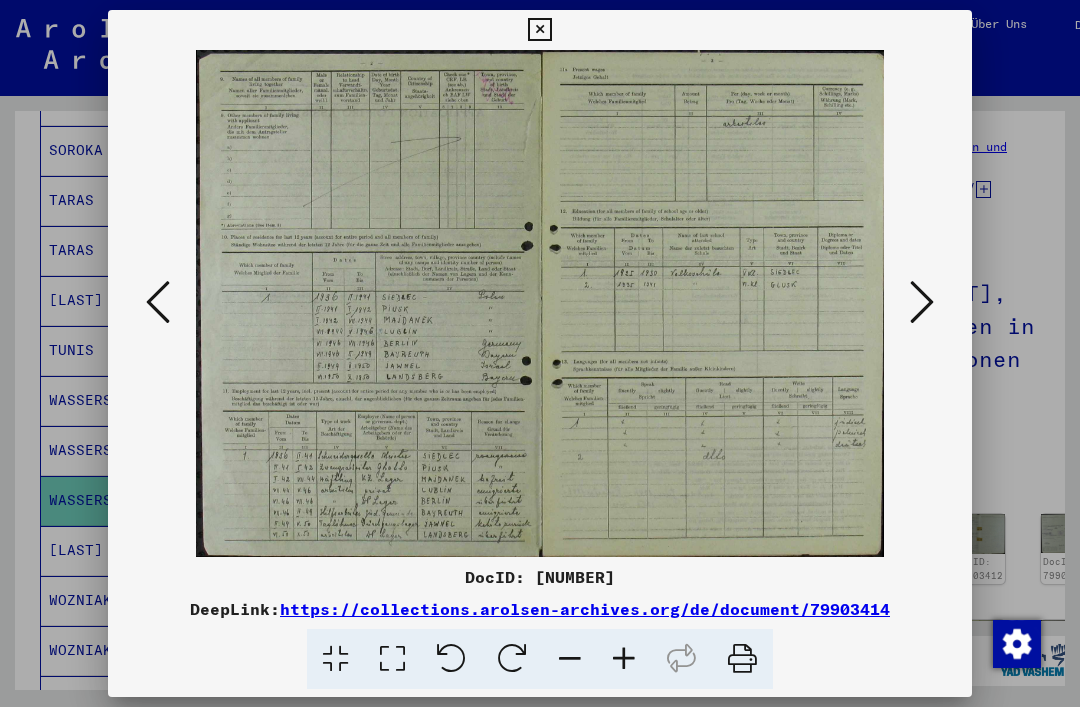 click at bounding box center [922, 302] 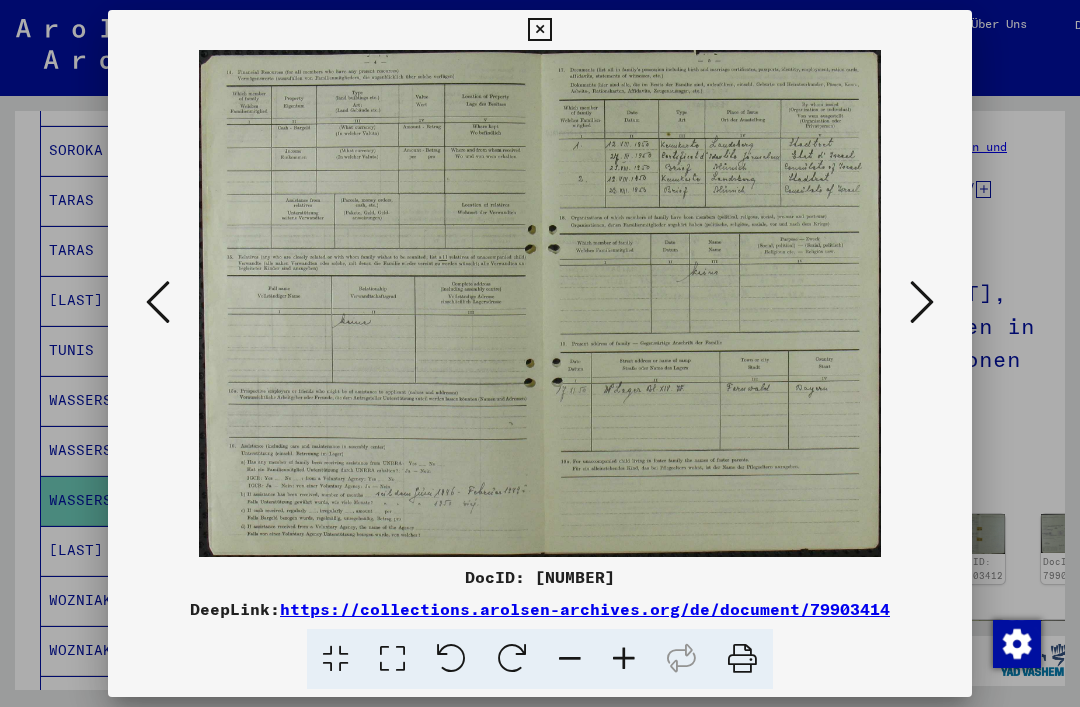 click at bounding box center [922, 302] 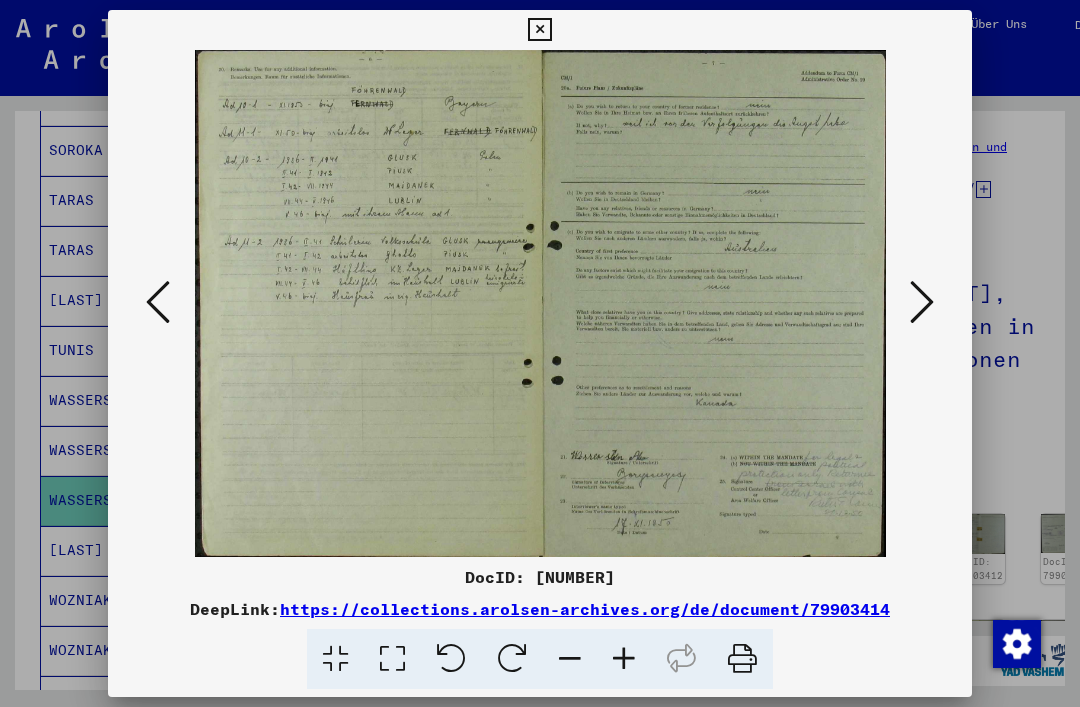 click at bounding box center (922, 302) 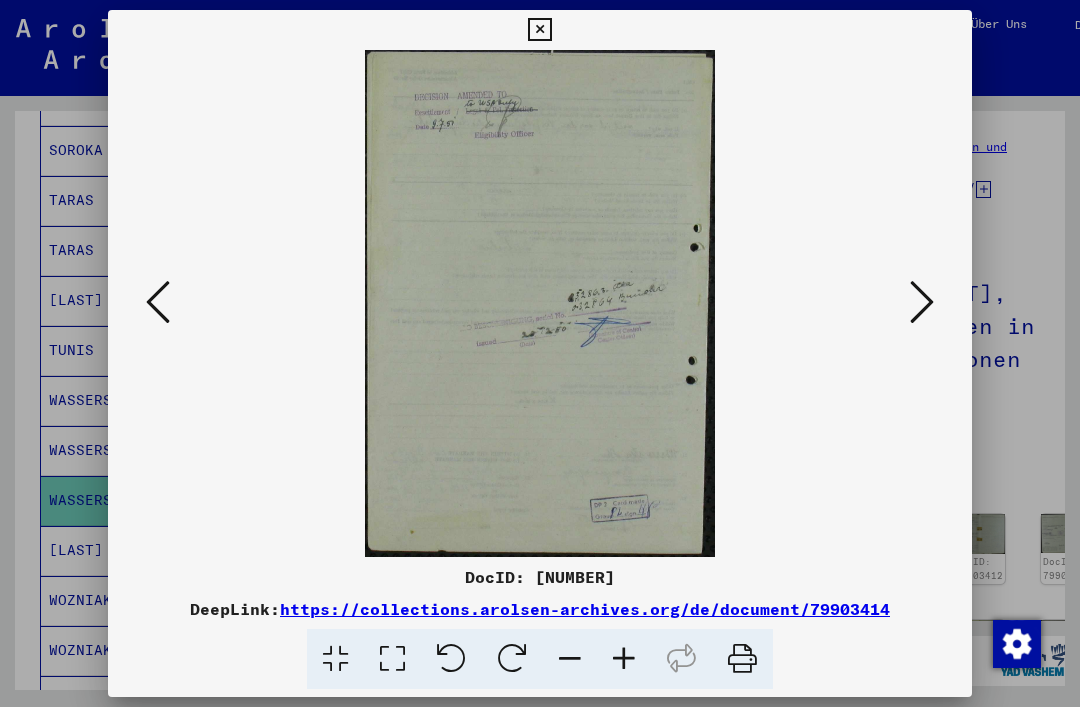click at bounding box center [922, 302] 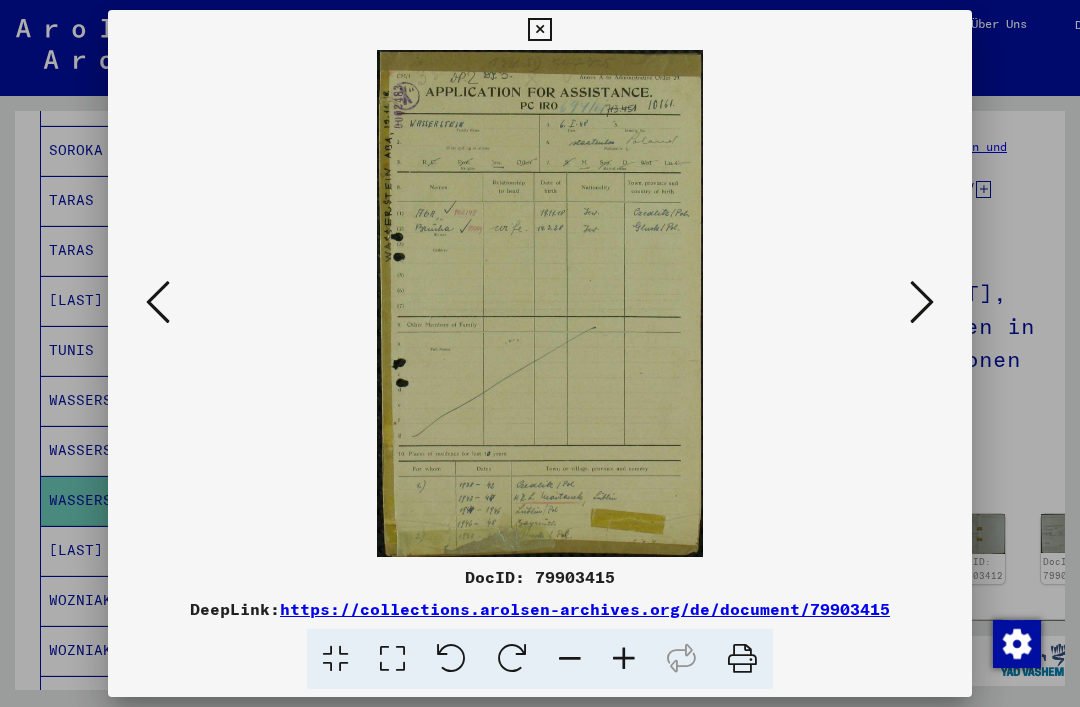 click at bounding box center [922, 302] 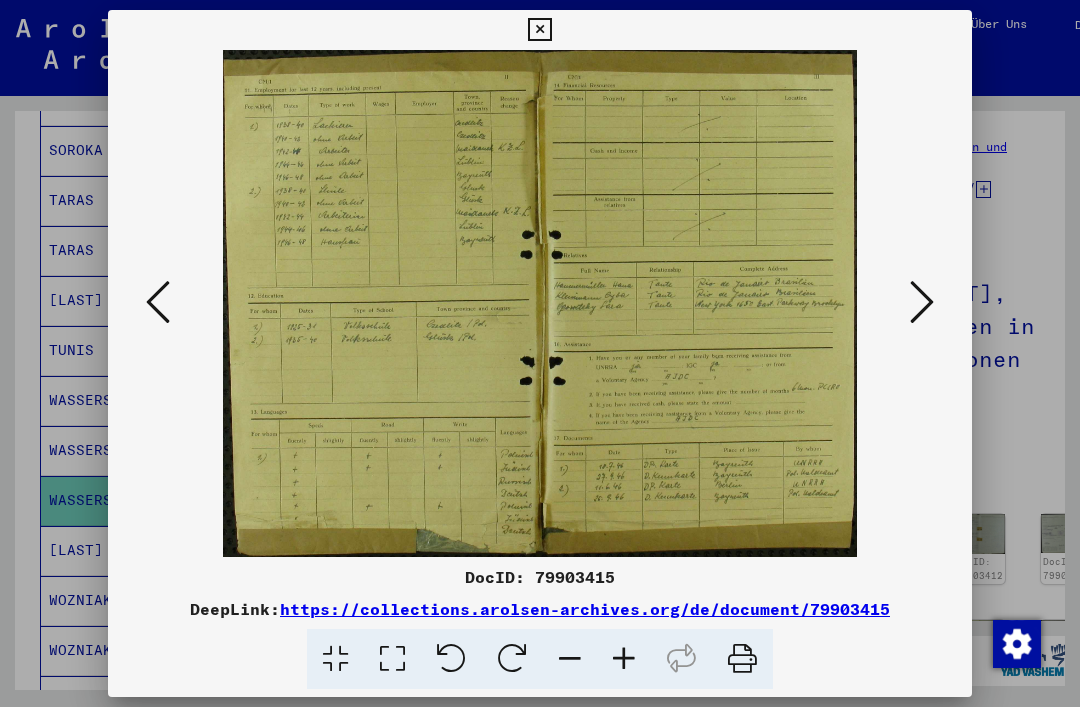 click at bounding box center (922, 302) 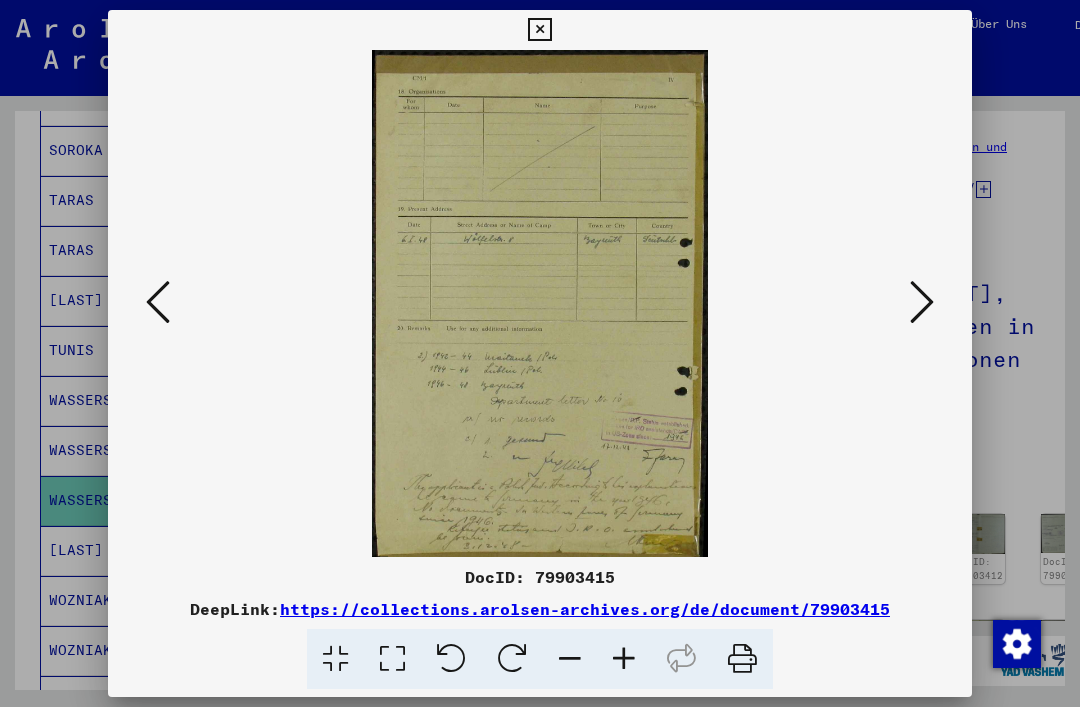 click at bounding box center (922, 302) 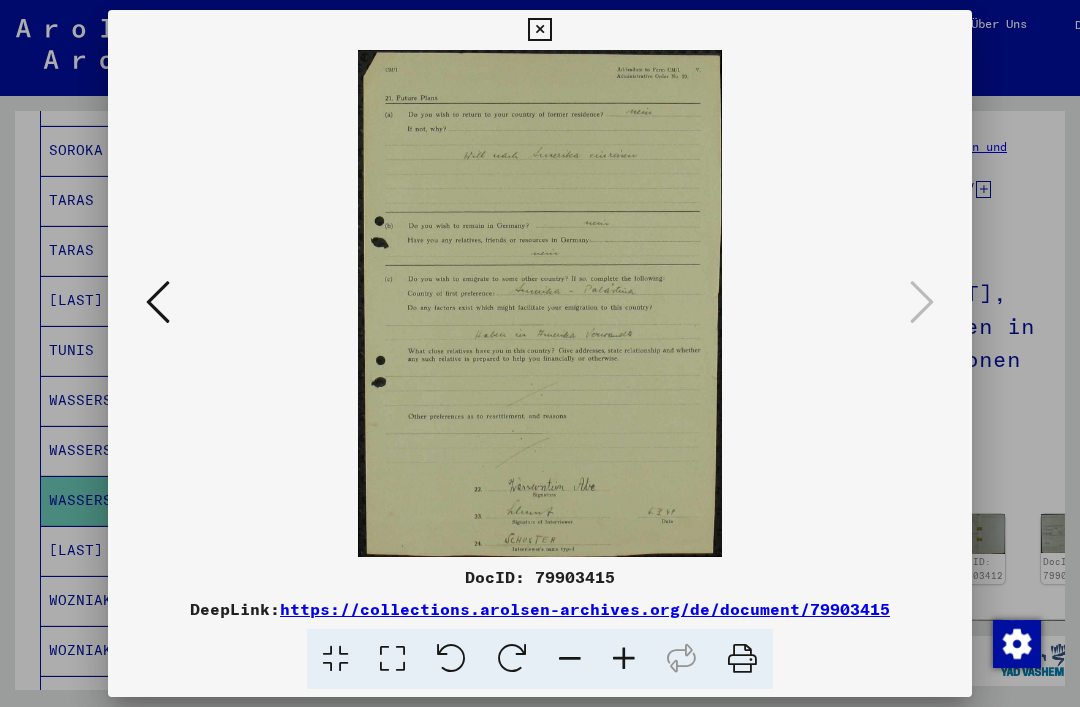 click at bounding box center [539, 30] 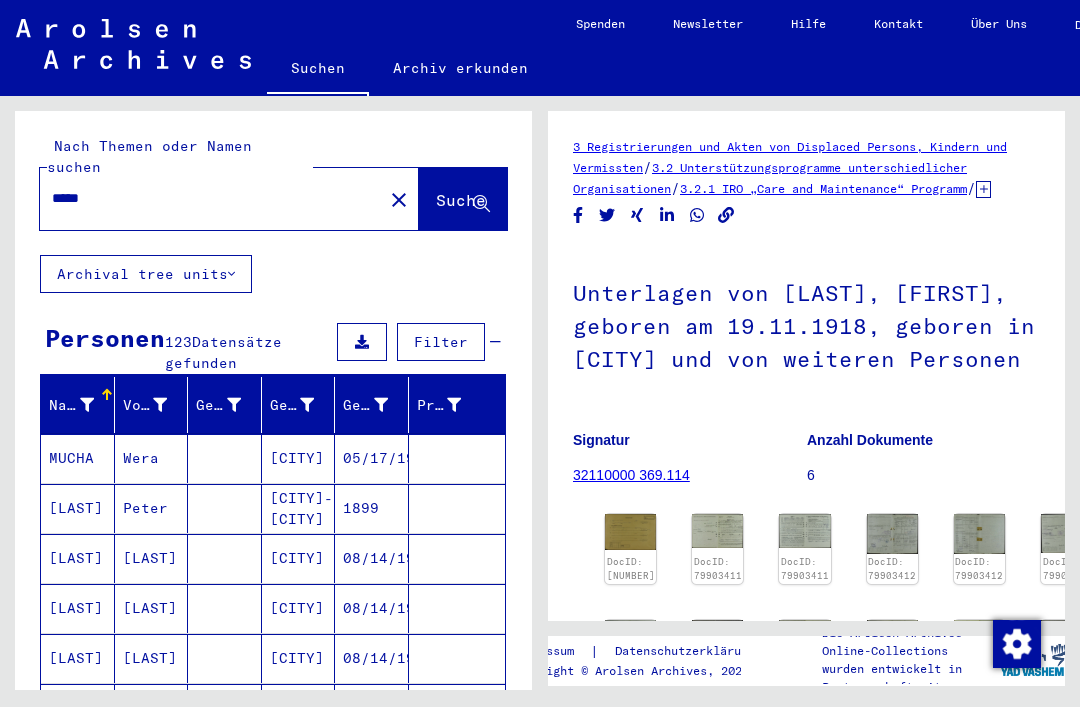 scroll, scrollTop: 0, scrollLeft: 0, axis: both 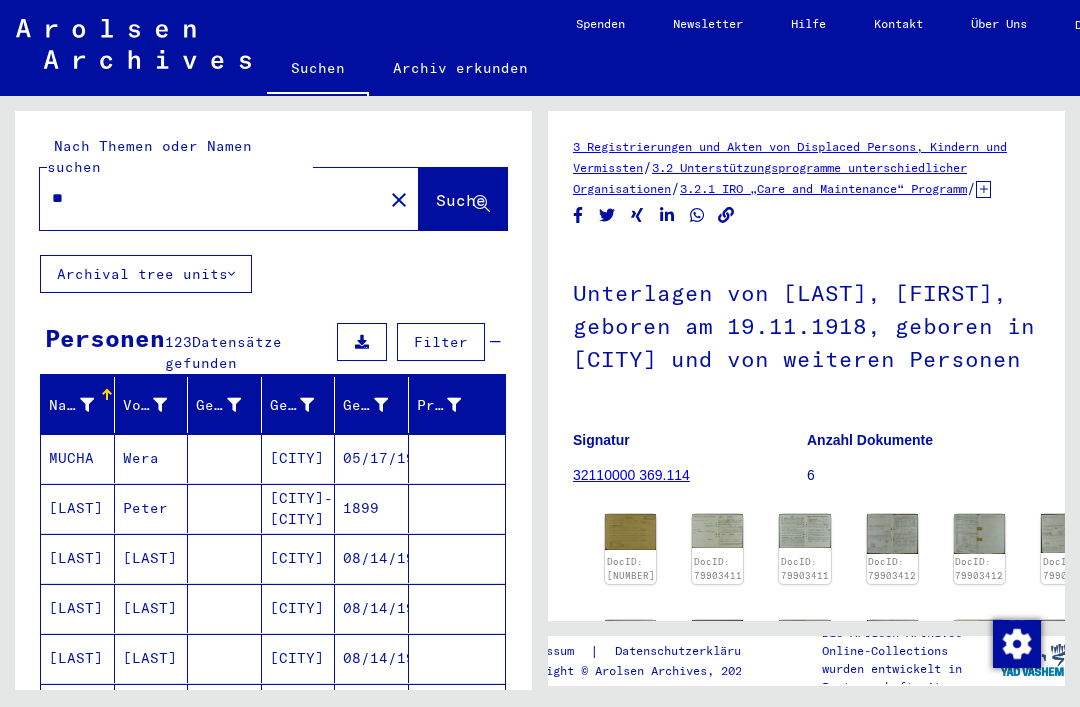 type on "*" 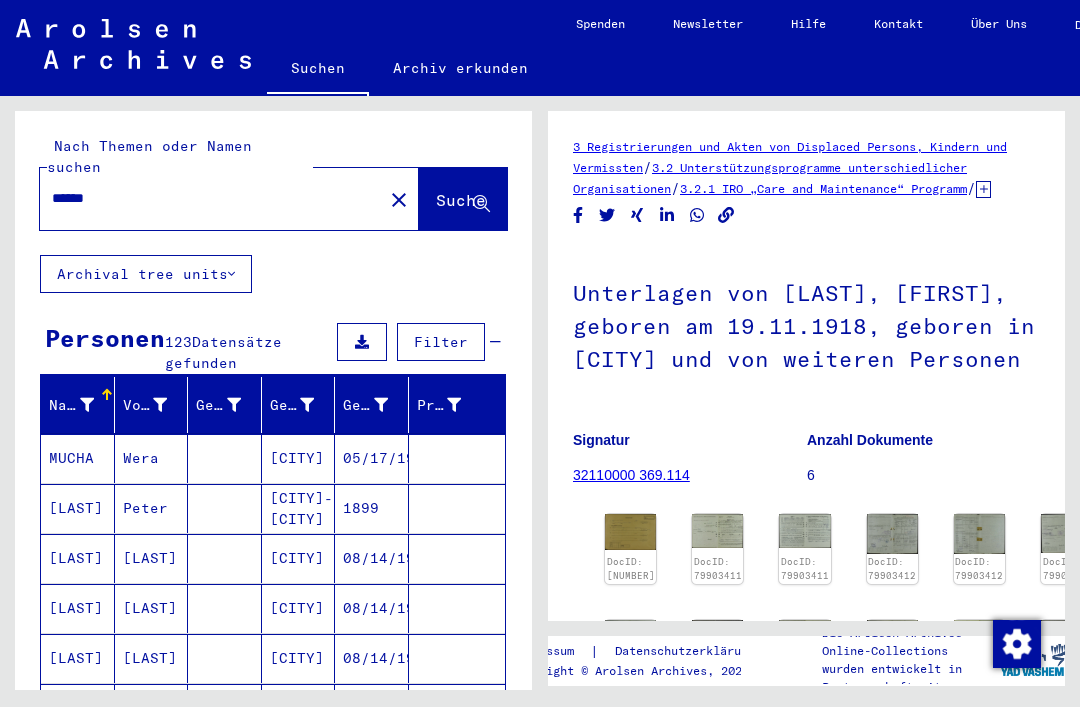 type on "******" 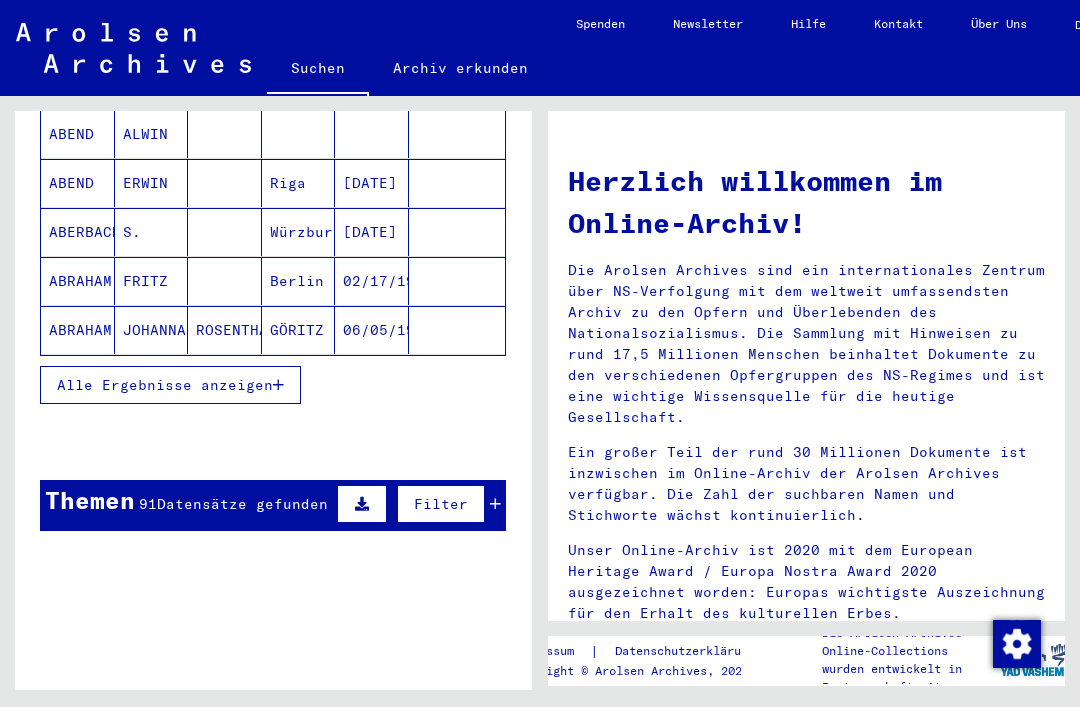 scroll, scrollTop: 326, scrollLeft: 0, axis: vertical 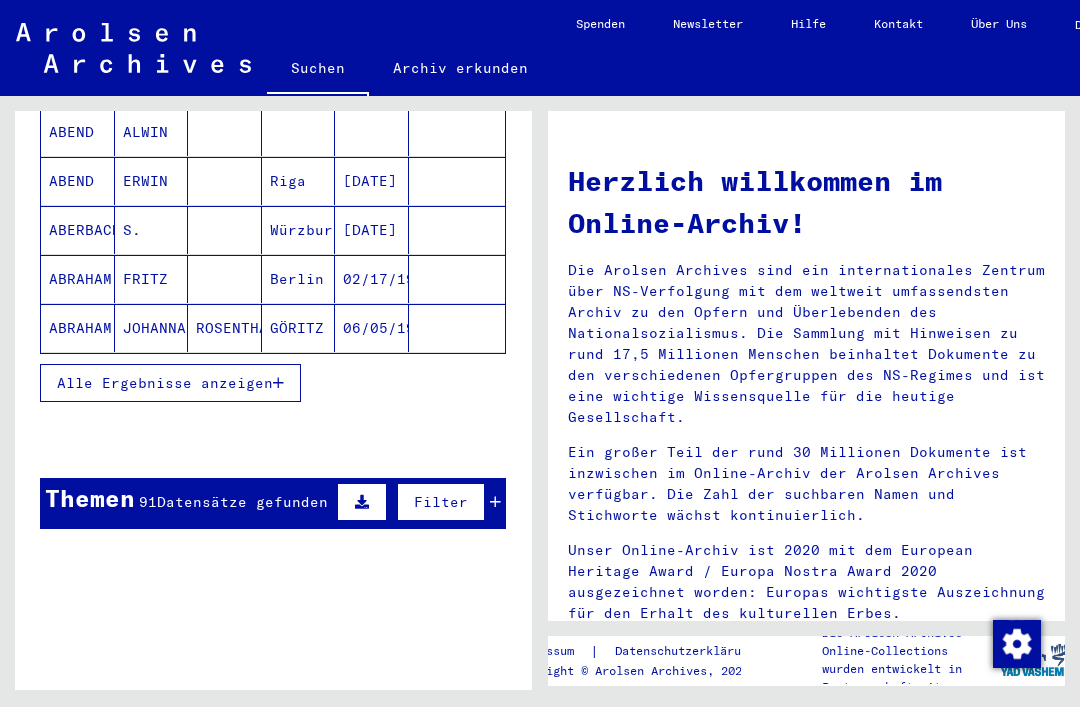 click on "Datensätze gefunden" at bounding box center [242, 502] 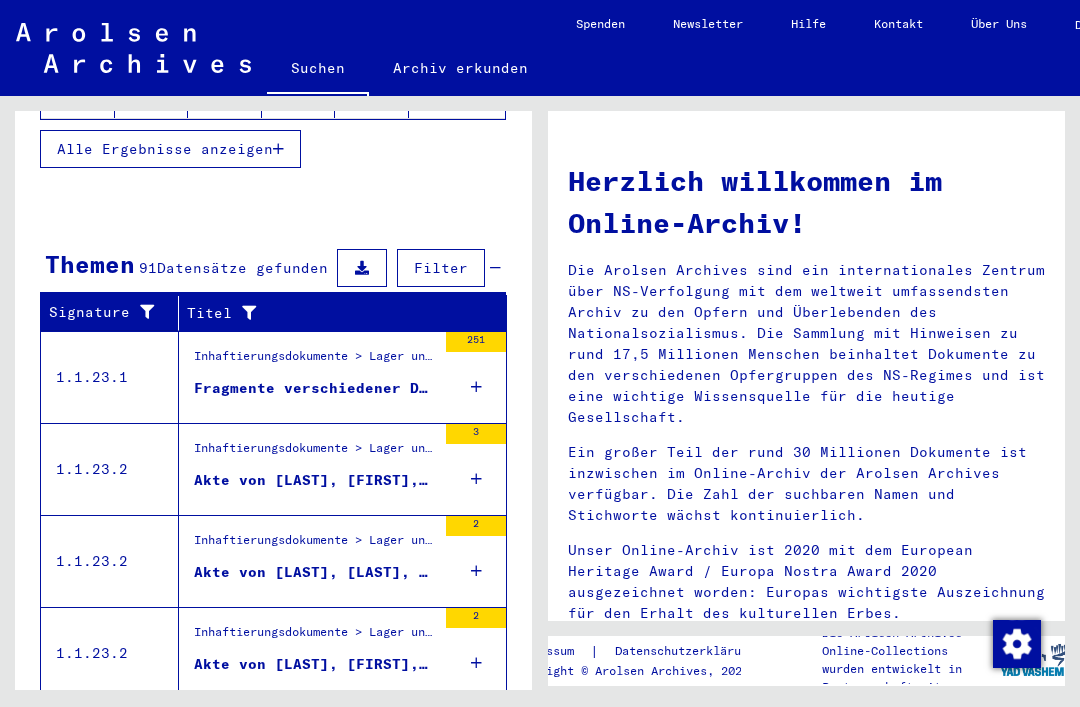 scroll, scrollTop: 562, scrollLeft: 0, axis: vertical 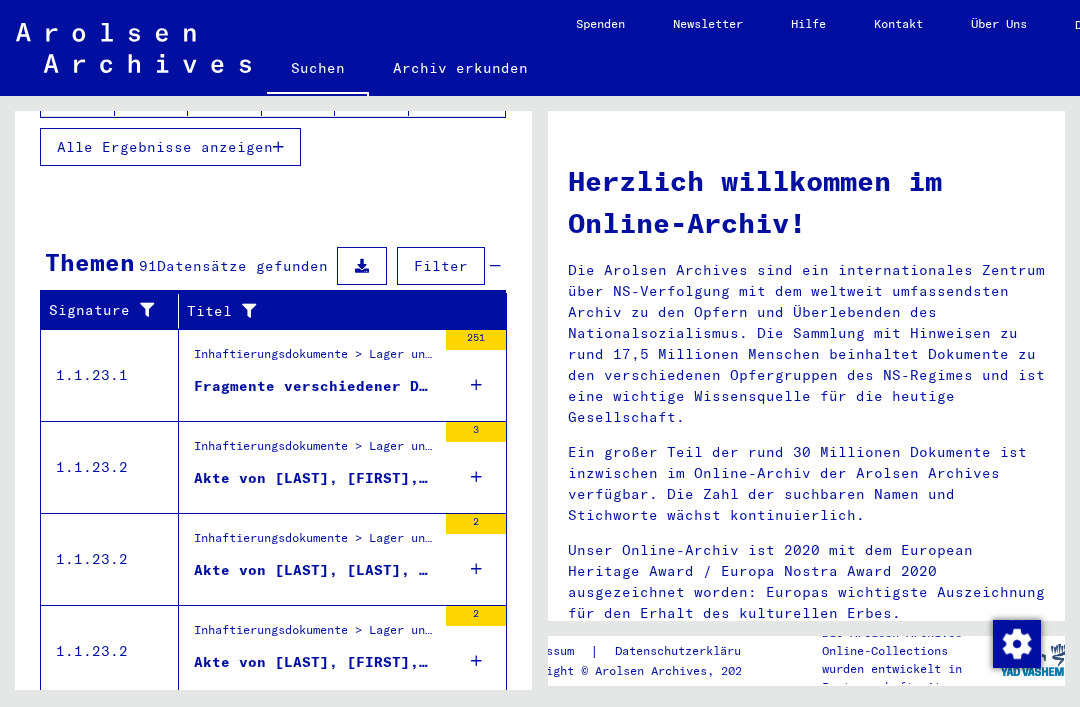 click on "Fragmente verschiedener Dokumente" at bounding box center (315, 386) 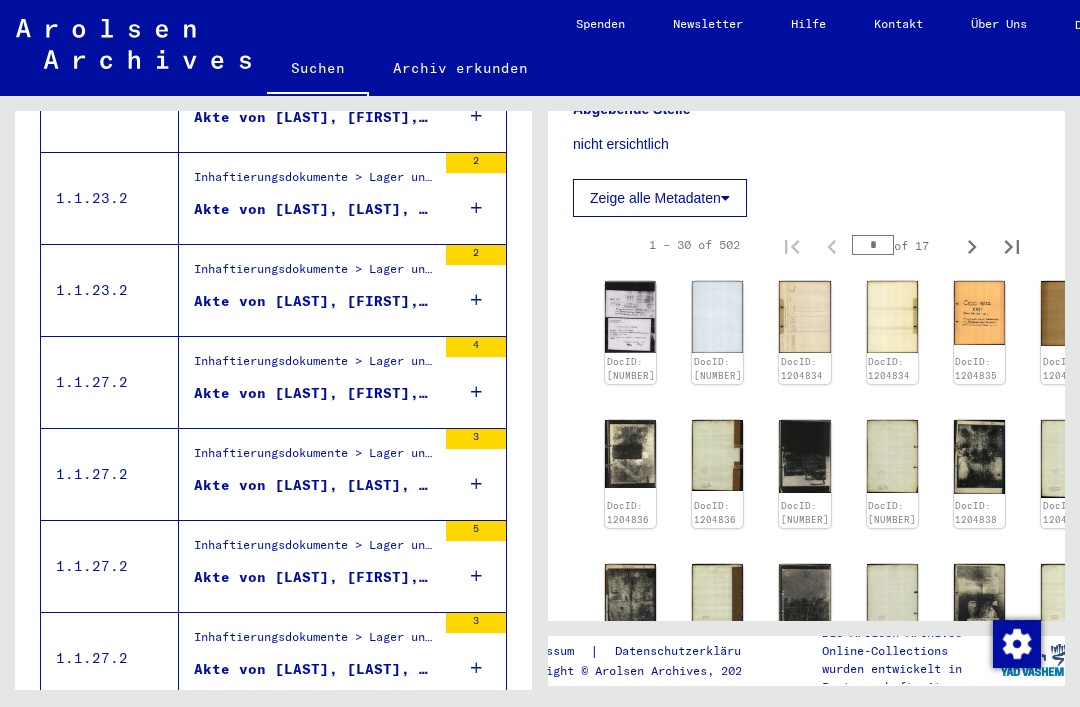 scroll, scrollTop: 521, scrollLeft: 0, axis: vertical 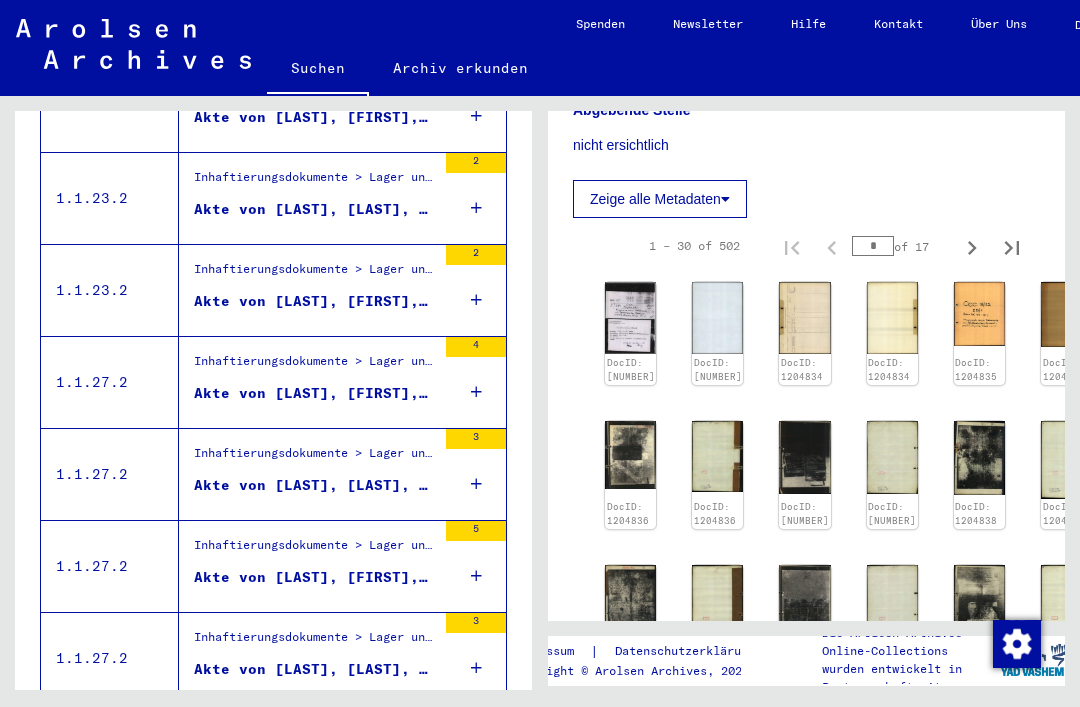 click 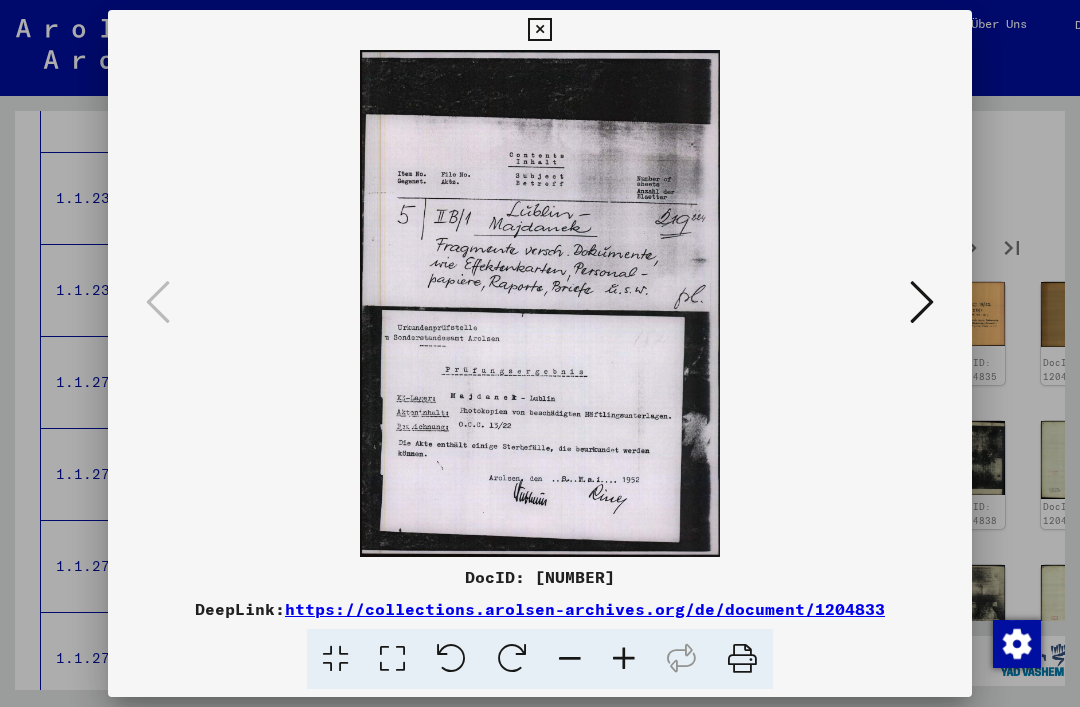 click at bounding box center [922, 302] 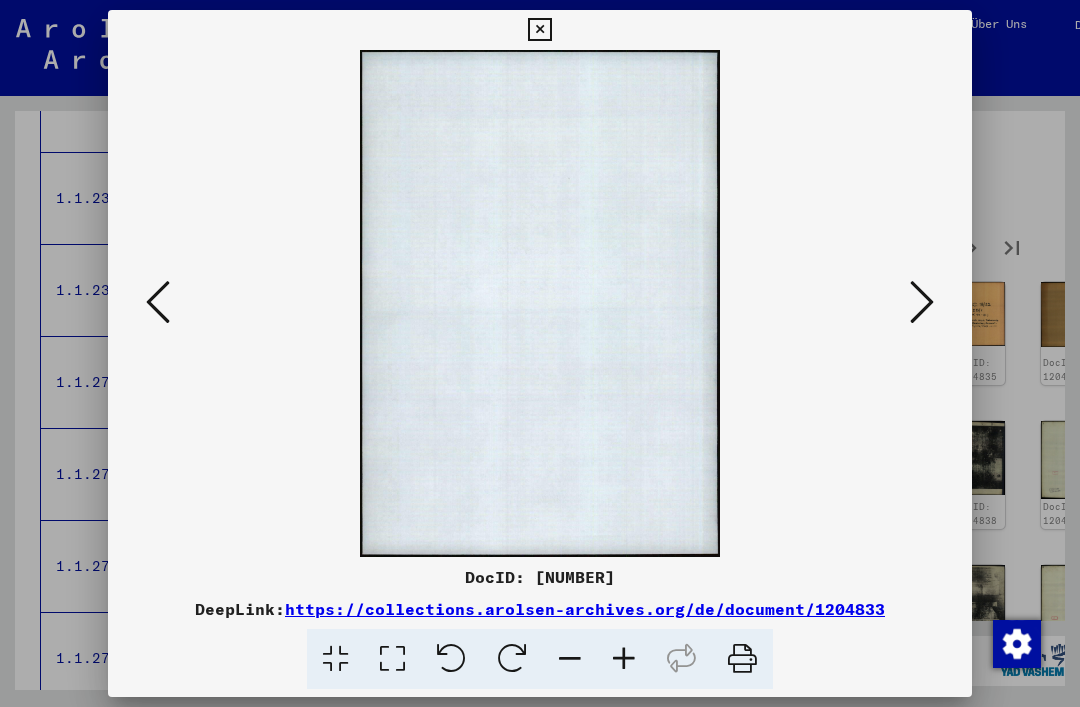 click at bounding box center (922, 302) 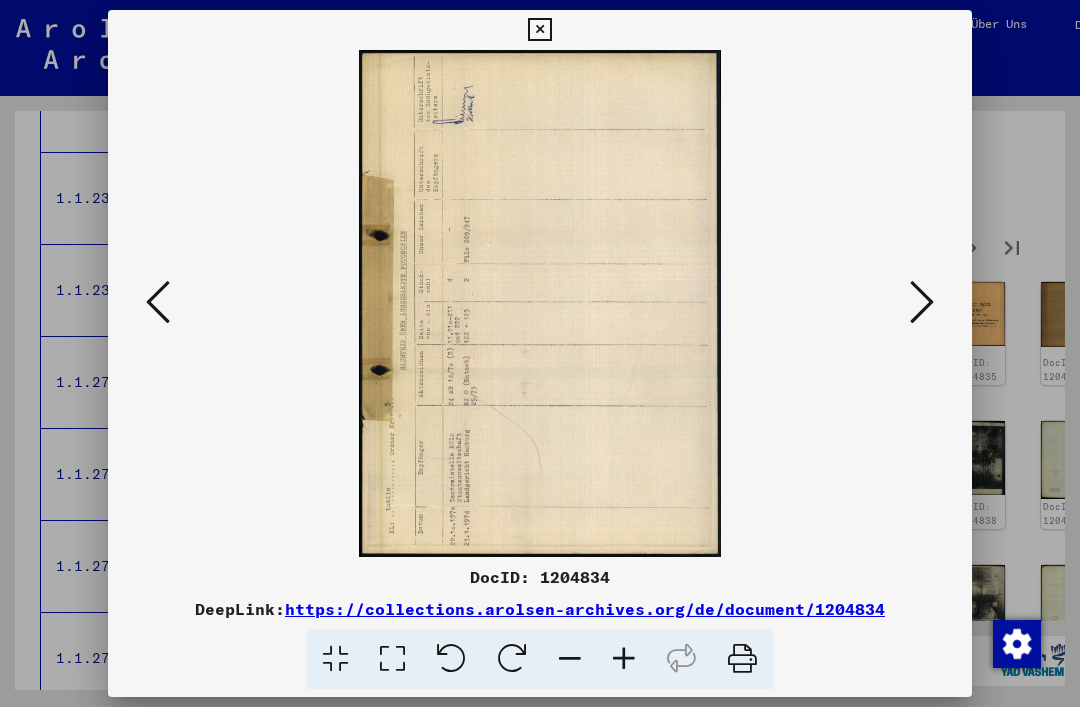 click at bounding box center [922, 302] 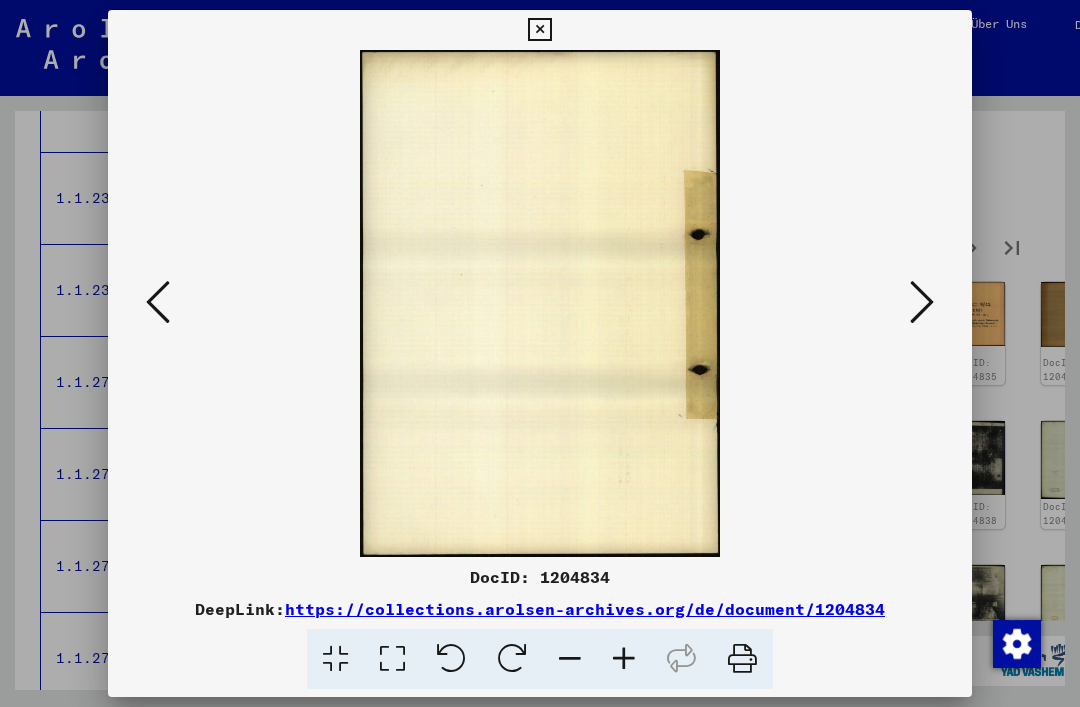 click at bounding box center [922, 302] 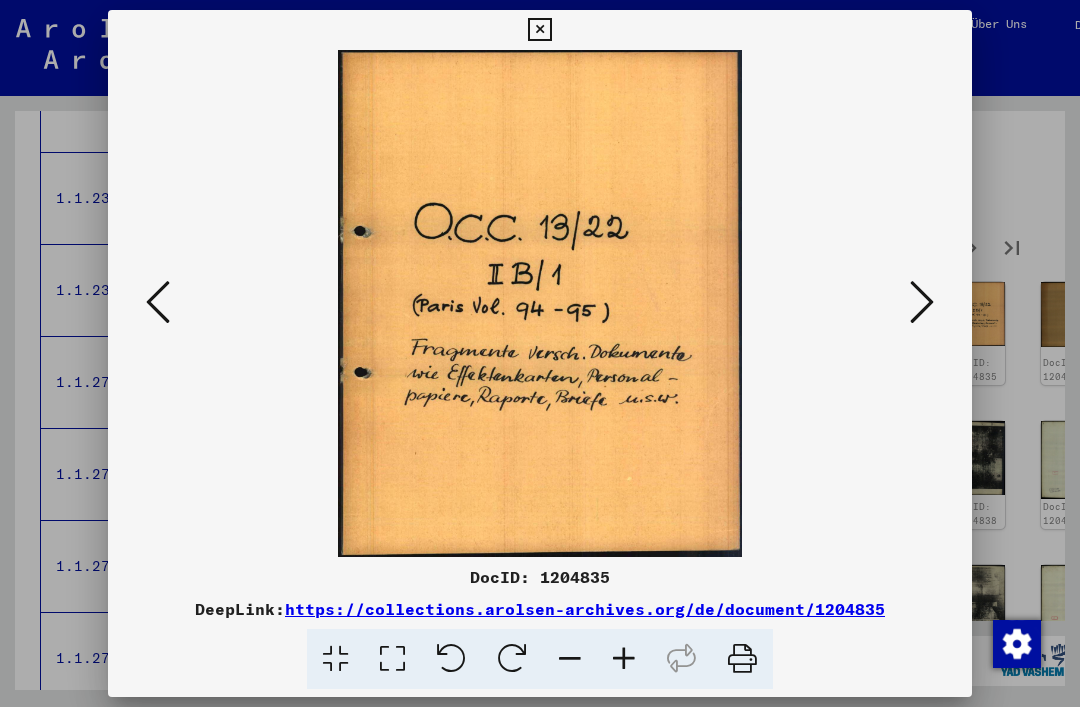 click at bounding box center [922, 302] 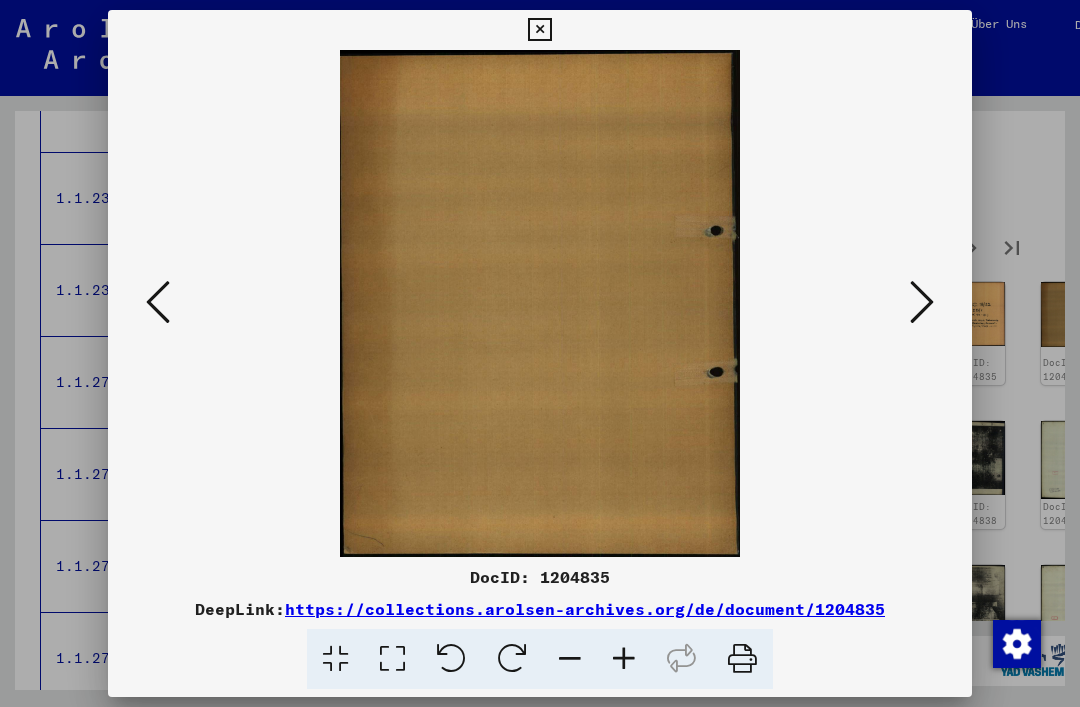 click at bounding box center (922, 302) 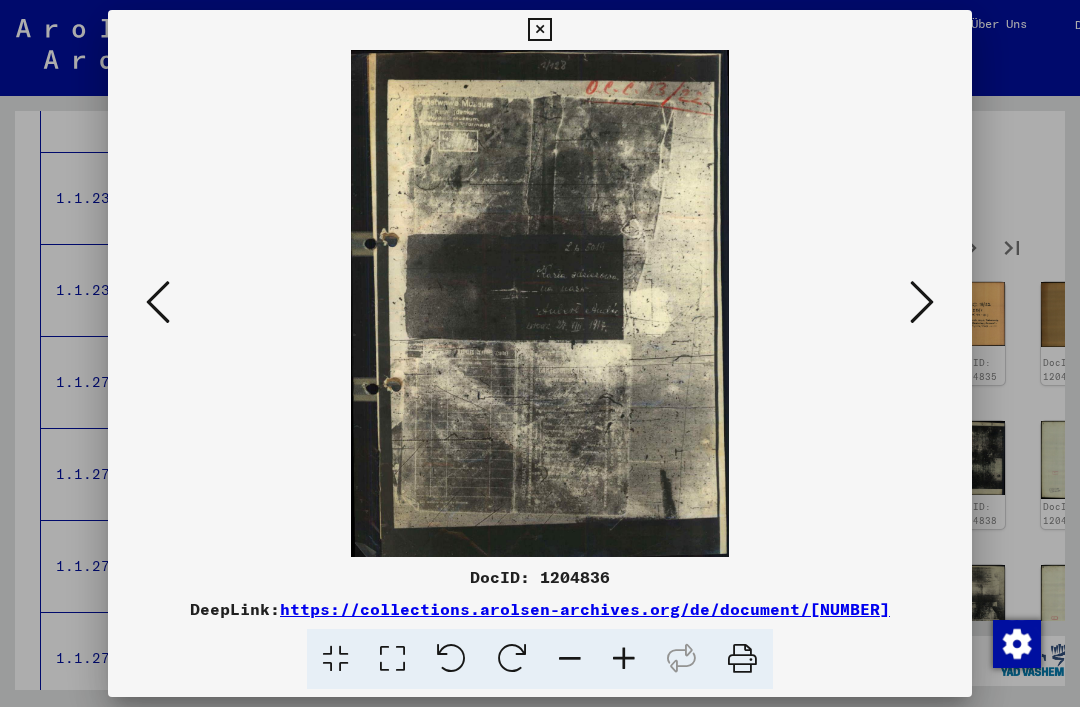 click at bounding box center (922, 302) 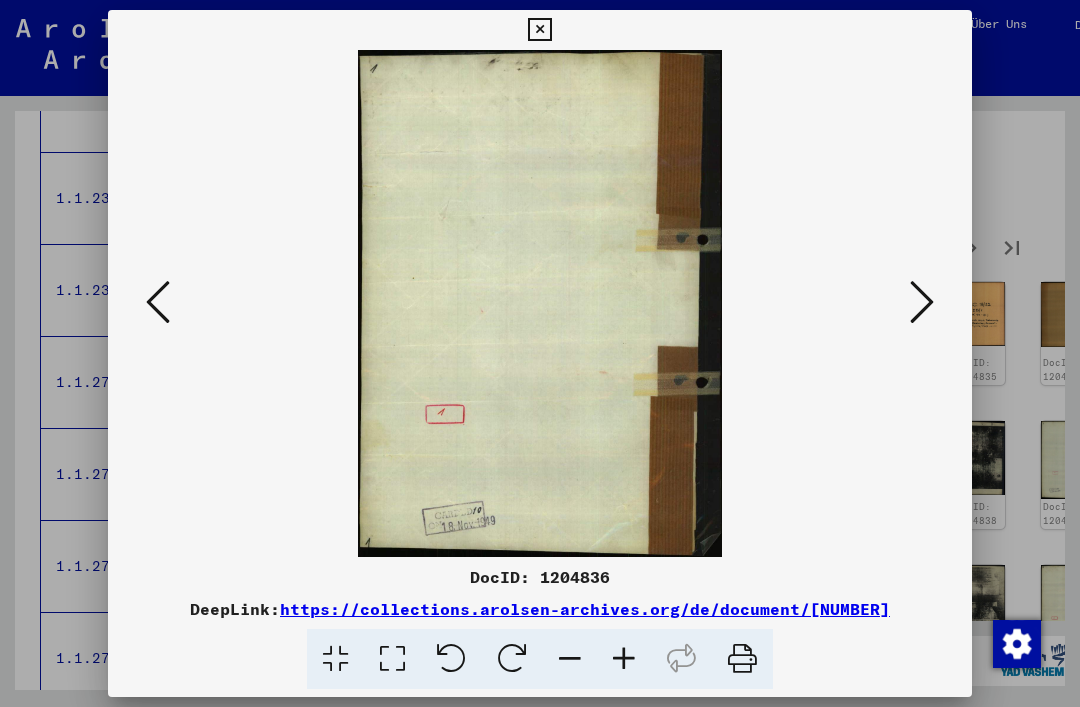 click at bounding box center (922, 302) 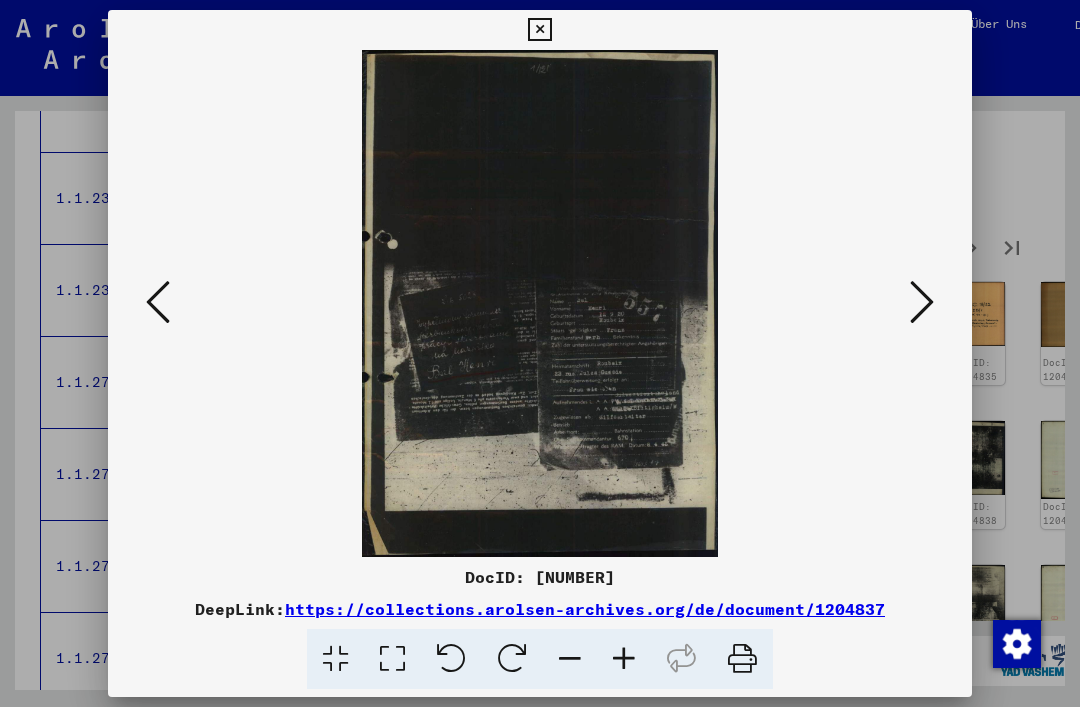 click at bounding box center [922, 302] 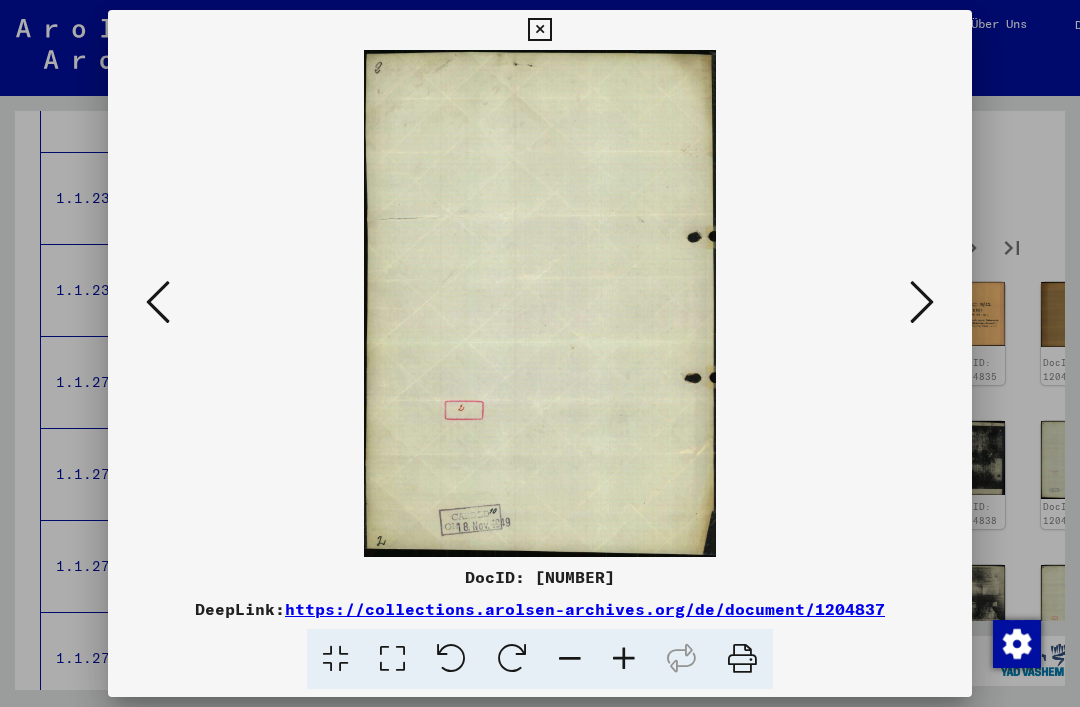 click at bounding box center [922, 302] 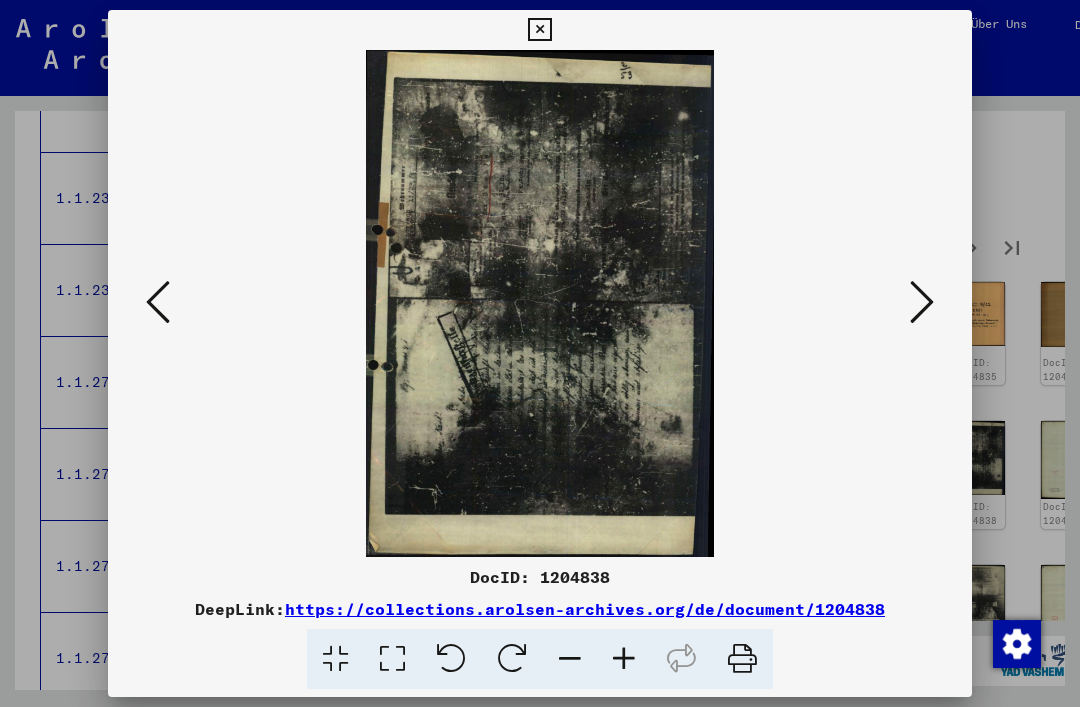 click at bounding box center [922, 302] 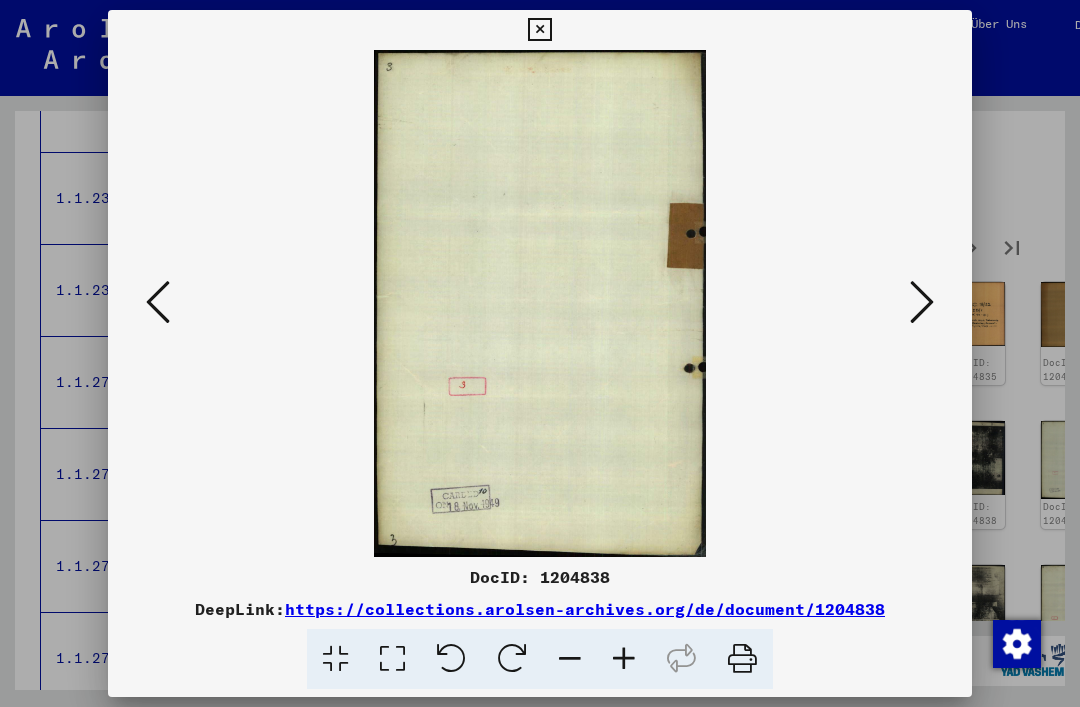 click at bounding box center (922, 302) 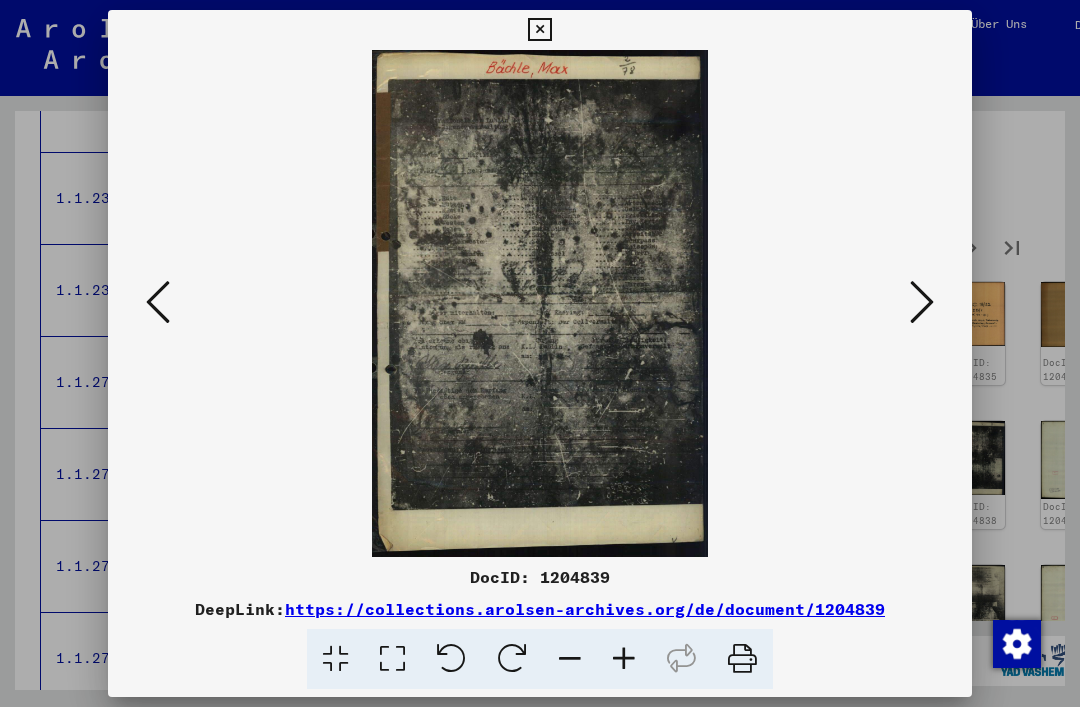 click at bounding box center (922, 303) 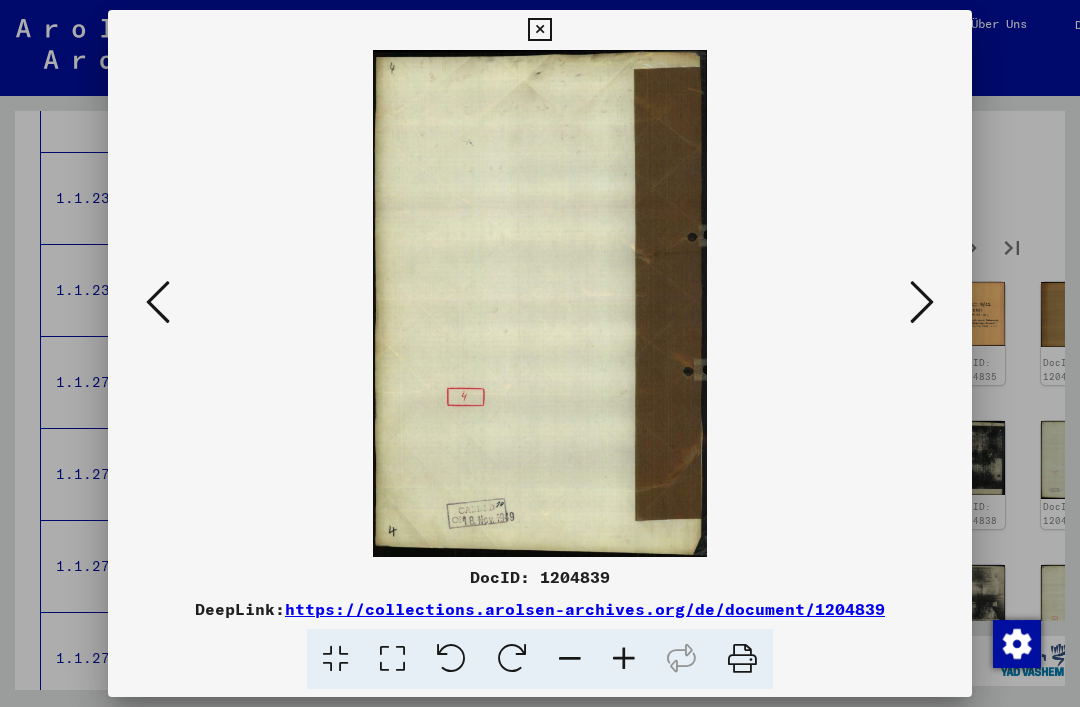 click at bounding box center (922, 302) 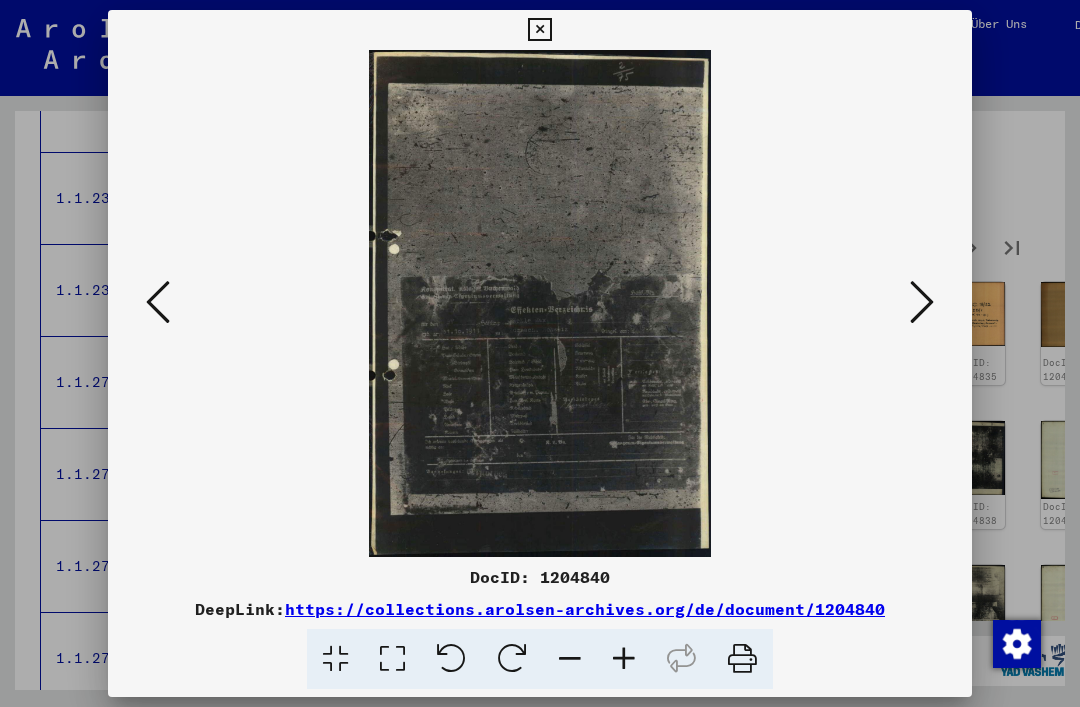 click at bounding box center [922, 302] 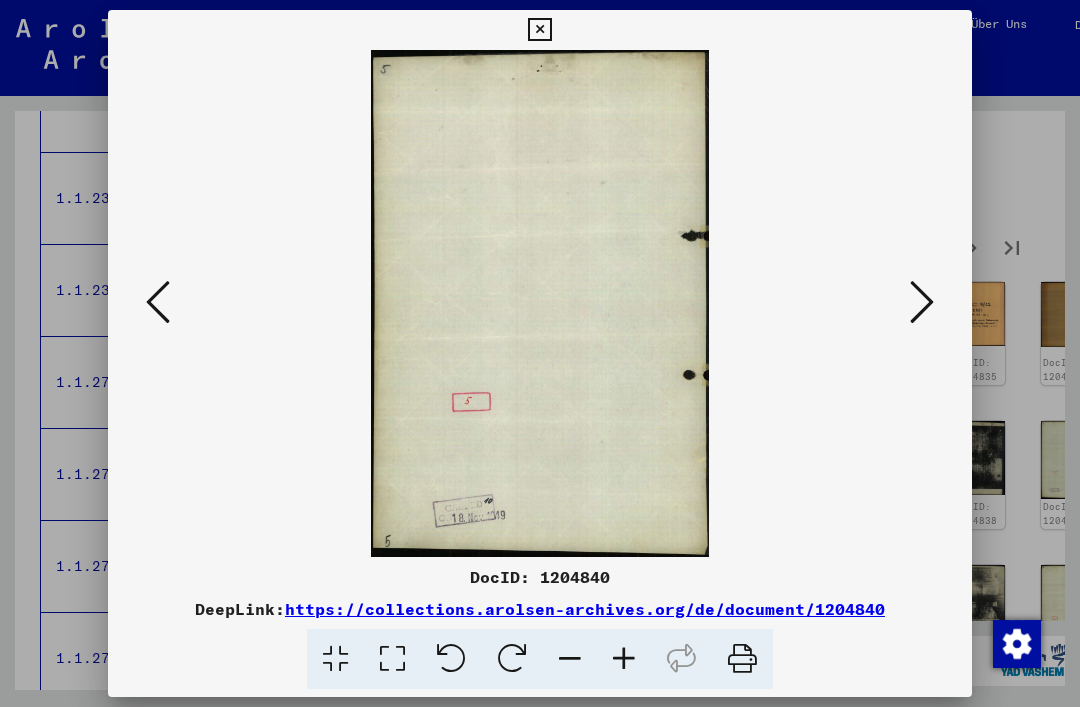 click at bounding box center [922, 302] 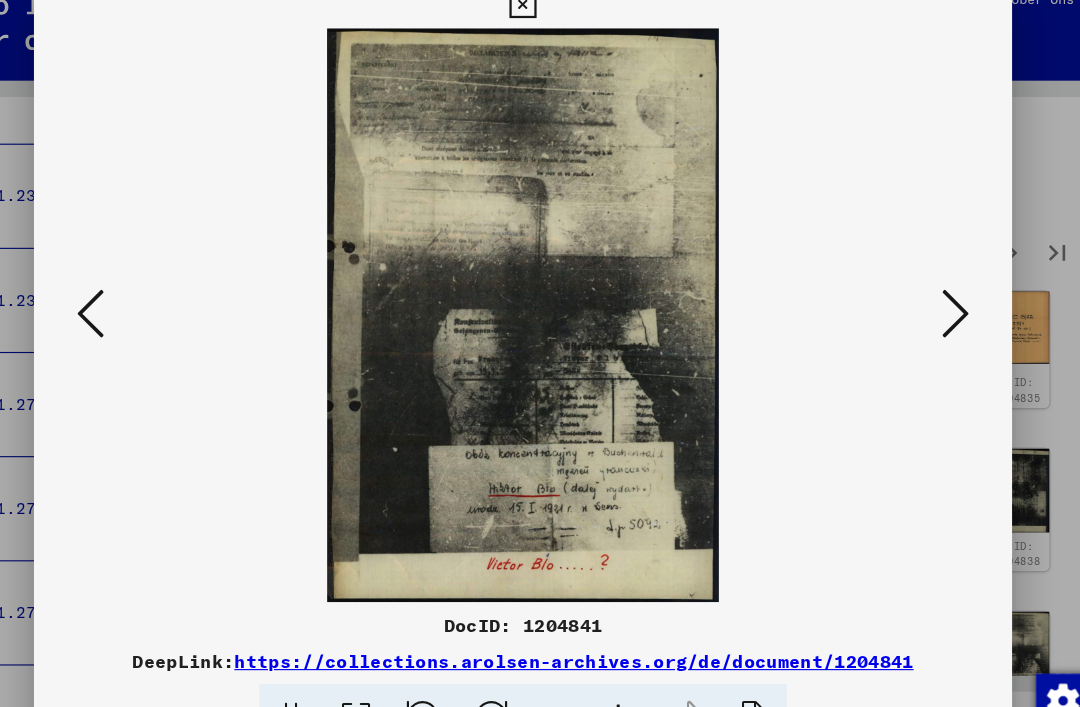 click at bounding box center (922, 302) 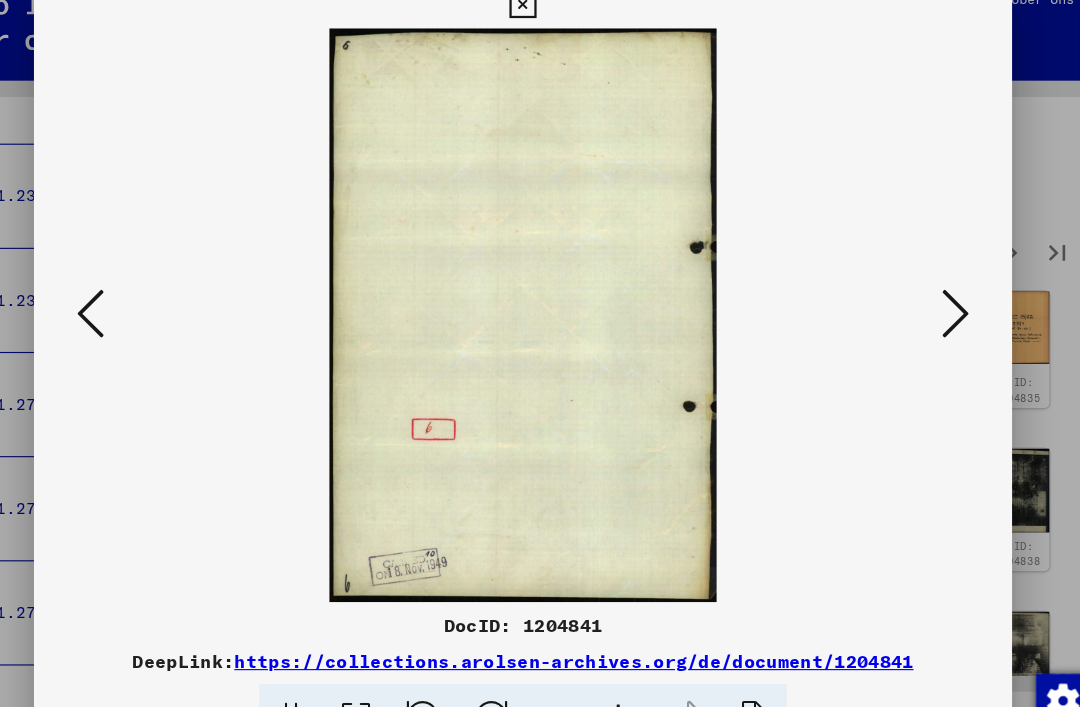 click at bounding box center [922, 302] 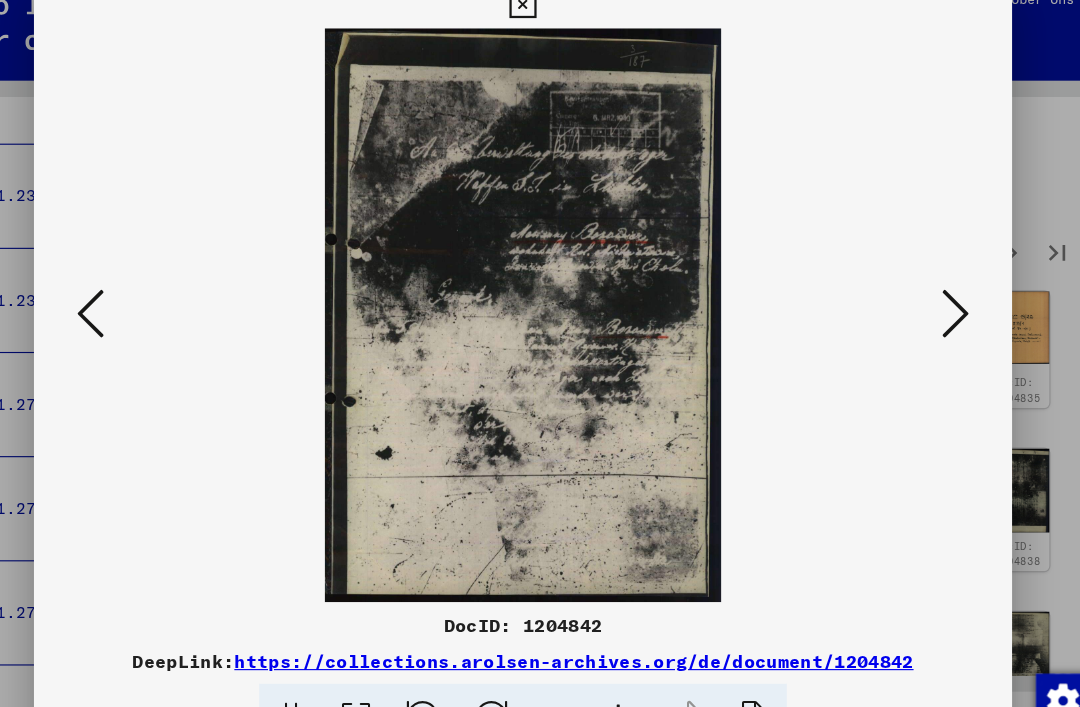 click at bounding box center [922, 302] 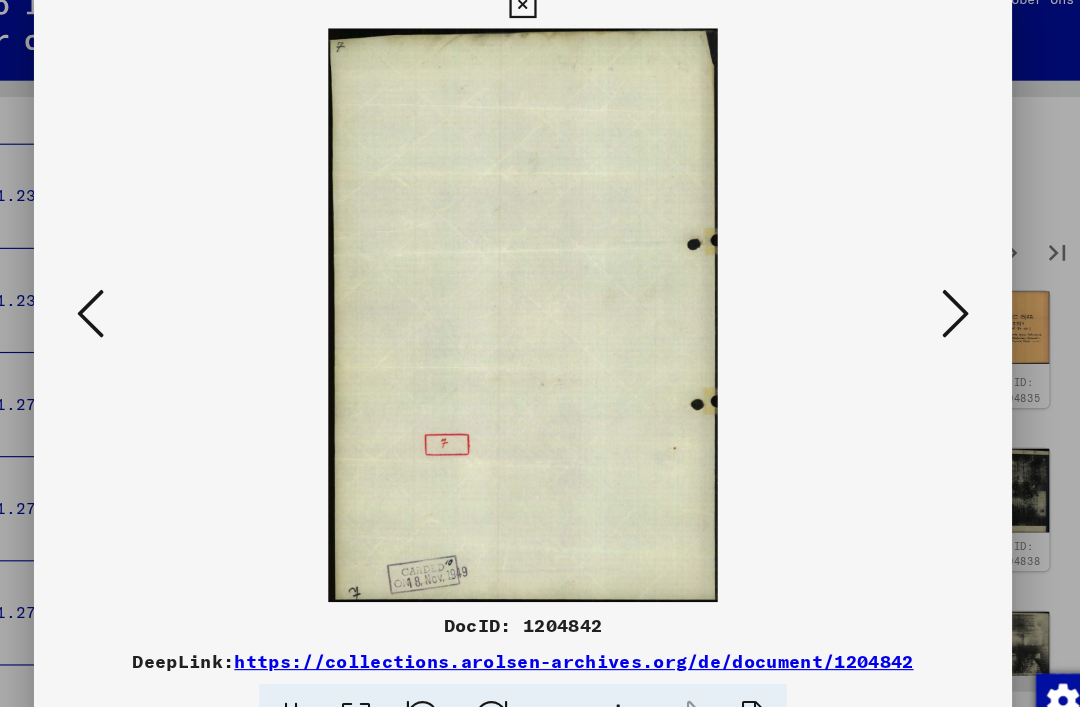 click at bounding box center (922, 302) 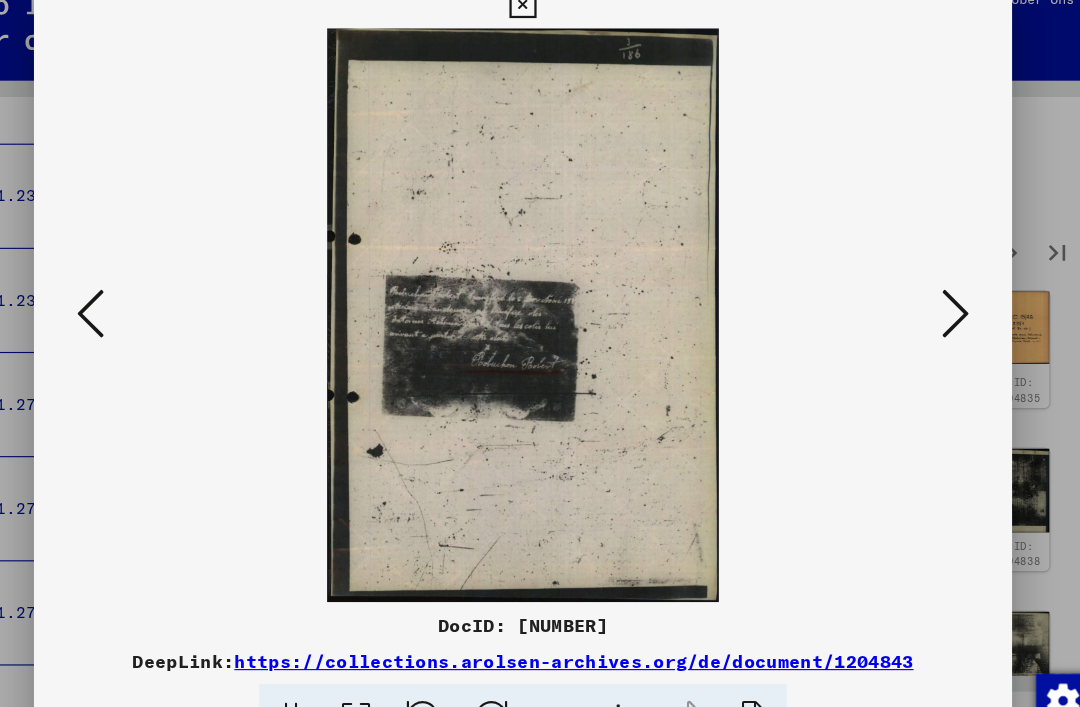 click at bounding box center (922, 302) 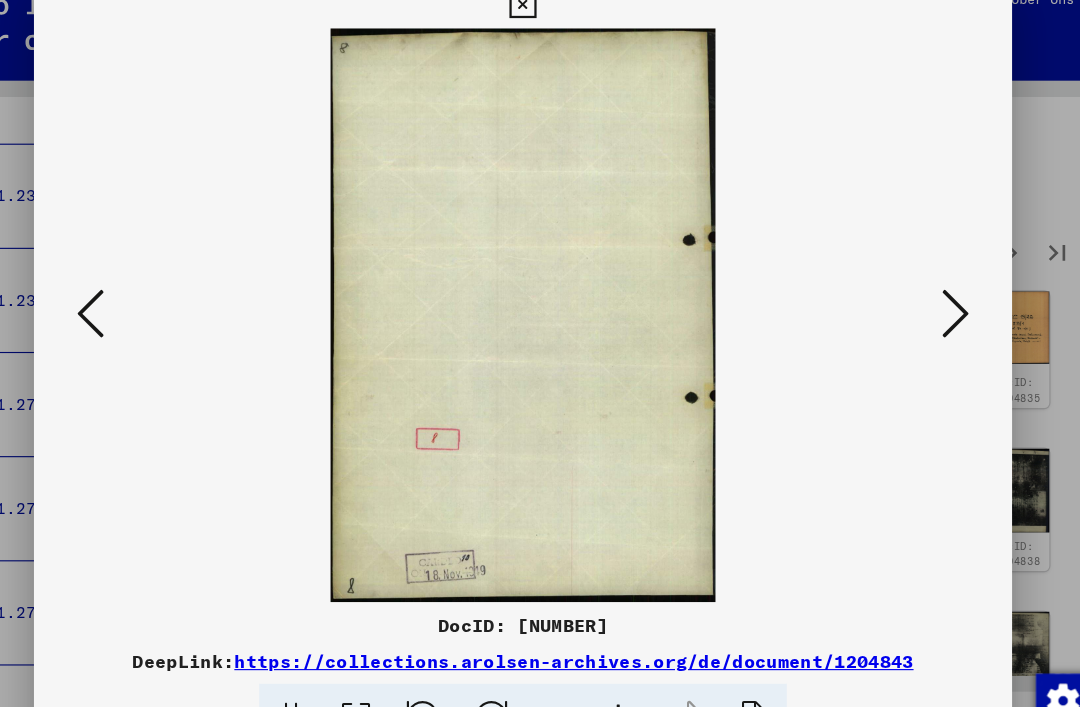 click at bounding box center (922, 302) 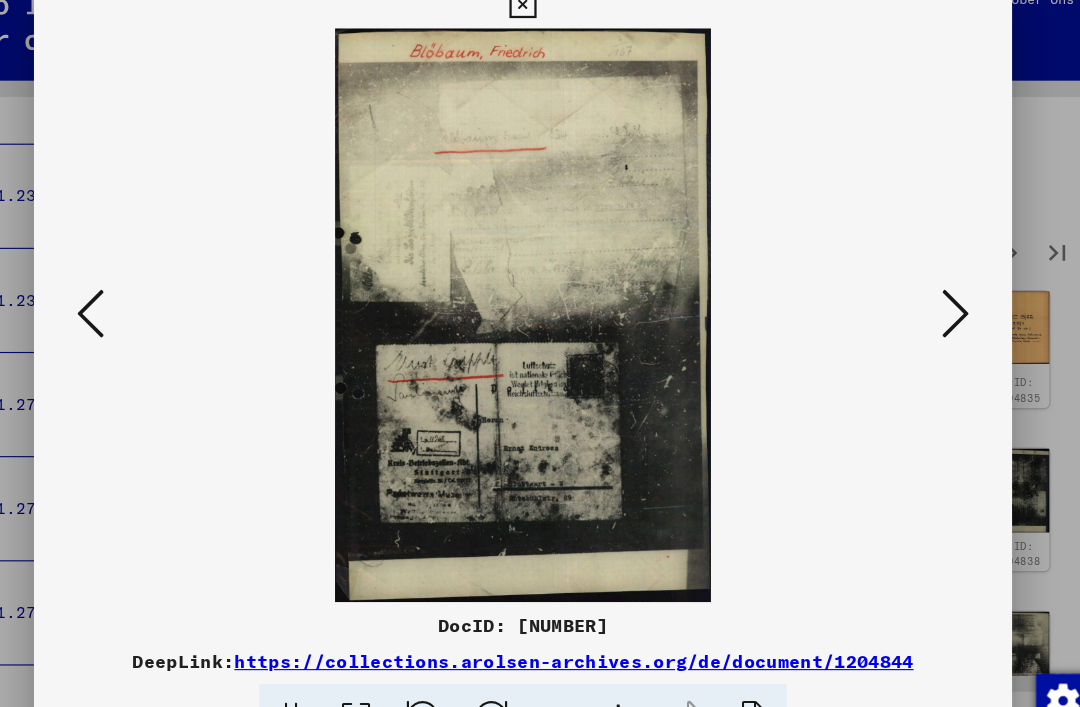 click at bounding box center (922, 302) 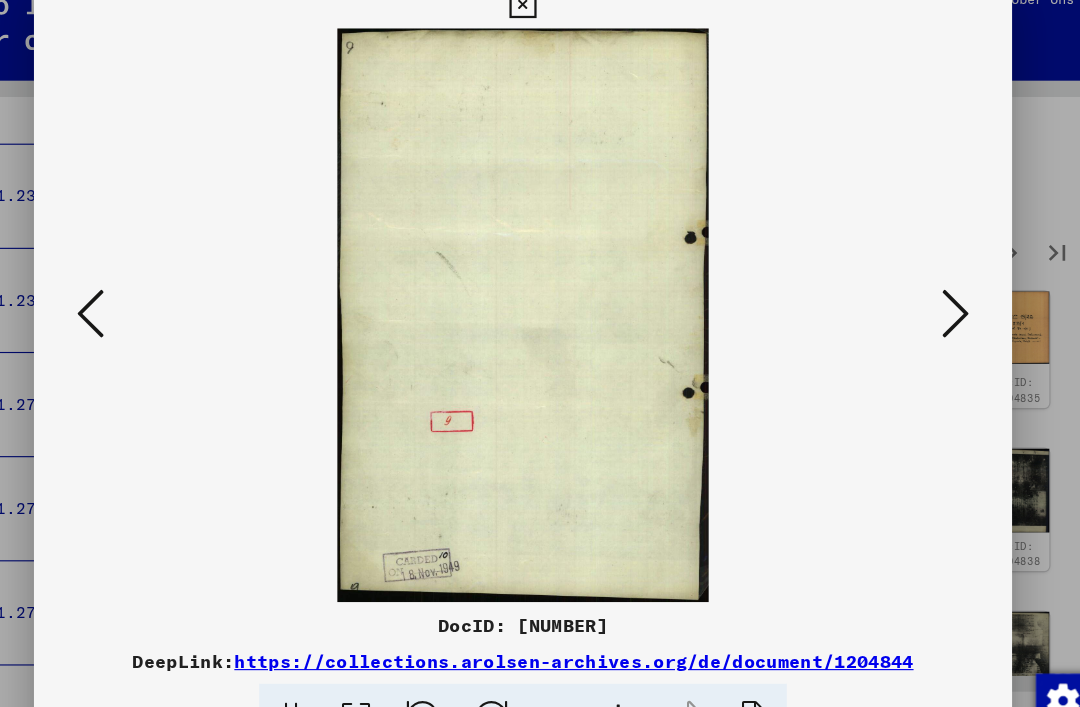 click at bounding box center [922, 302] 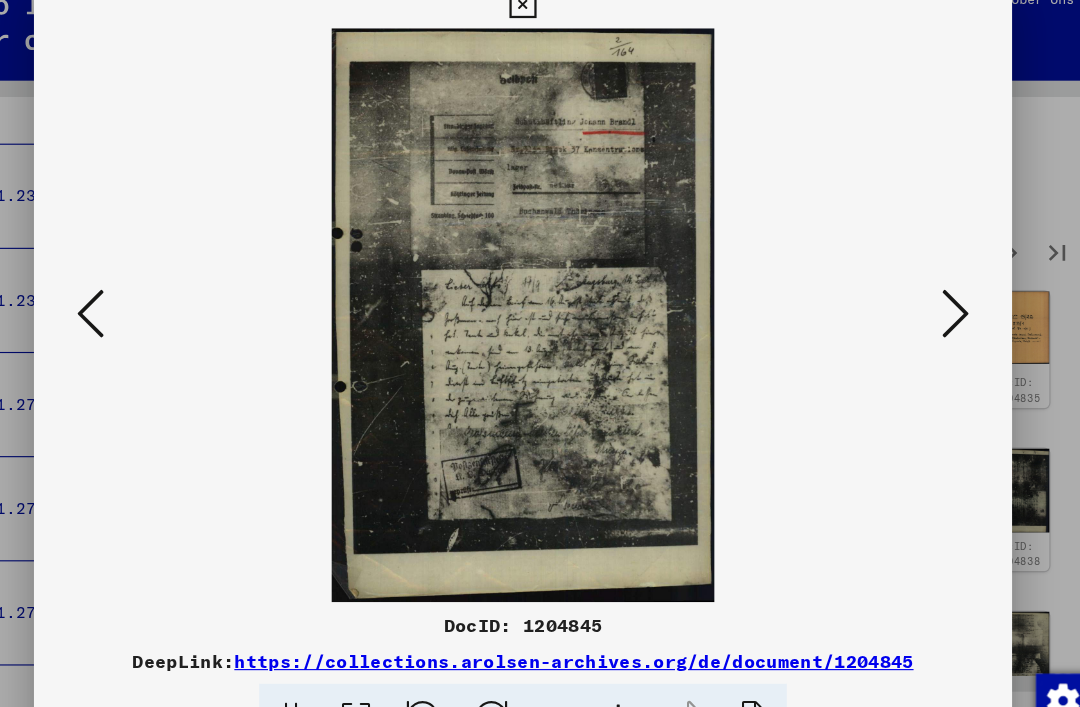 click at bounding box center [922, 302] 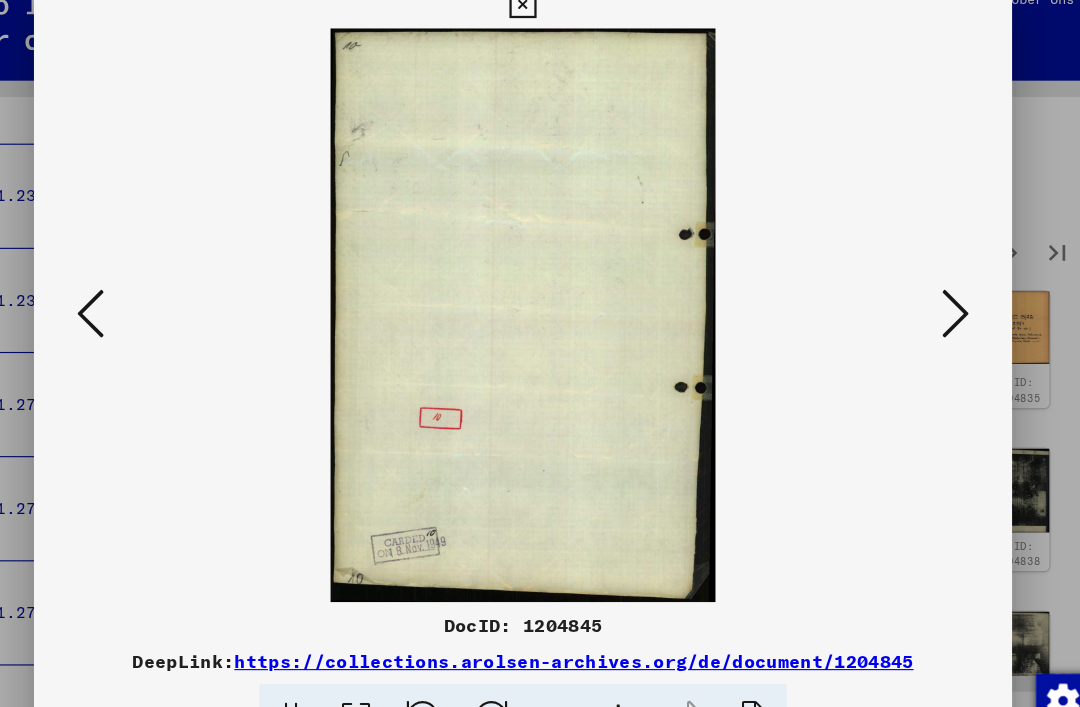 click at bounding box center [922, 302] 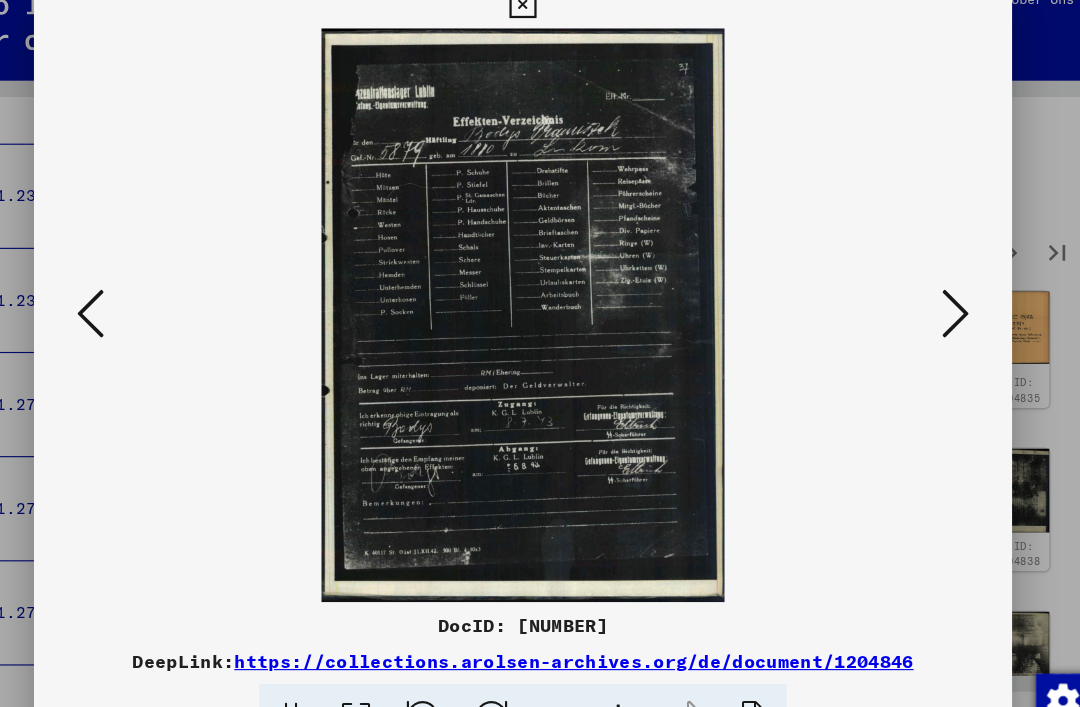 click at bounding box center (922, 302) 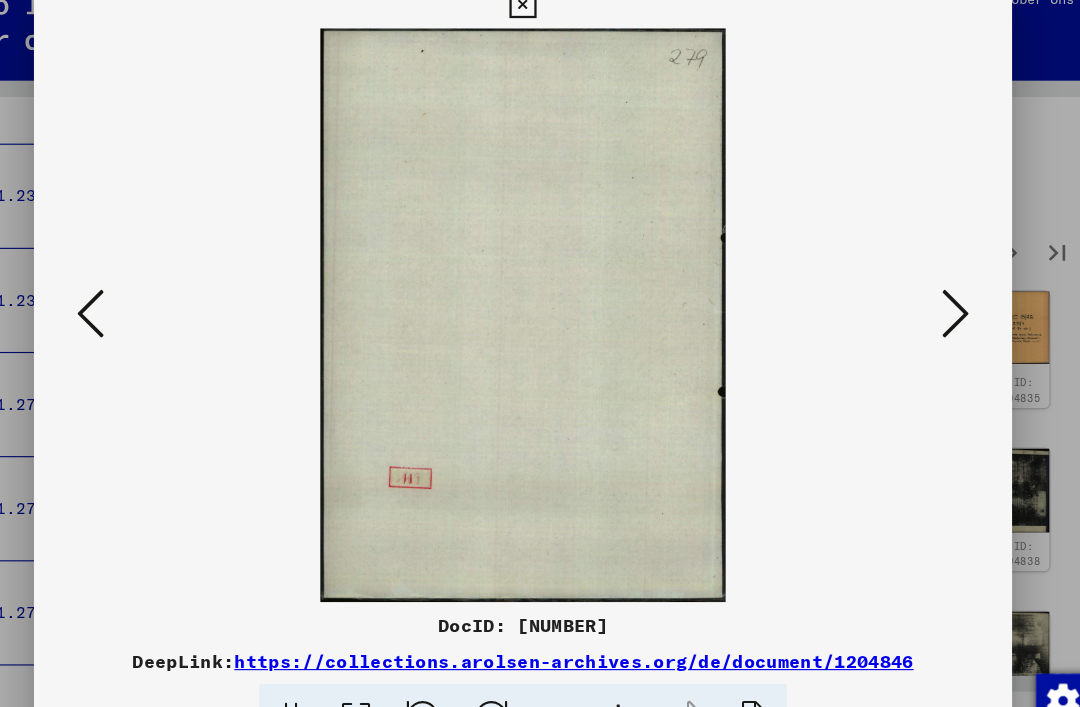 click at bounding box center (922, 302) 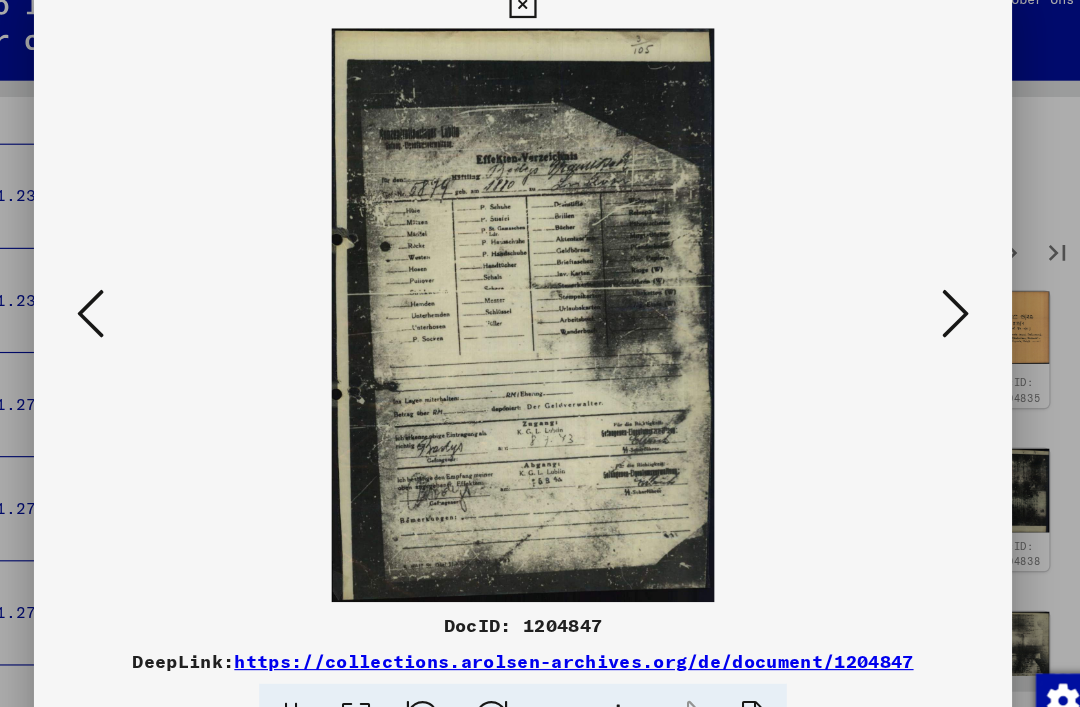 click at bounding box center [922, 302] 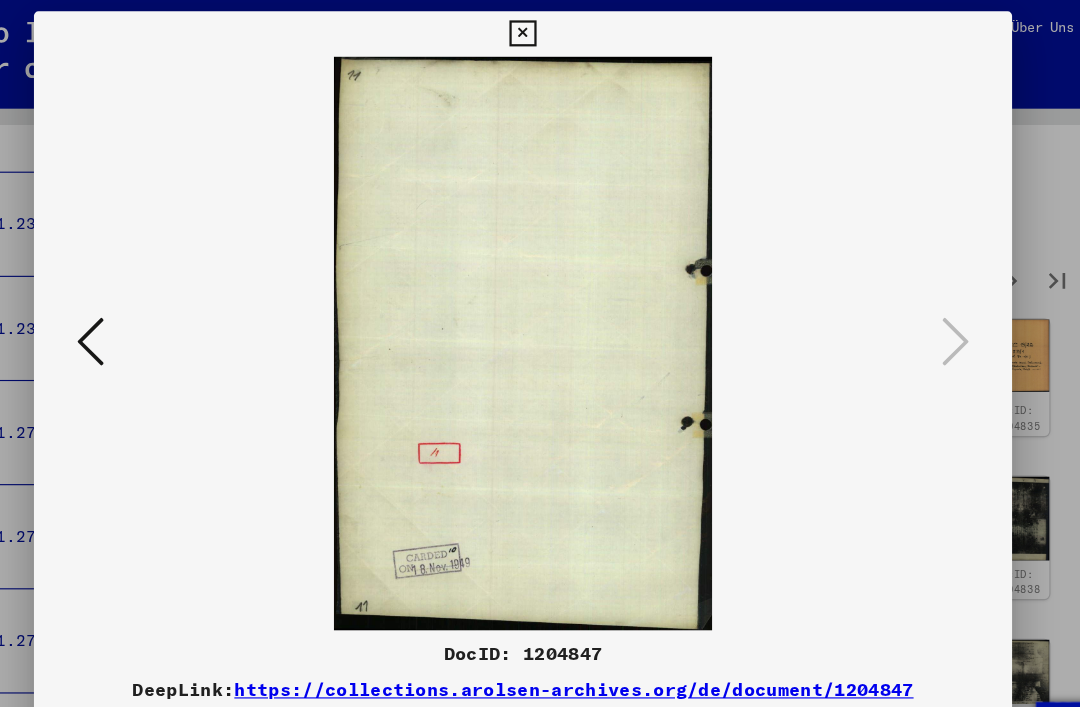 click at bounding box center [539, 30] 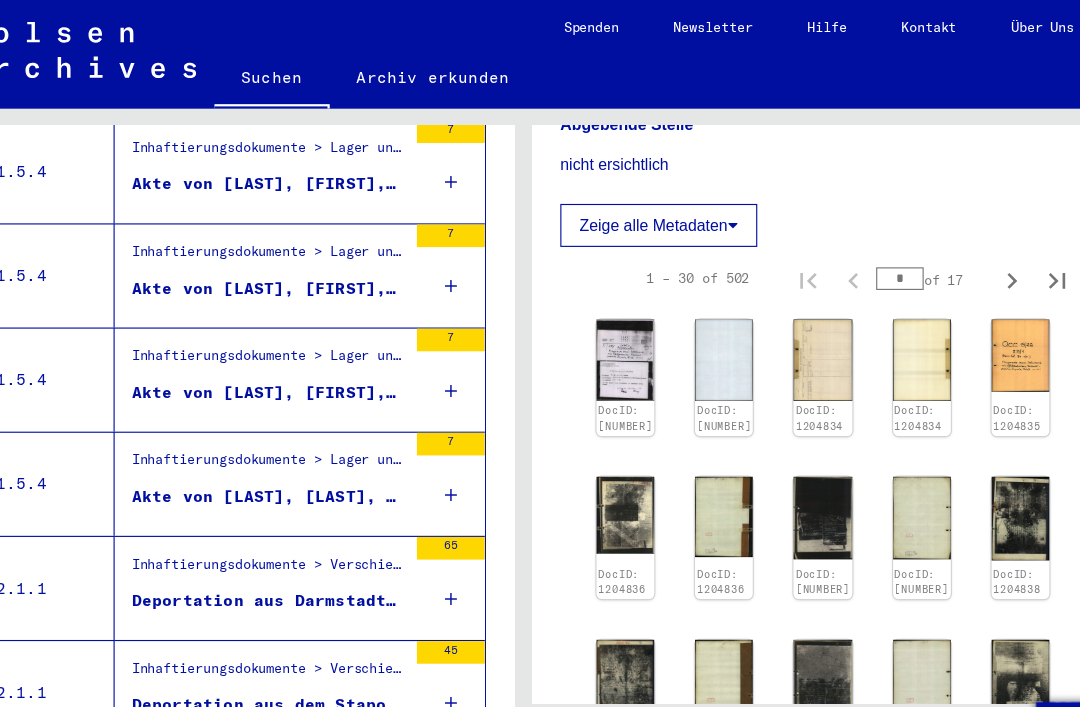 scroll, scrollTop: 2171, scrollLeft: 0, axis: vertical 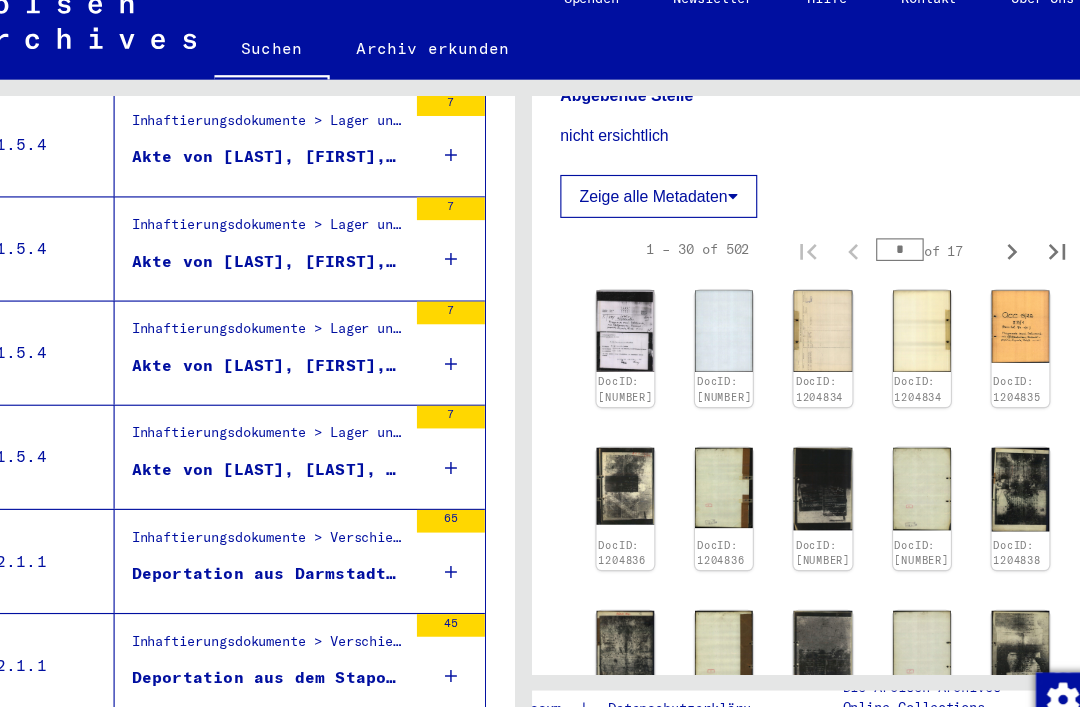 click 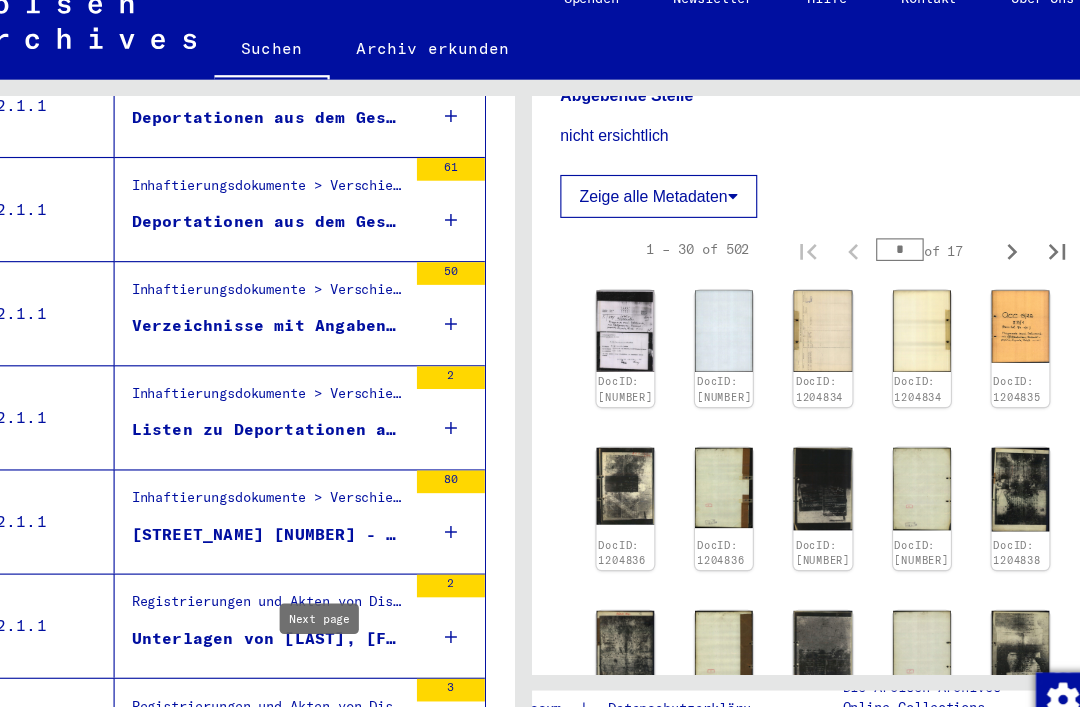 scroll, scrollTop: 733, scrollLeft: 0, axis: vertical 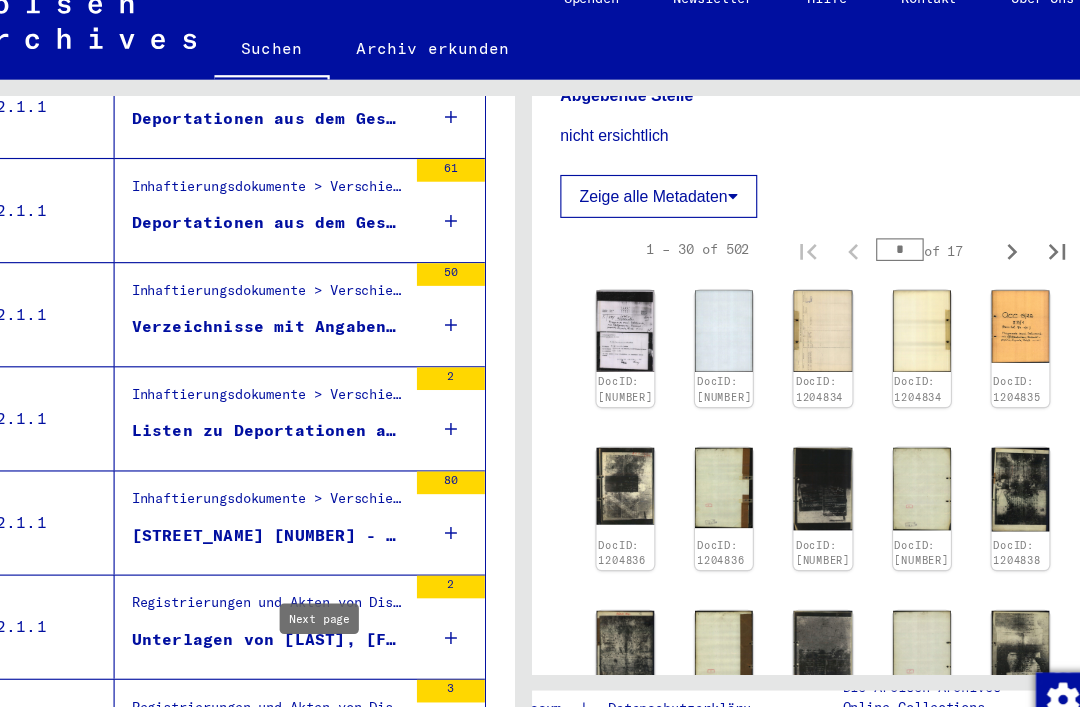 click on "Listen zu Deportationen aus Regensburg nach Piaski, Theresienstadt und in      das KL Auschwitz (ITS-Korrespondenz betreffend Provenienz der Dokumente)" at bounding box center (315, 406) 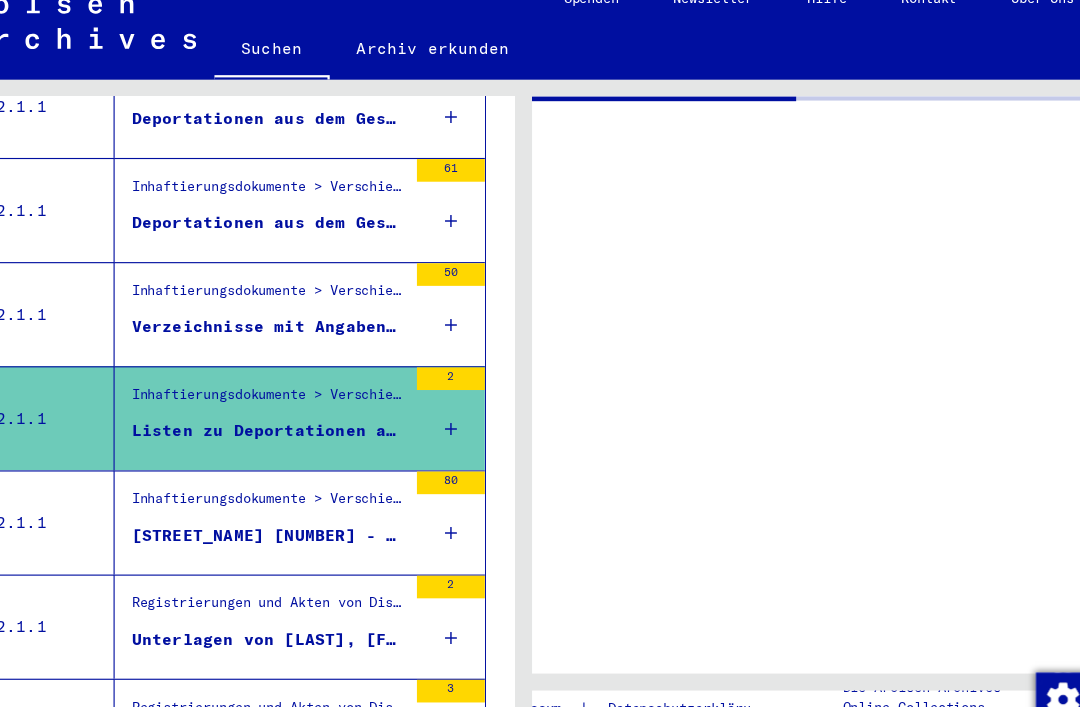 scroll, scrollTop: 0, scrollLeft: 0, axis: both 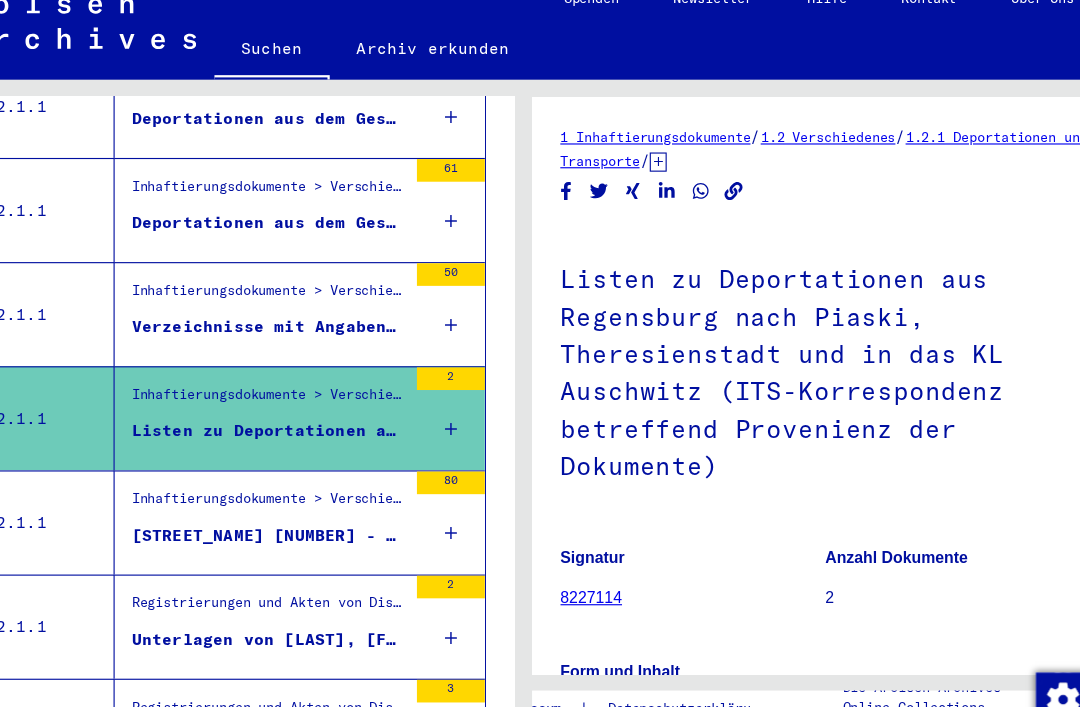click on "Verzeichnisse mit Angaben zu aus dem Gebiet Pommern (hauptsächlich aus      Stettin und Umgebung) u.a. in den Raum Lublin deportierten Jüdinnen und      Juden; Berichte von Überlebenden" at bounding box center [315, 314] 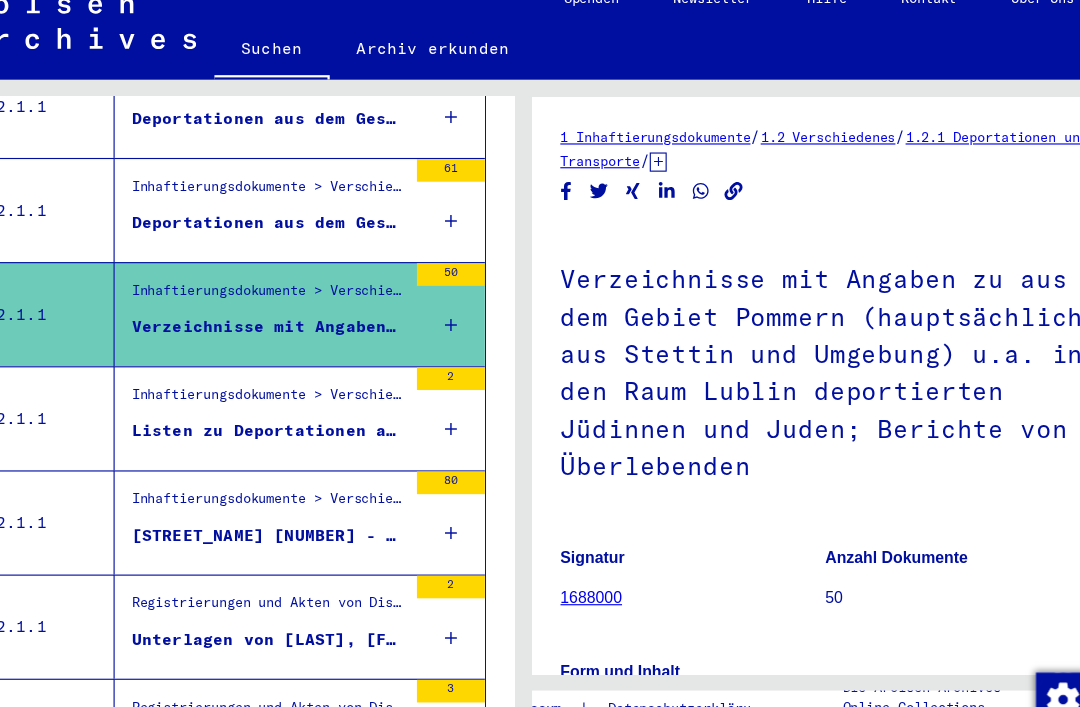 scroll, scrollTop: 0, scrollLeft: 0, axis: both 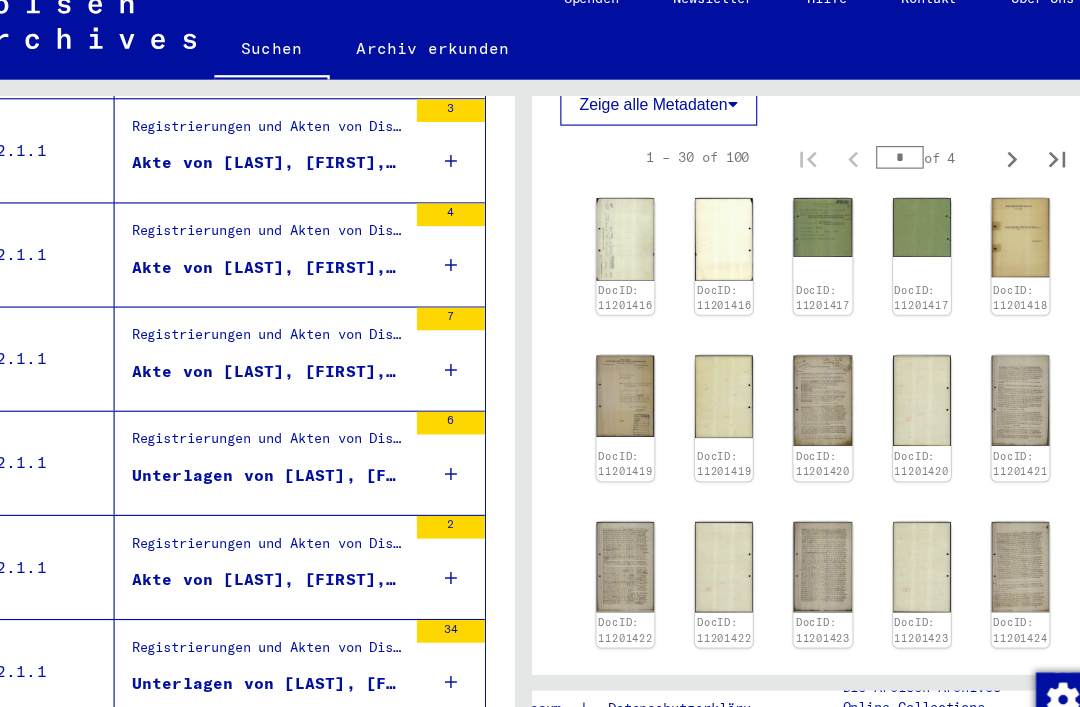 click 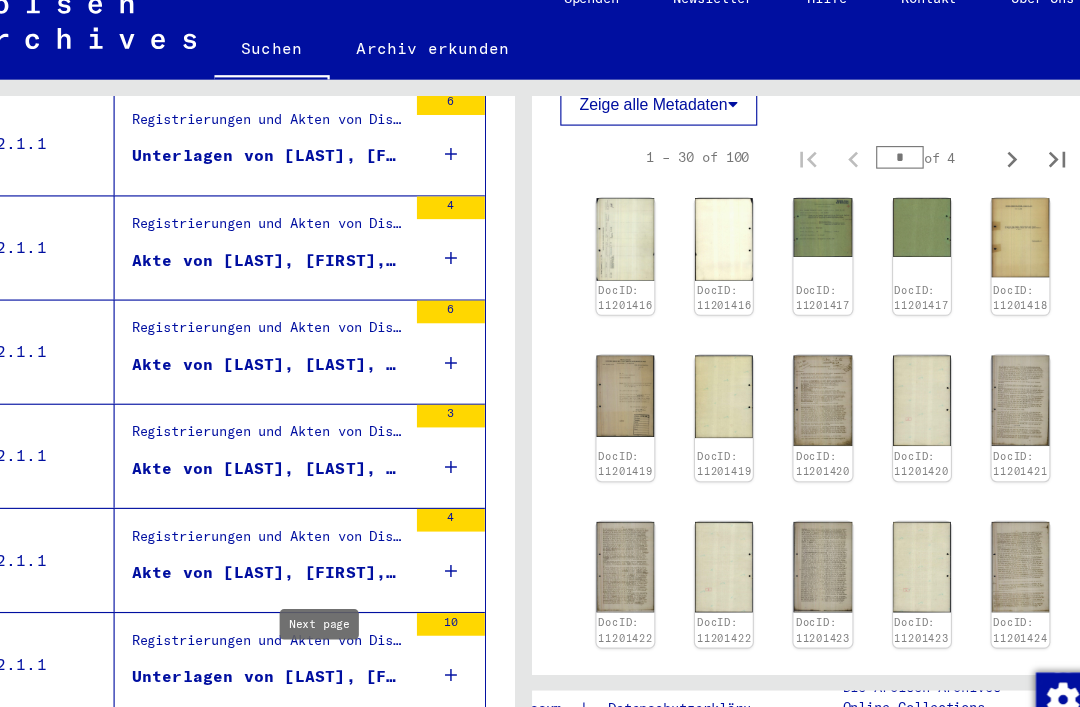 scroll, scrollTop: 2171, scrollLeft: 0, axis: vertical 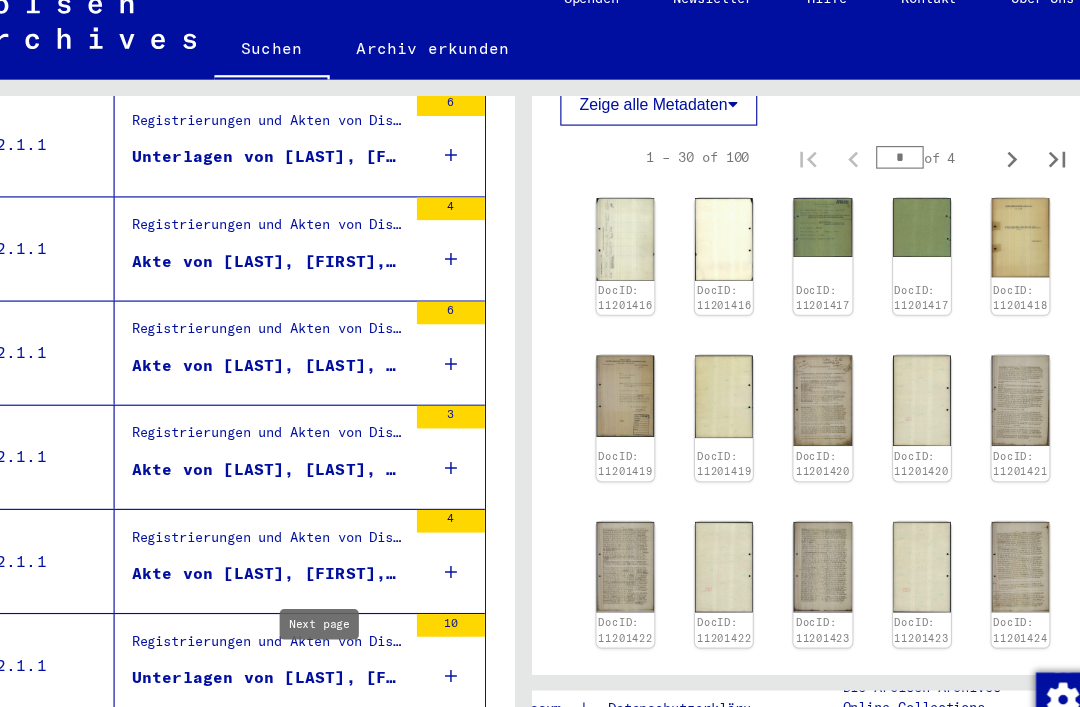 click 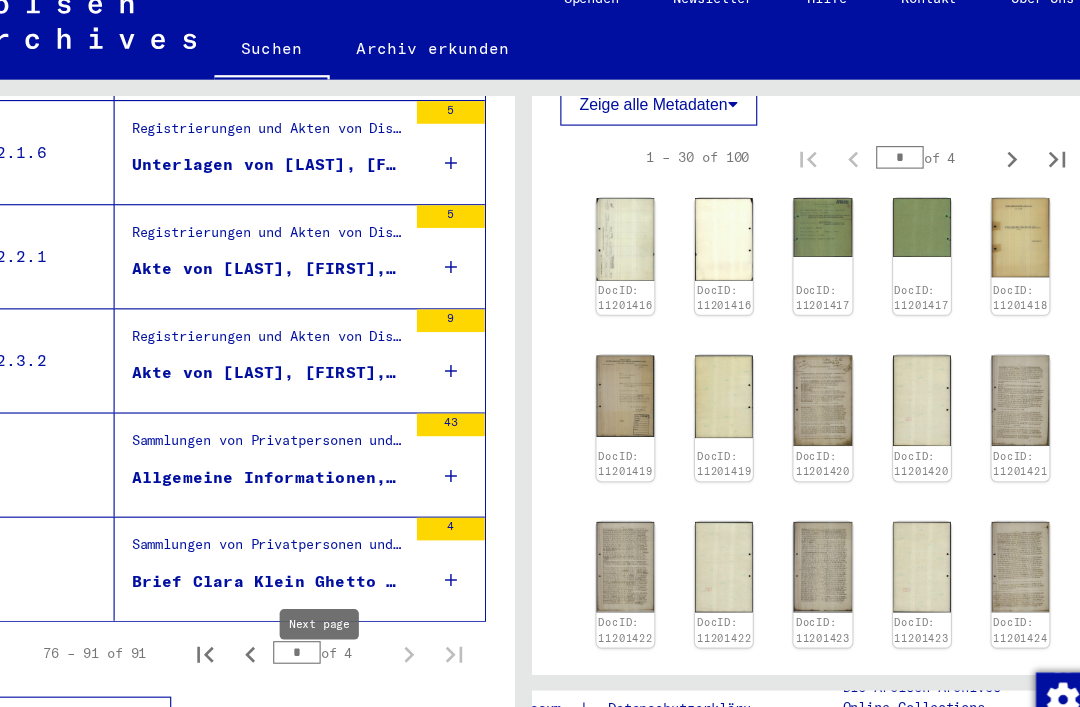 scroll, scrollTop: 1343, scrollLeft: 0, axis: vertical 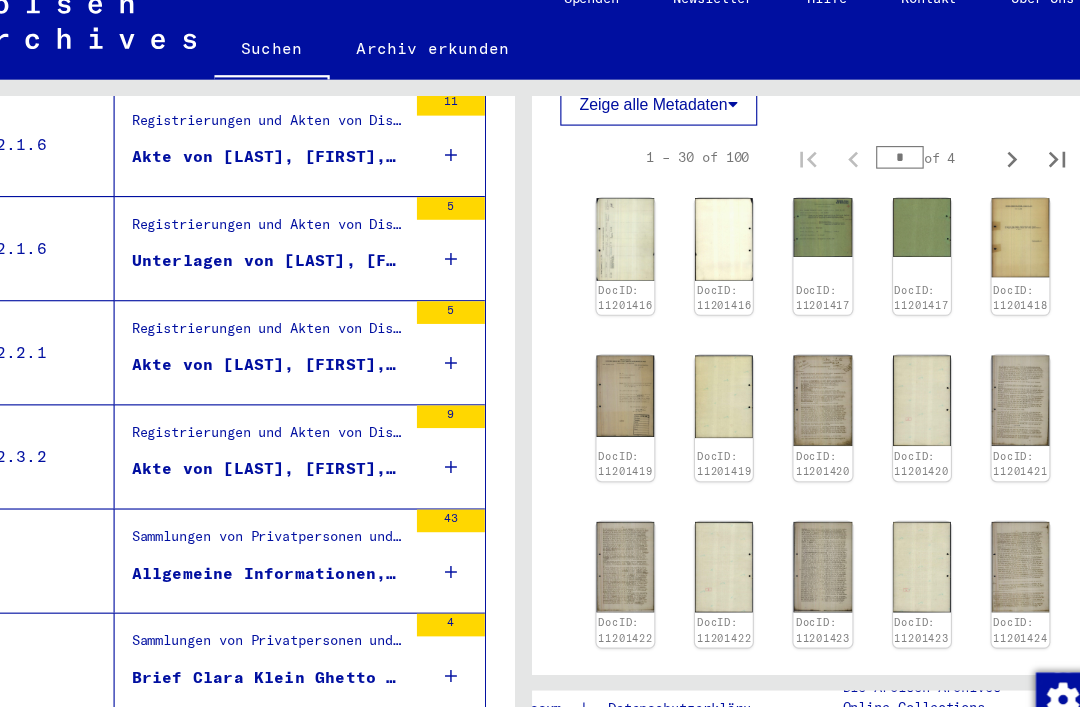 click on "Allgemeine Informationen, Korrespondenz und Zeitungsartikel sowie      Materialien ohne Themenbezug" at bounding box center (315, 532) 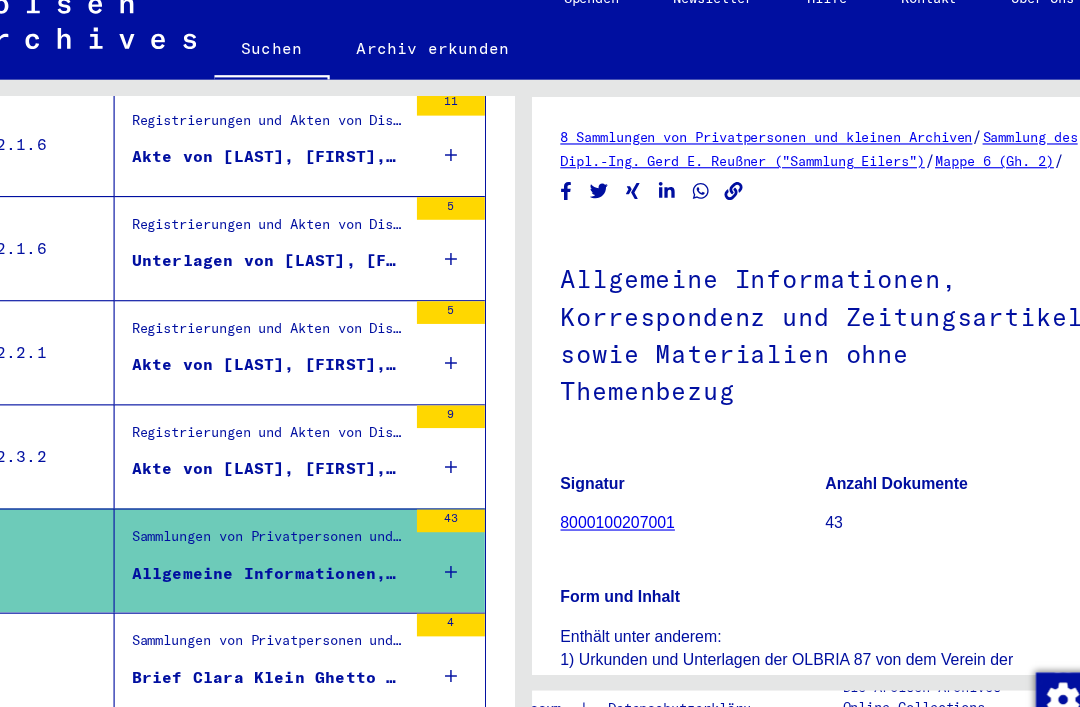scroll, scrollTop: 0, scrollLeft: 0, axis: both 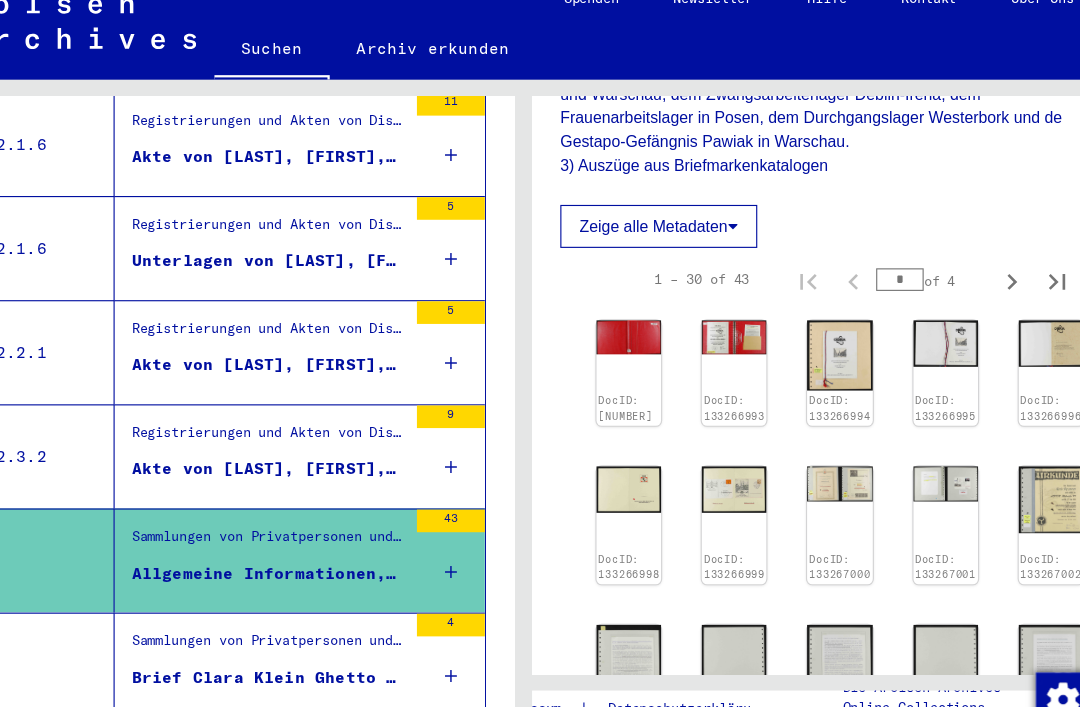 click 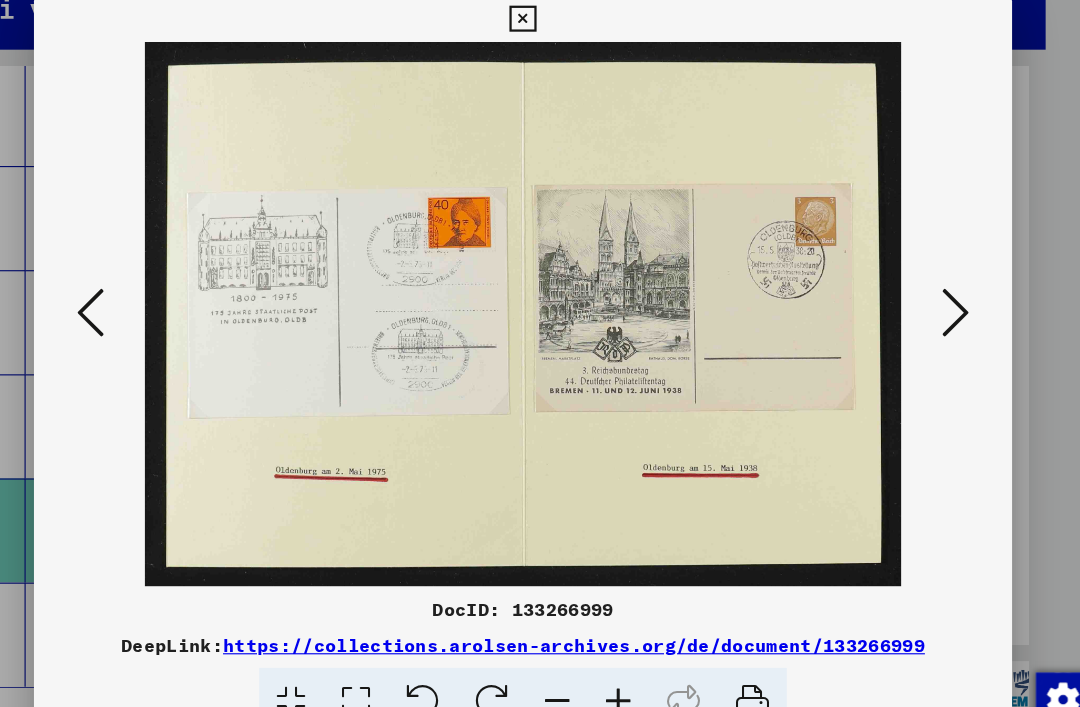 click at bounding box center [922, 302] 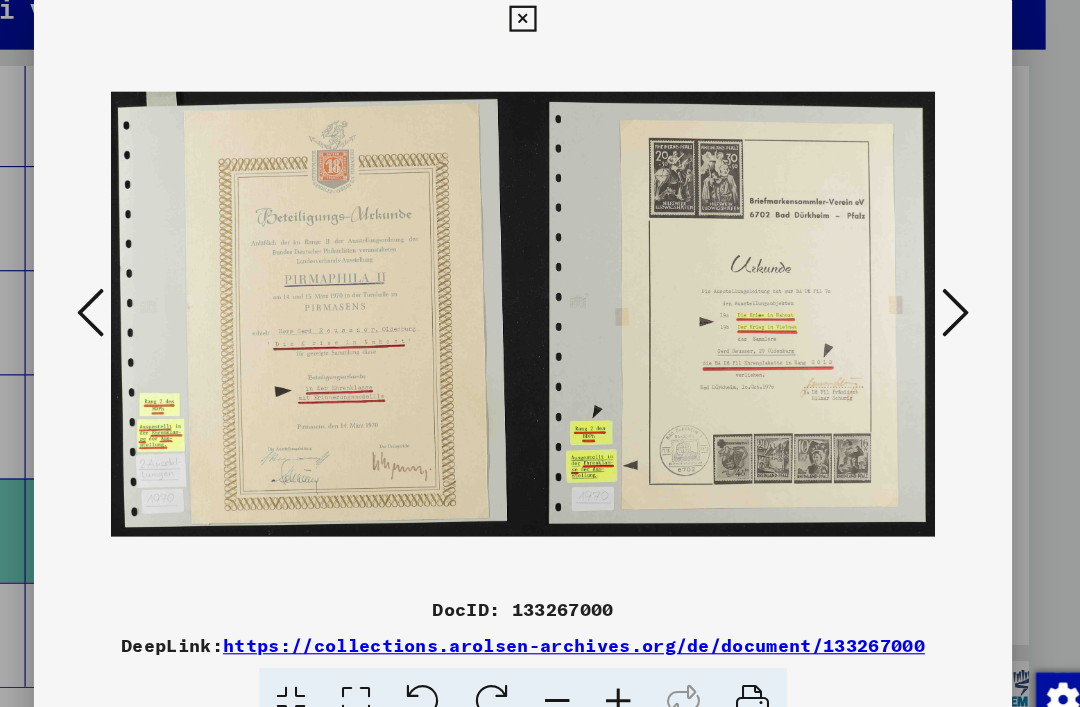 click at bounding box center [922, 302] 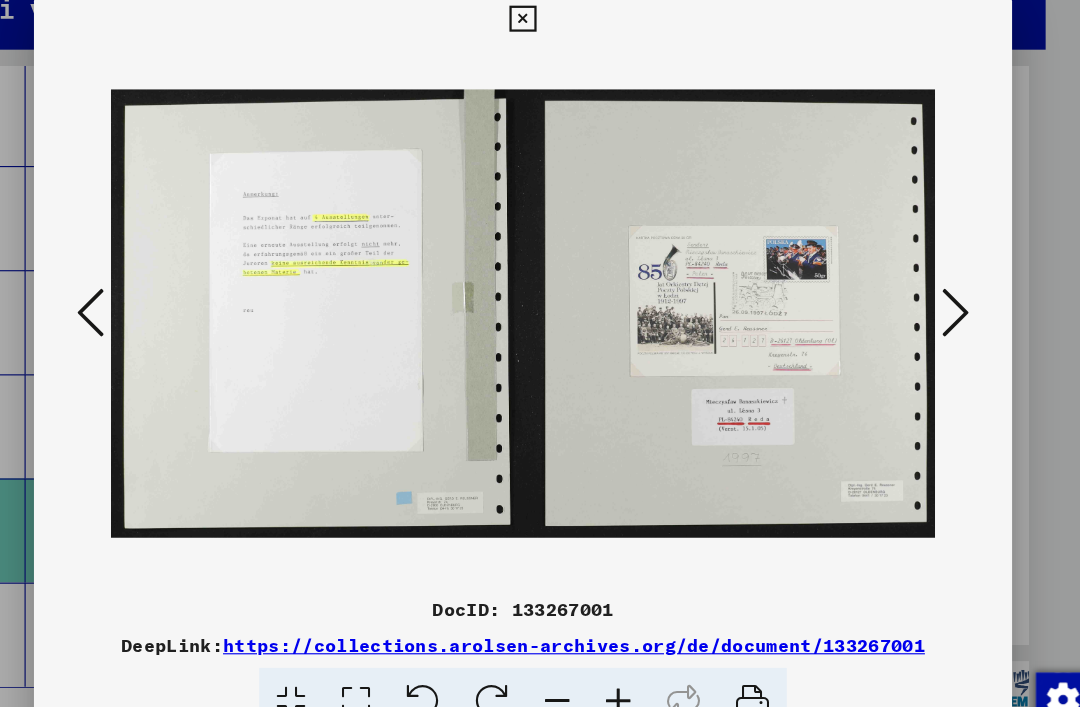 click at bounding box center [922, 302] 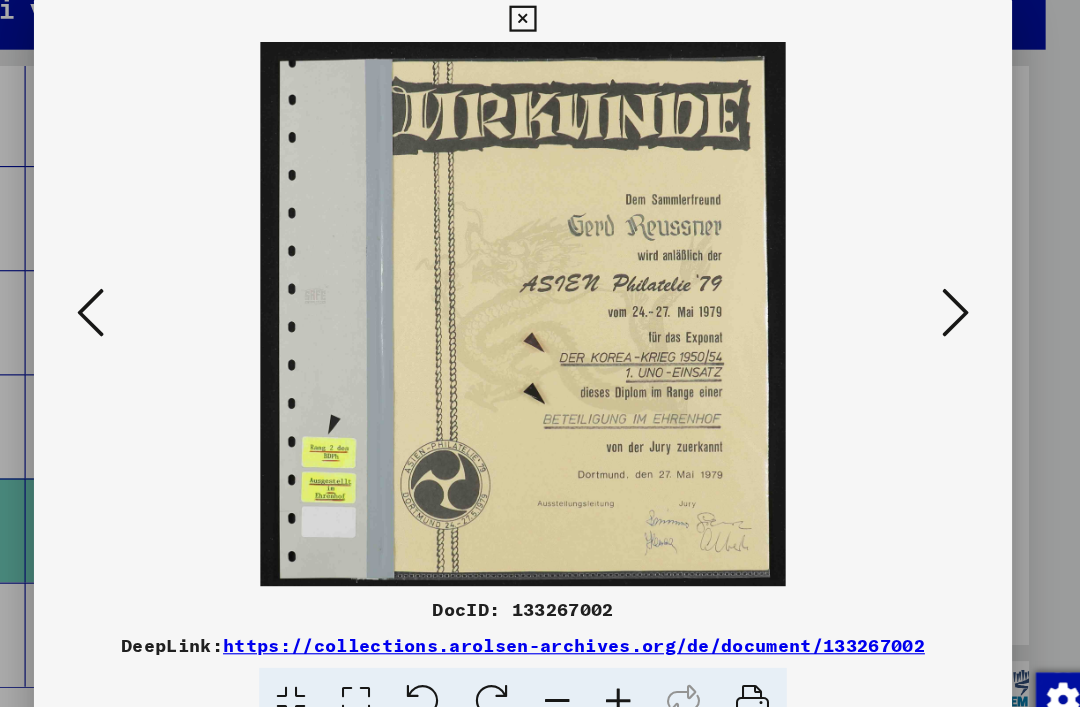 click at bounding box center (922, 302) 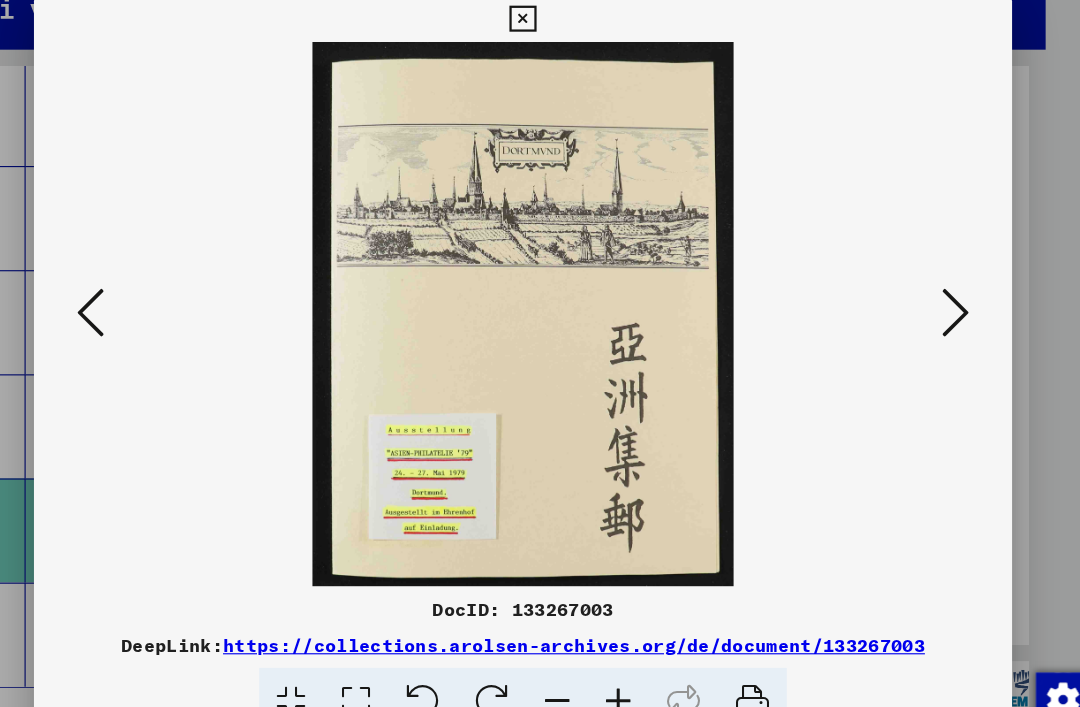 click at bounding box center (922, 302) 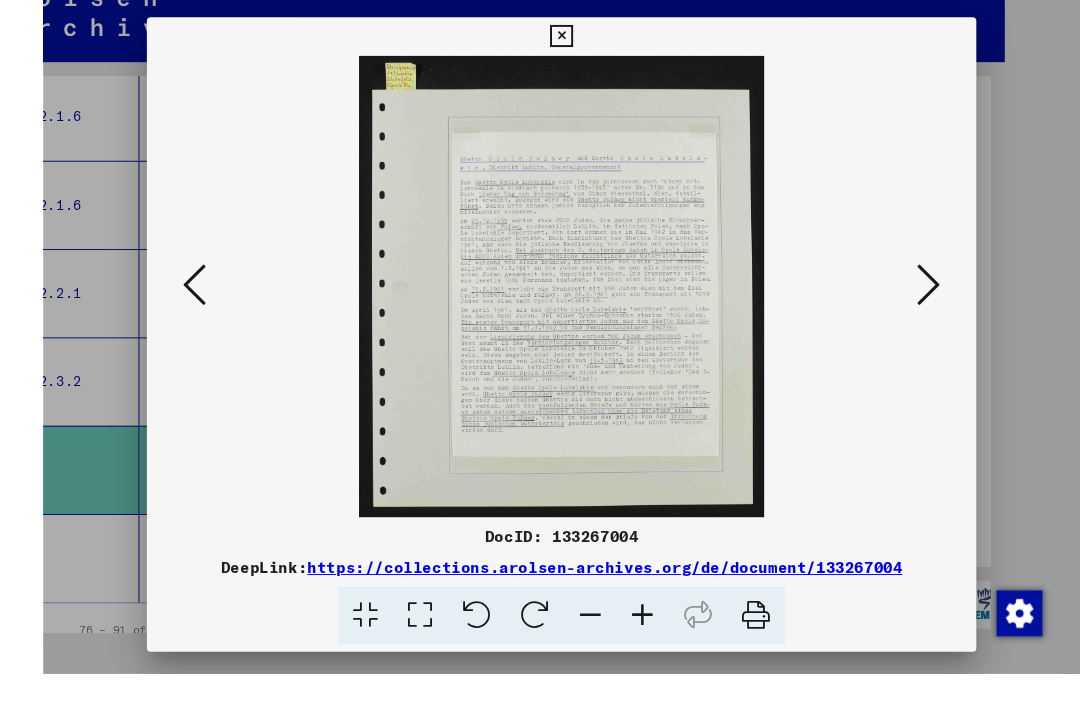 scroll, scrollTop: 20, scrollLeft: 0, axis: vertical 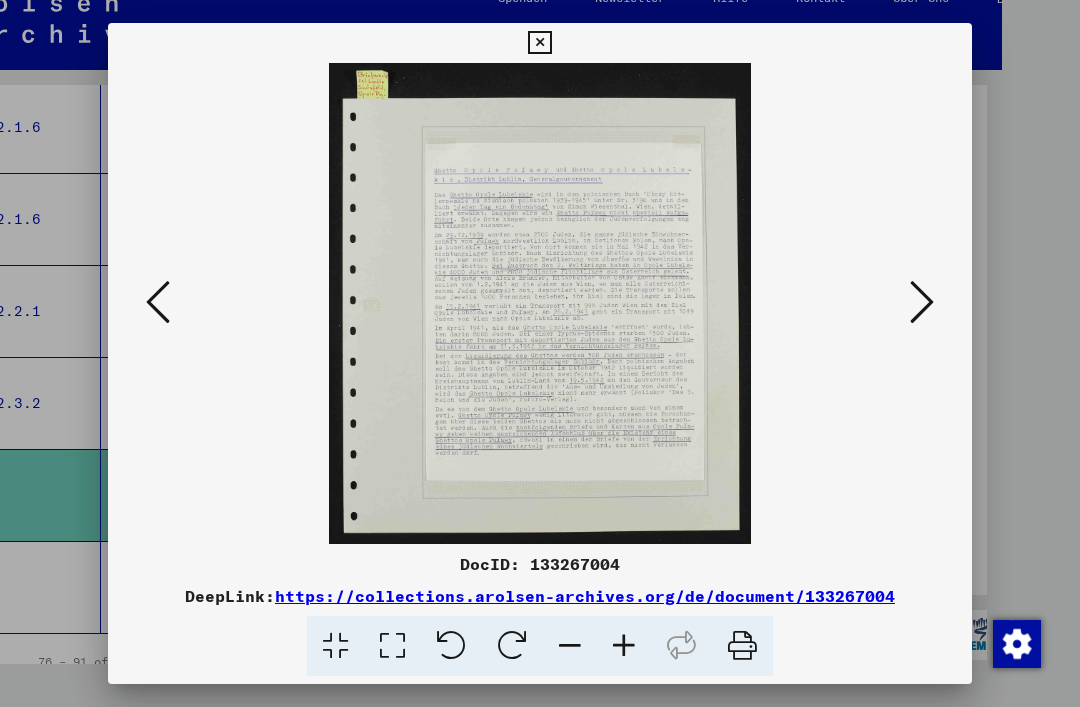click at bounding box center [922, 302] 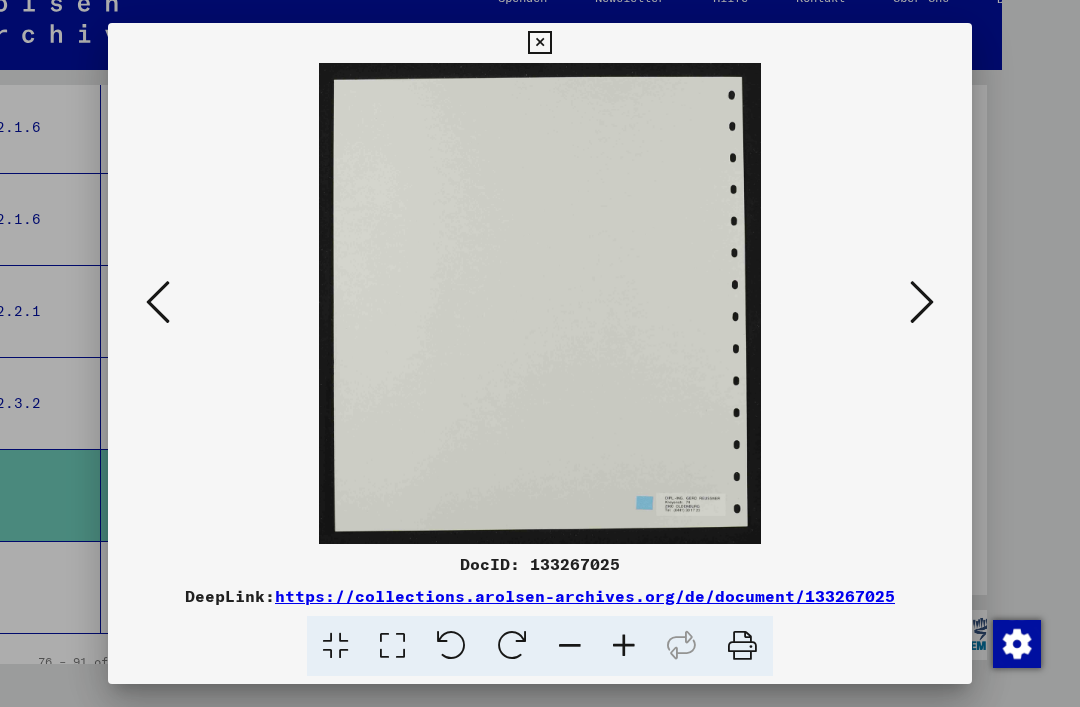 click at bounding box center (922, 302) 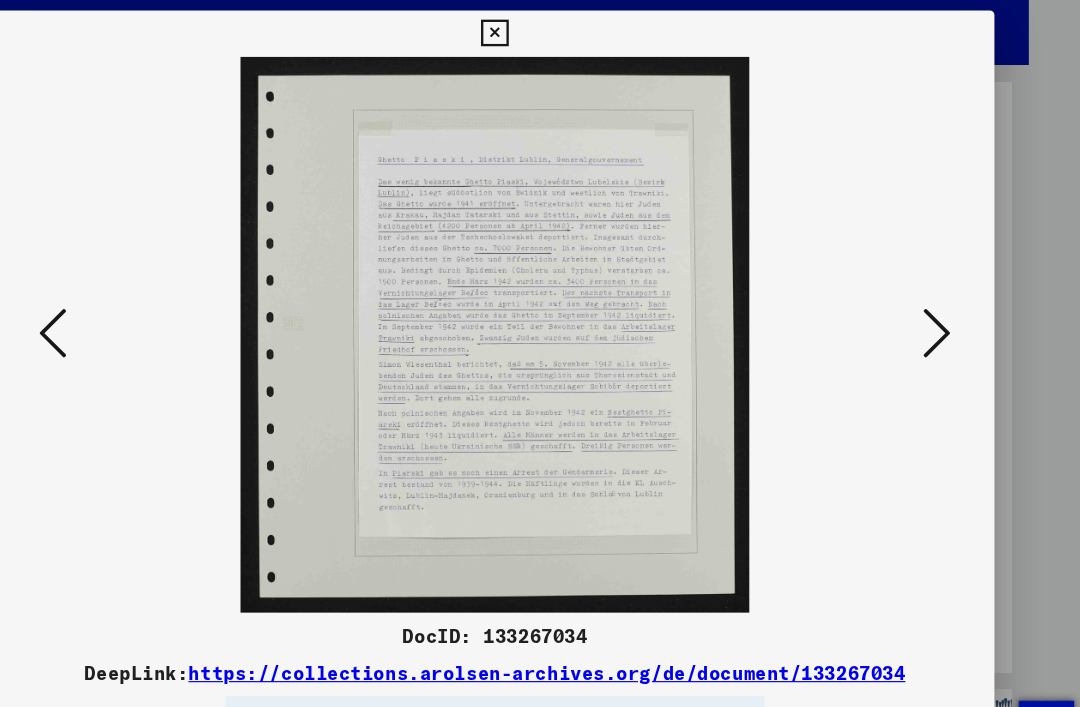 click at bounding box center (922, 302) 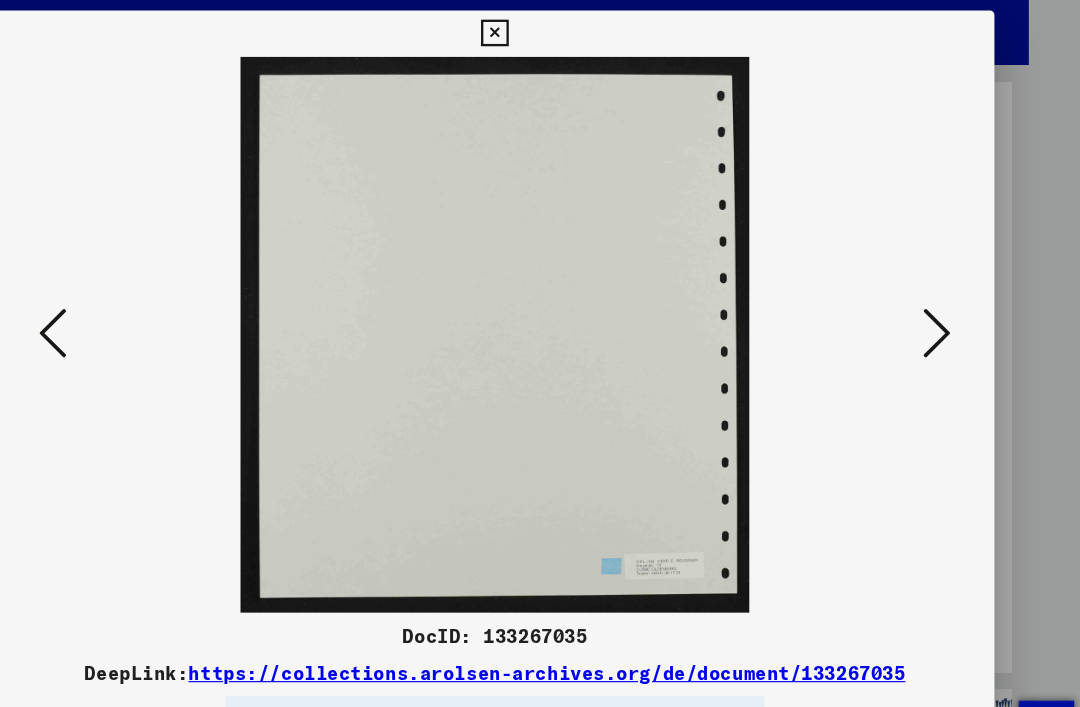 click at bounding box center [922, 302] 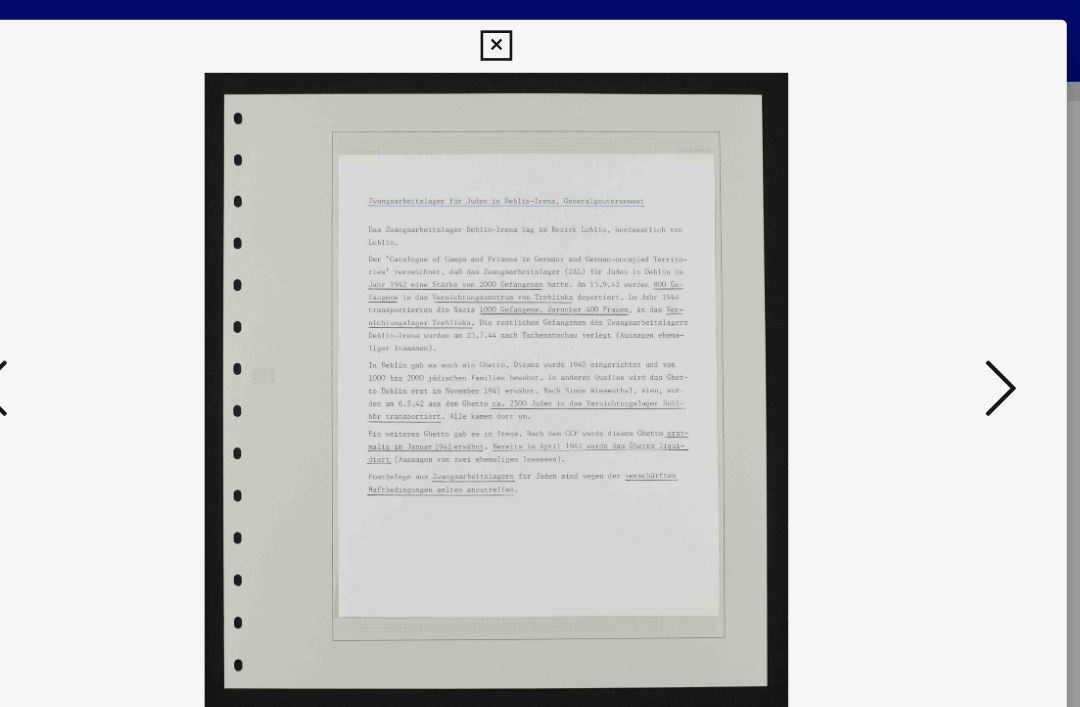 click at bounding box center [922, 302] 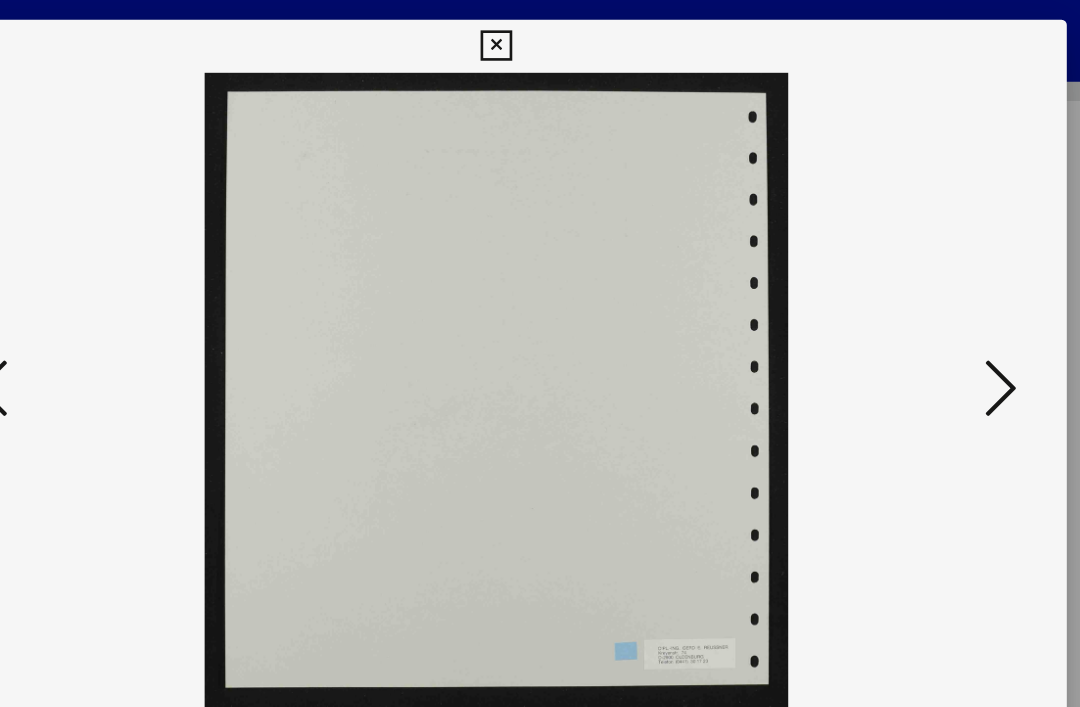 click at bounding box center [922, 302] 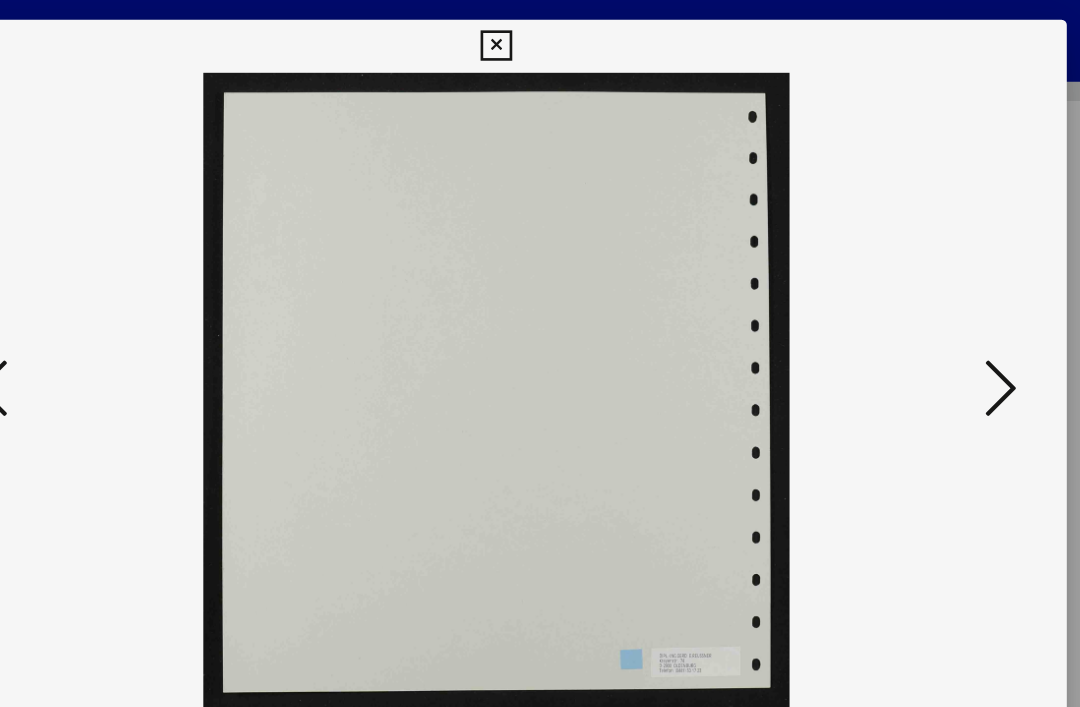 click at bounding box center (922, 302) 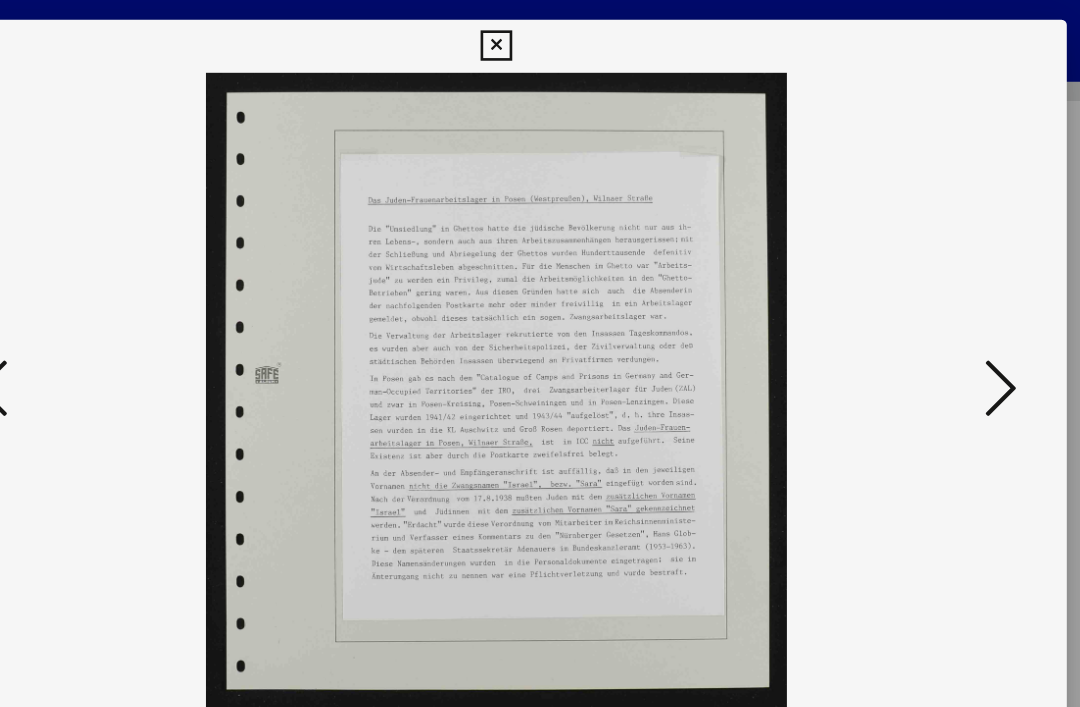 click at bounding box center (922, 302) 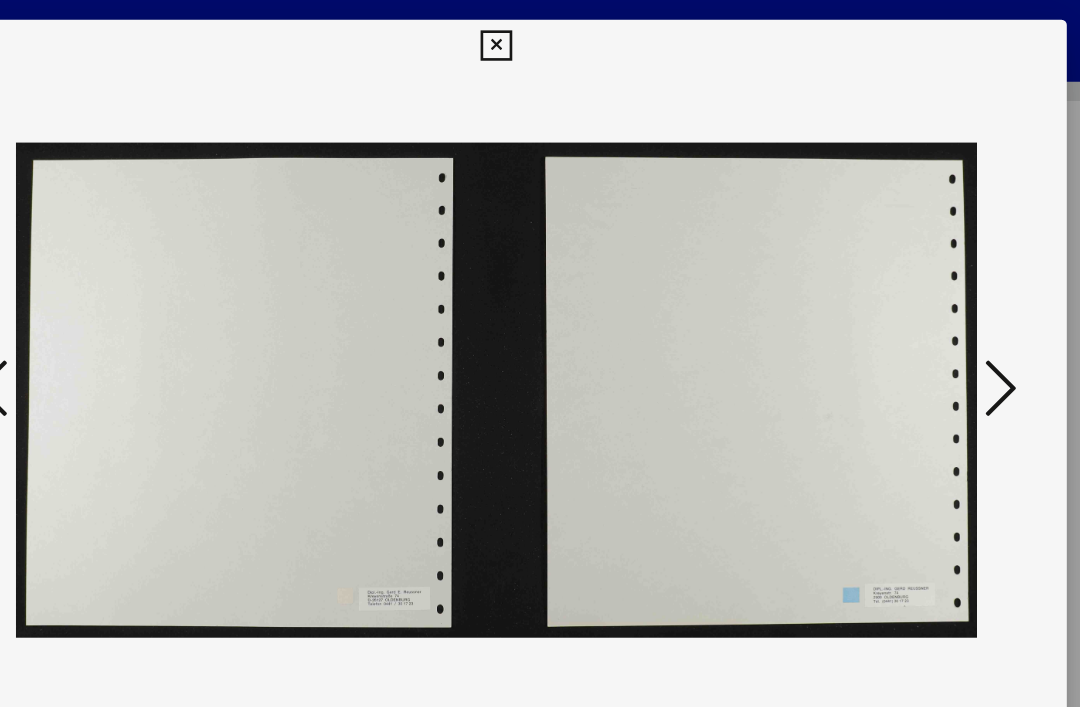 click at bounding box center (922, 302) 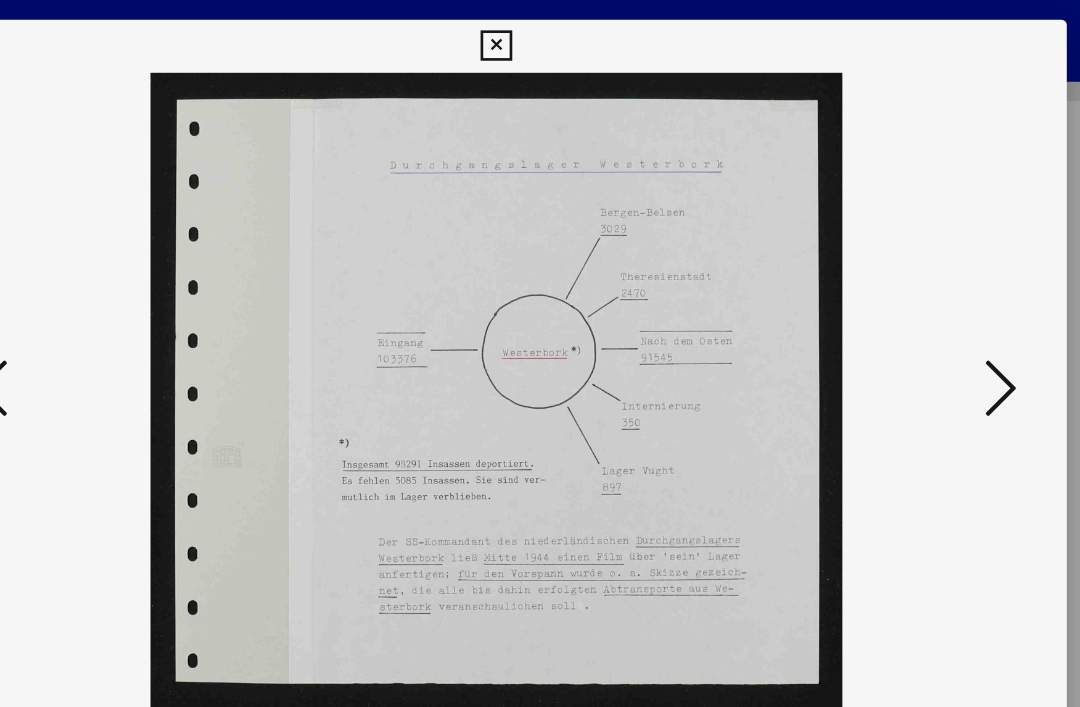 click at bounding box center [539, 43] 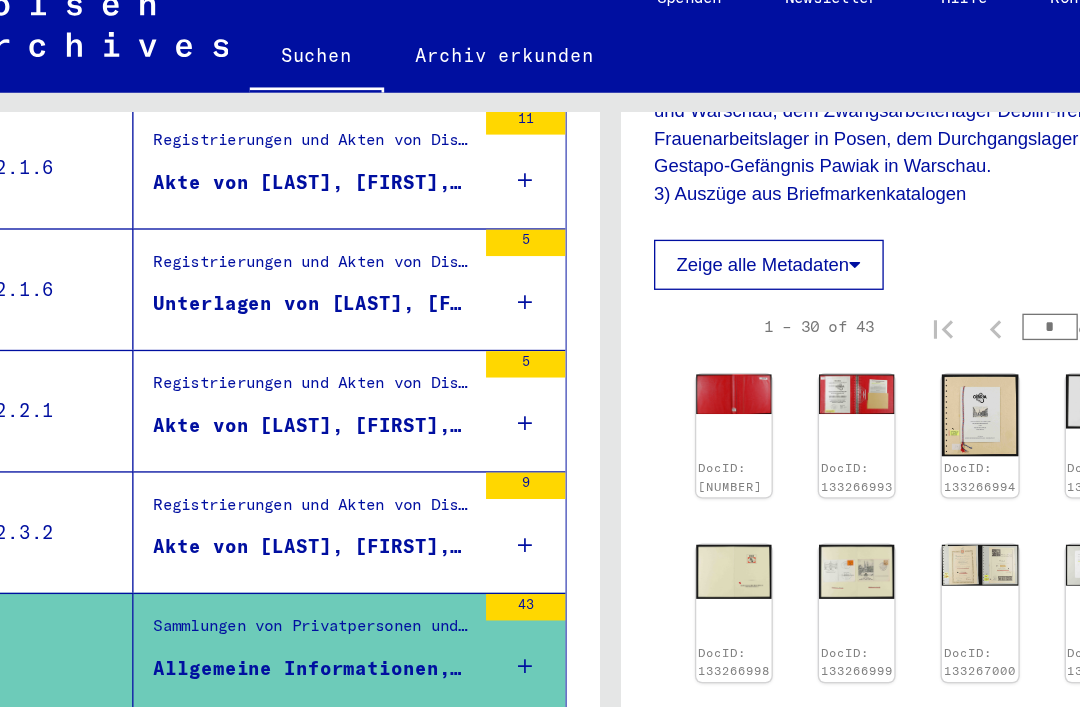 click on "Brief Clara Klein Ghetto Piaski" at bounding box center (315, 624) 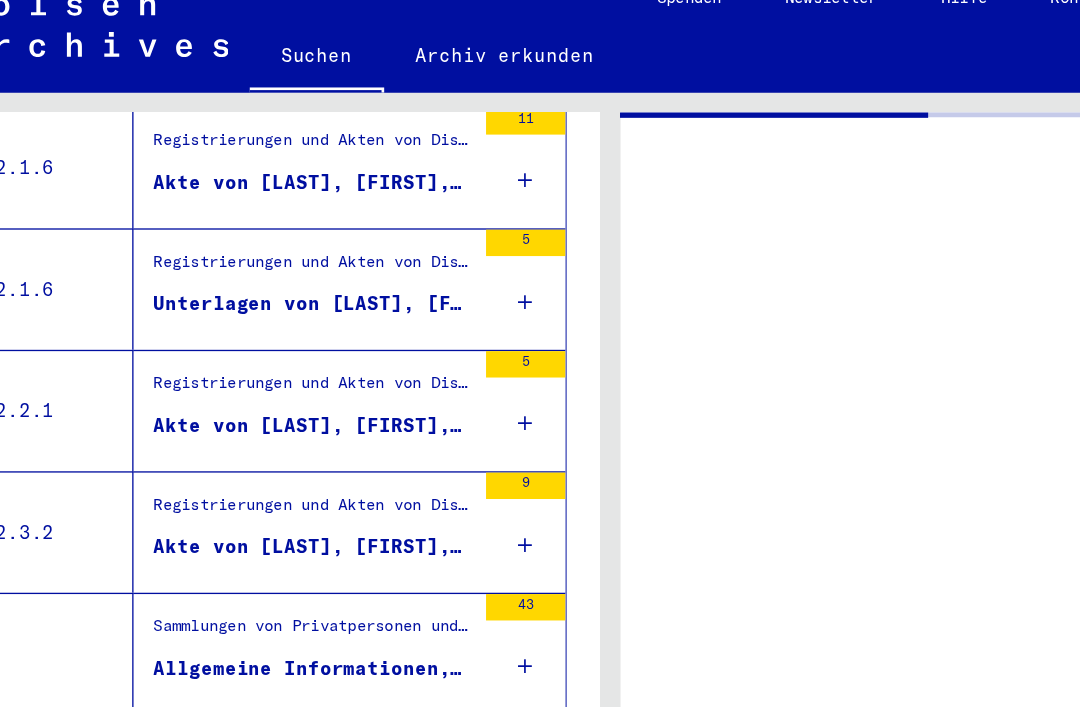 scroll, scrollTop: 0, scrollLeft: 0, axis: both 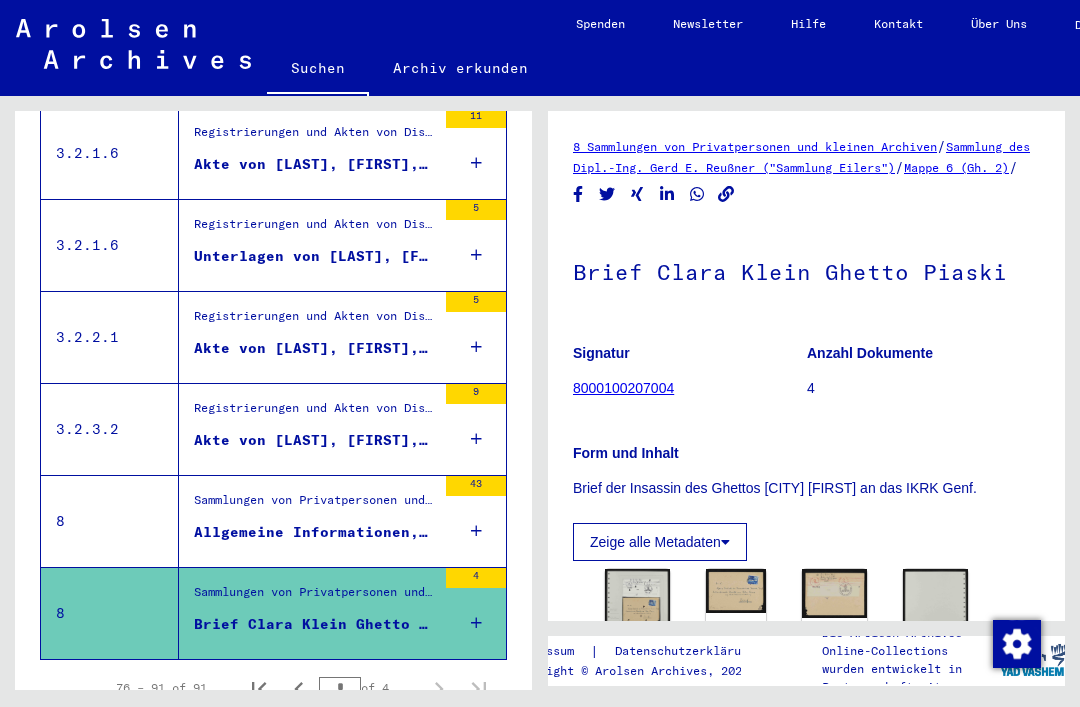 click 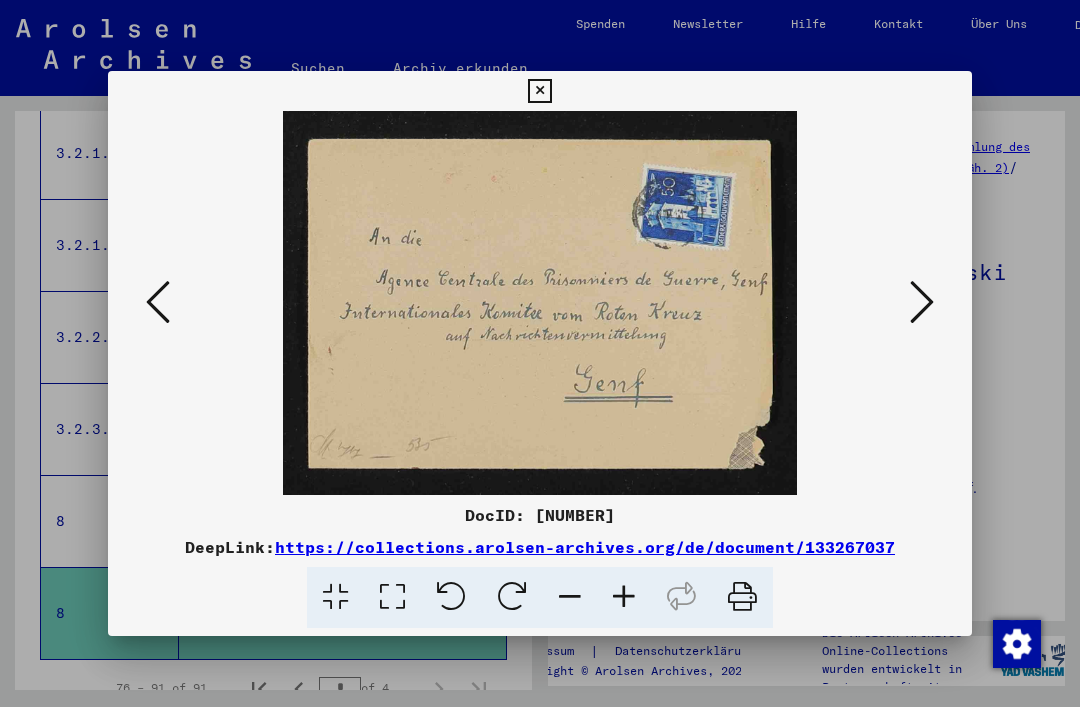 click at bounding box center (922, 302) 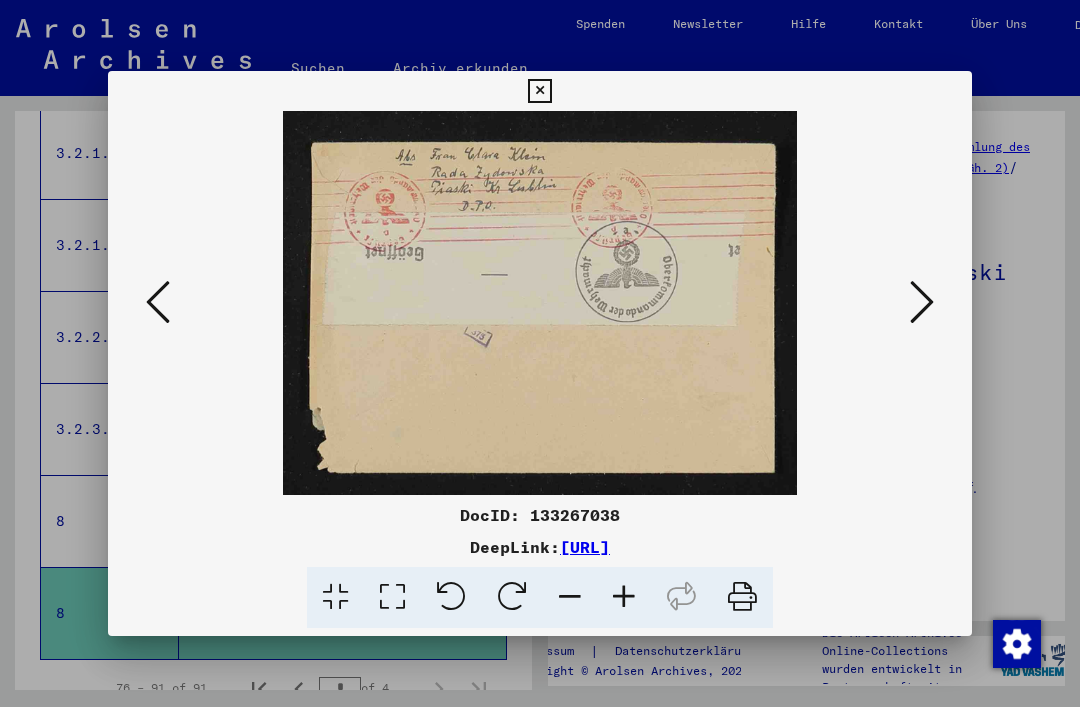 click at bounding box center (922, 302) 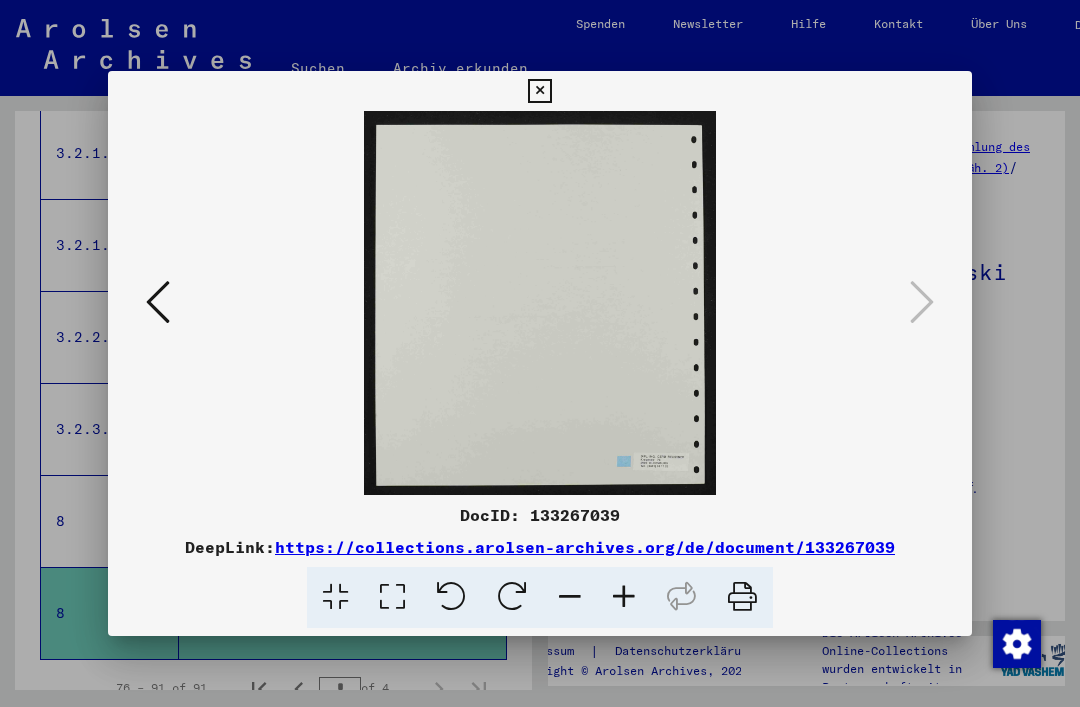 click at bounding box center (539, 91) 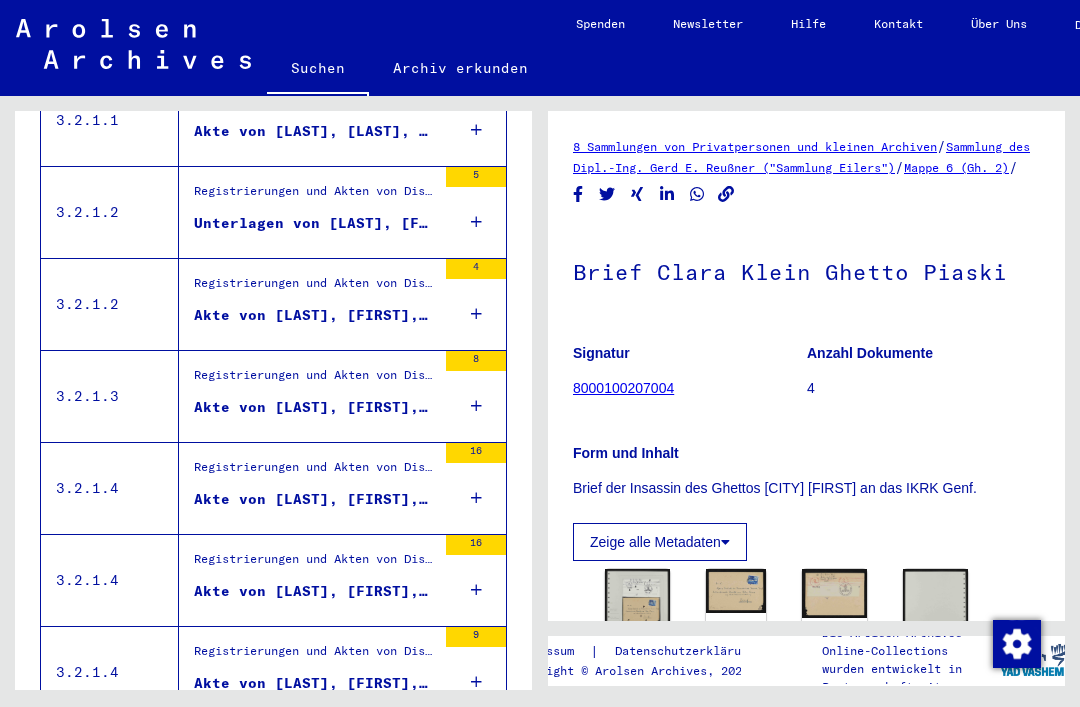 scroll, scrollTop: 639, scrollLeft: 0, axis: vertical 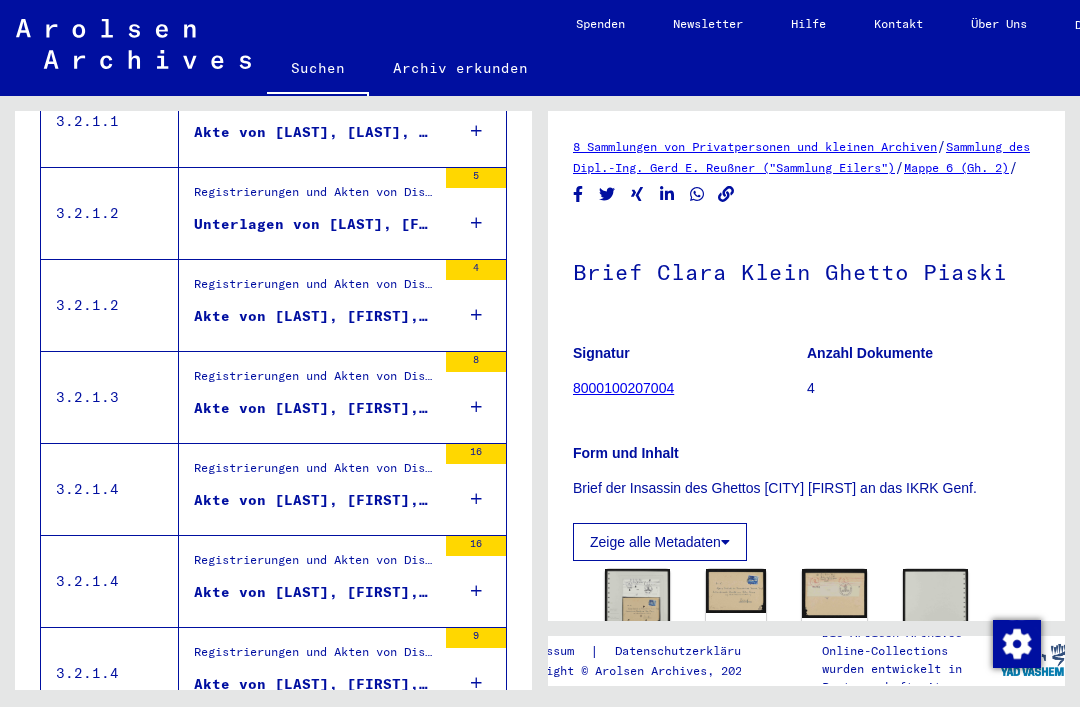 click on "Akte von [LAST], [FIRST], geboren am [DATE], geboren in [CITY]" at bounding box center (315, 316) 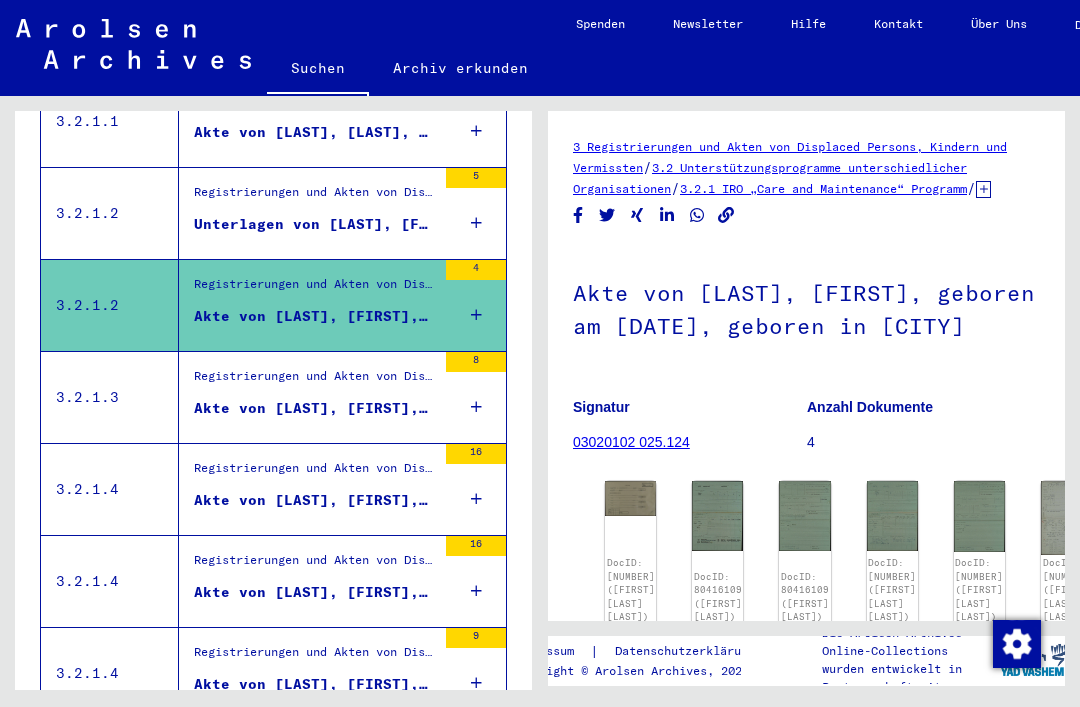 scroll, scrollTop: 0, scrollLeft: 0, axis: both 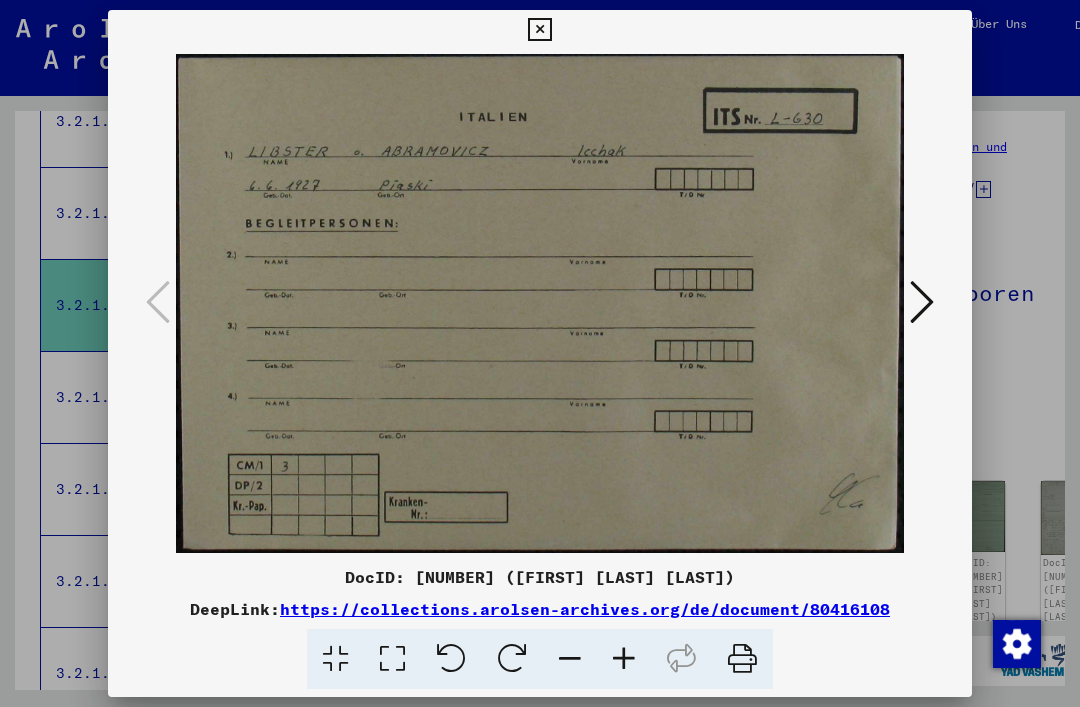 click at bounding box center (922, 302) 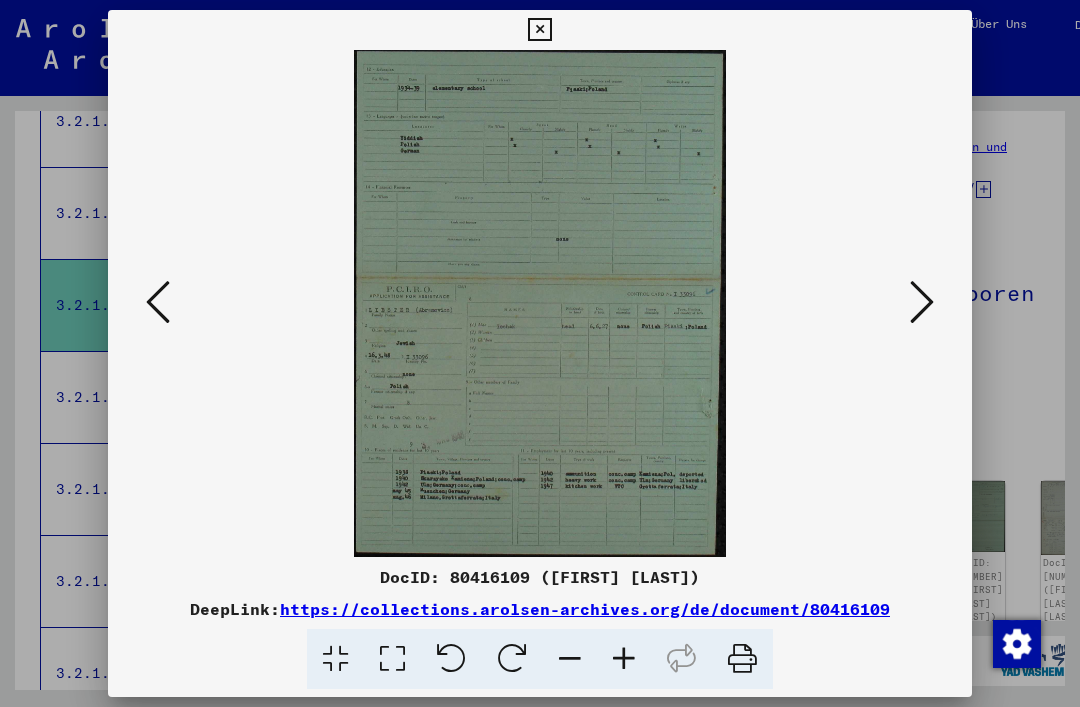 click at bounding box center [922, 302] 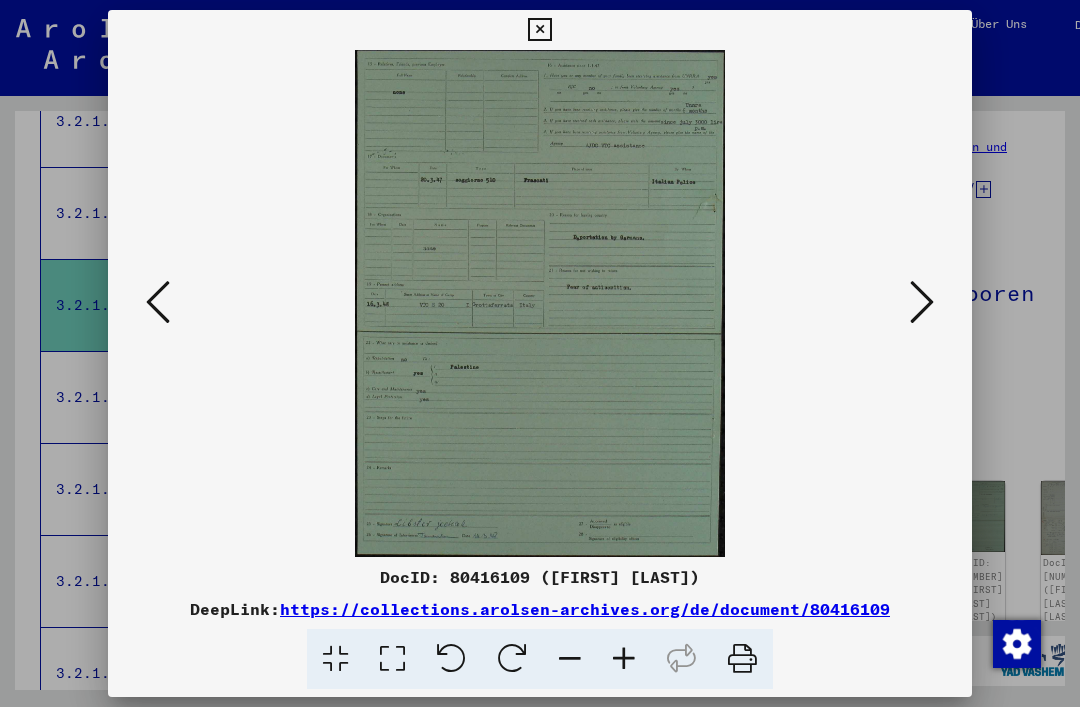 click at bounding box center (922, 302) 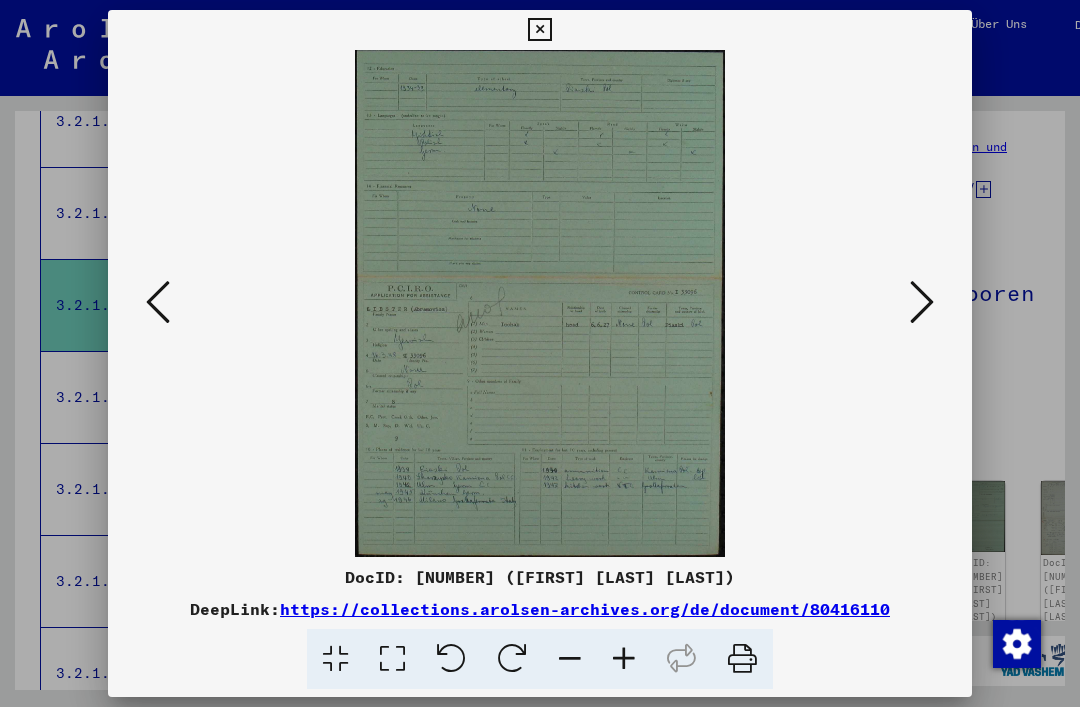 click at bounding box center [922, 302] 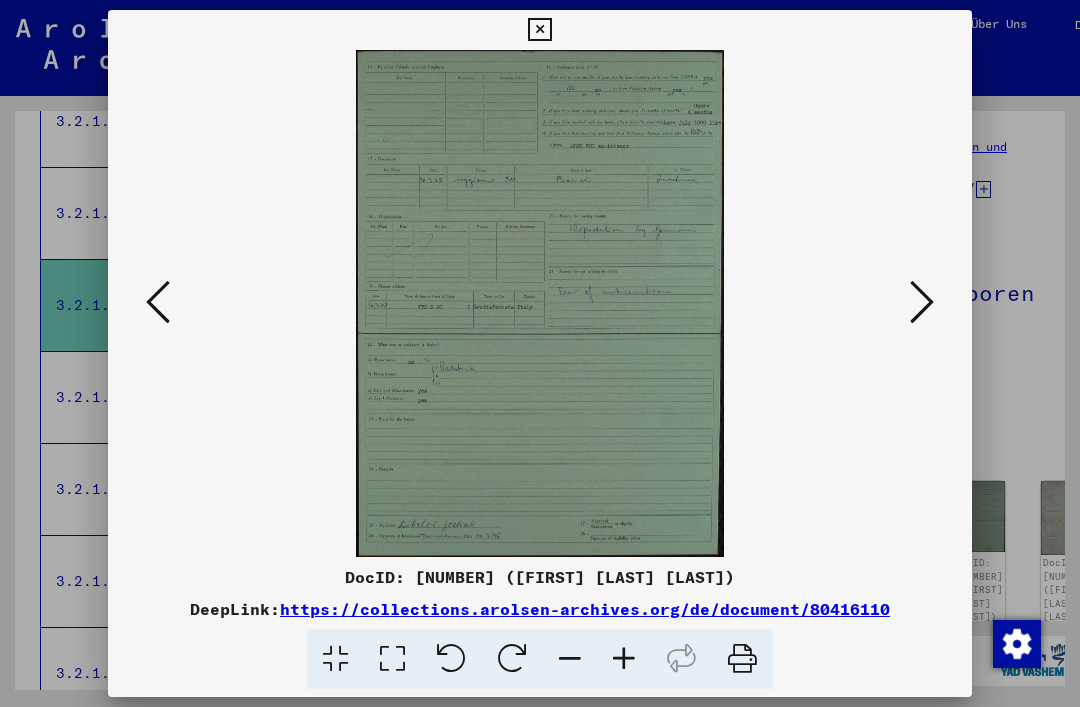 click at bounding box center [922, 302] 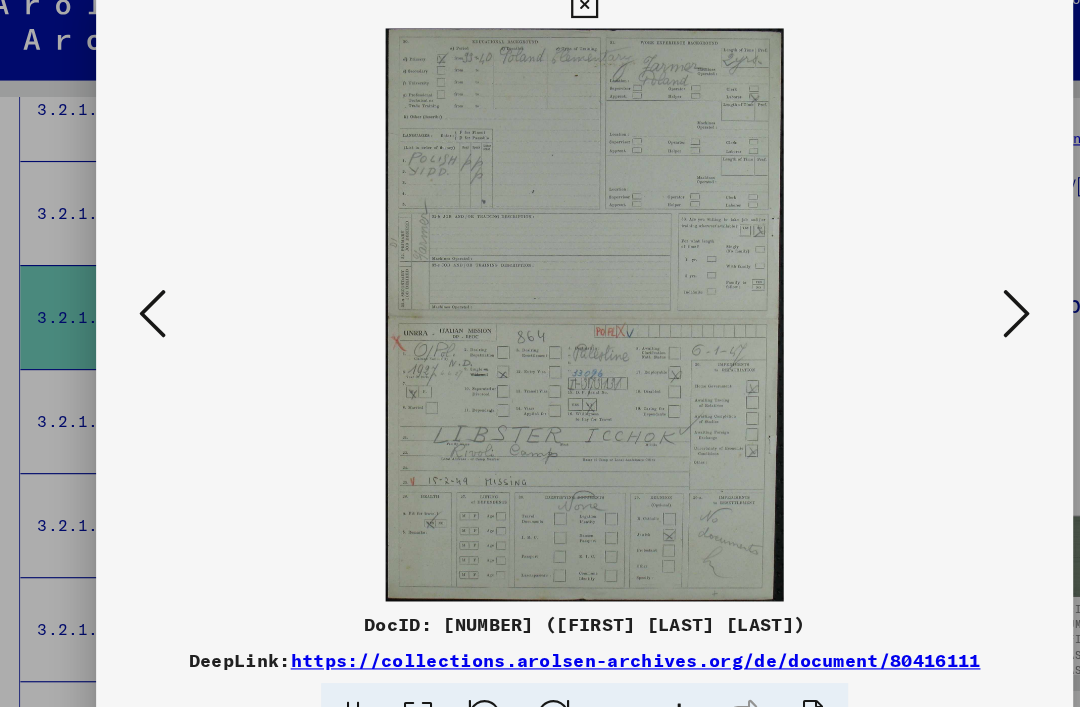 click at bounding box center (922, 302) 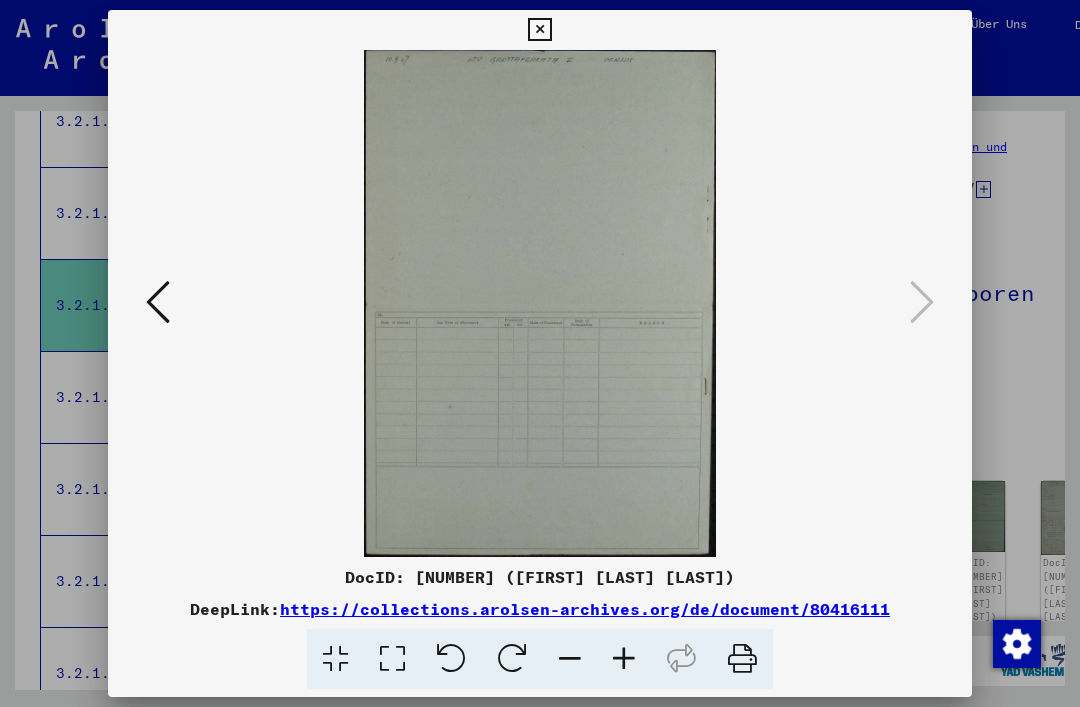 click at bounding box center (539, 30) 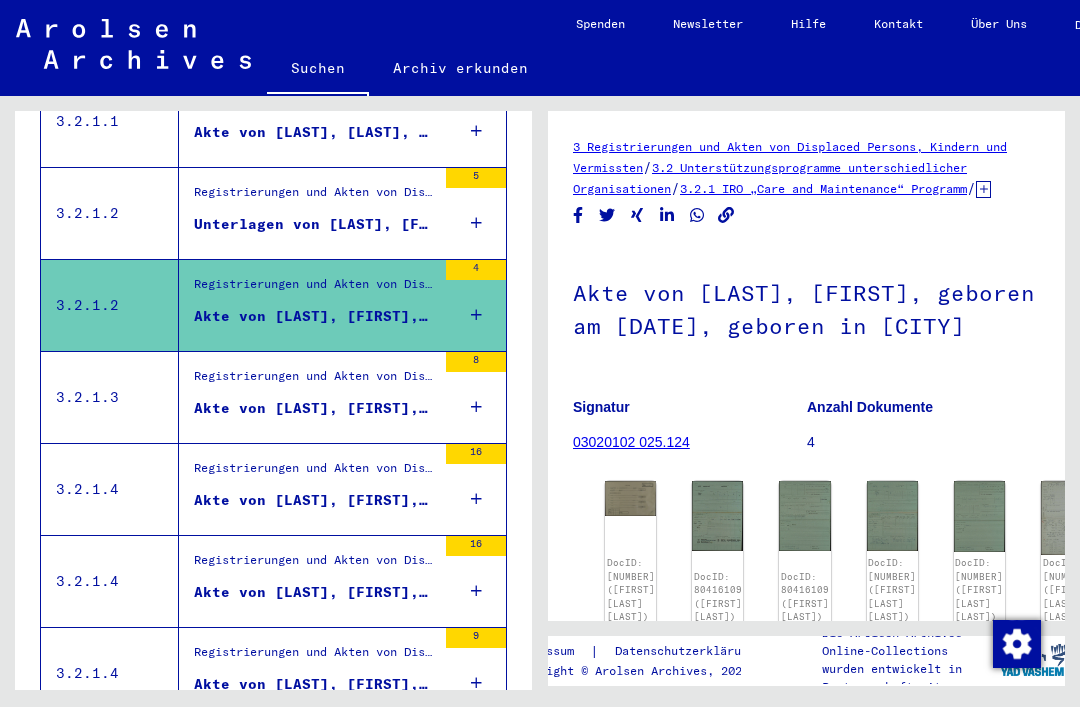 click on "Registrierungen und Akten von Displaced Persons, Kindern und Vermissten > Unterstützungsprogramme unterschiedlicher Organisationen > IRO „Care and Maintenance“ Programm > CM/1 Akten aus Italien, A-Z > CM/1 Akten A -Z > Akten mit Namen ab HAGEN" at bounding box center (315, 197) 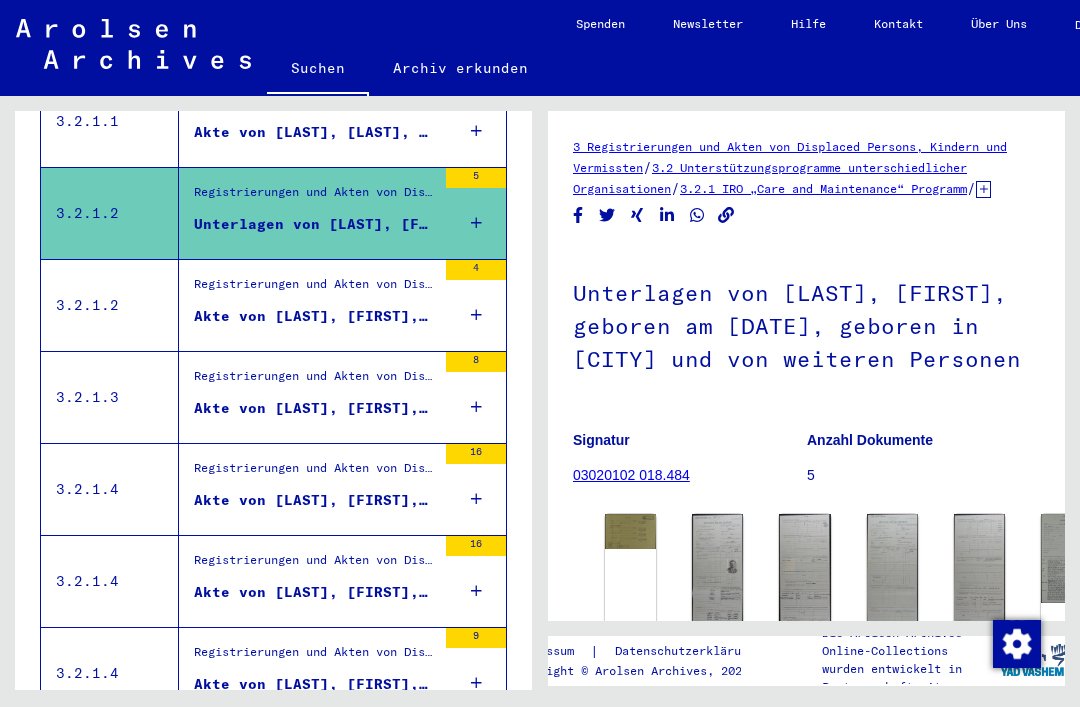 scroll, scrollTop: 0, scrollLeft: 0, axis: both 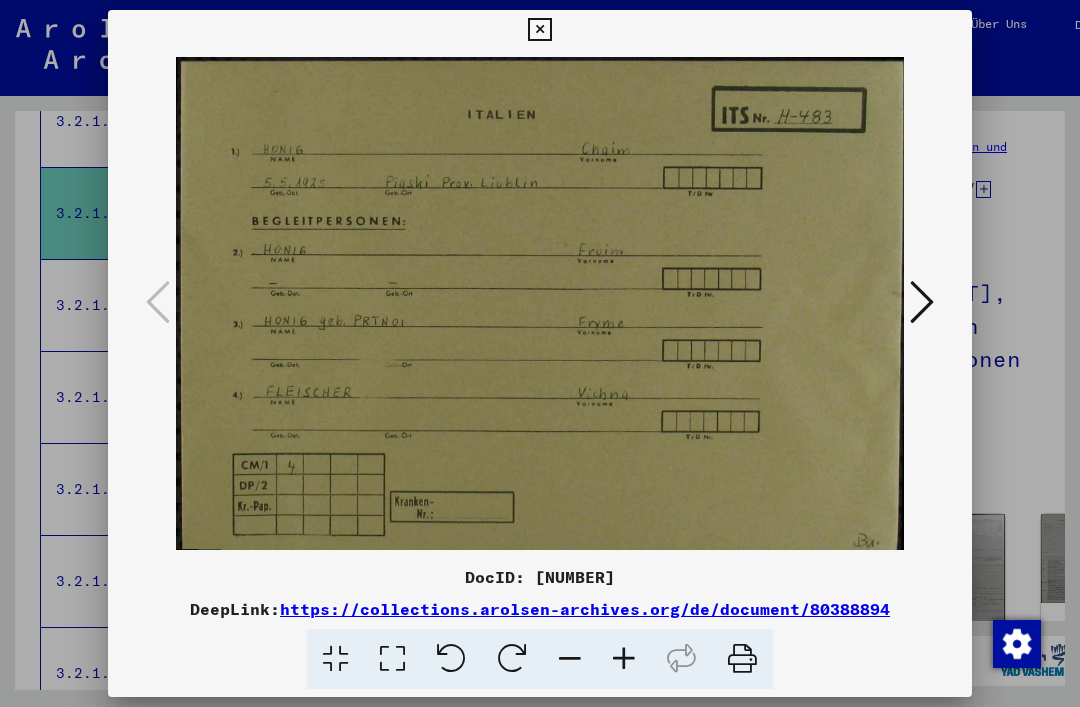 click at bounding box center (922, 302) 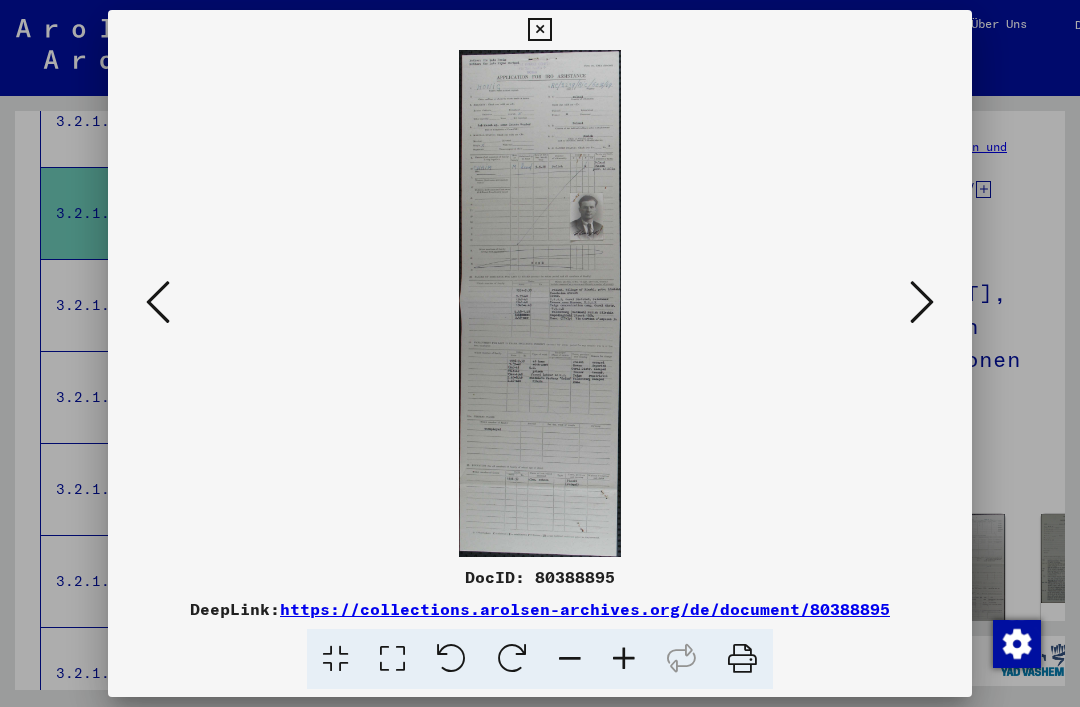 click at bounding box center [539, 30] 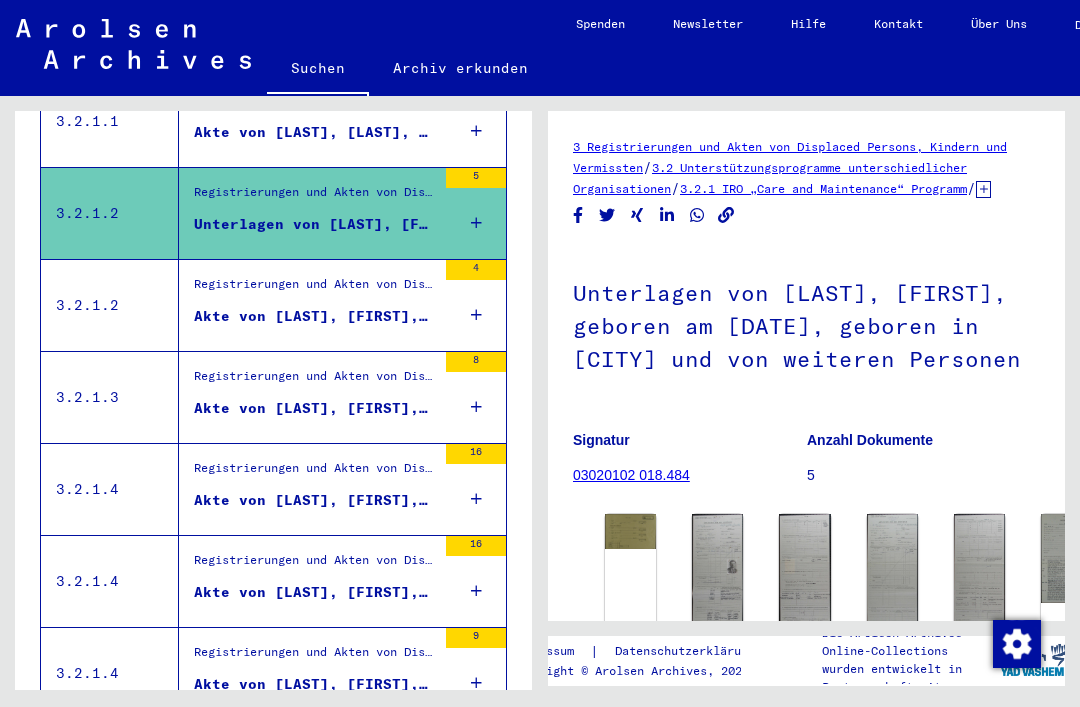 click on "Registrierungen und Akten von Displaced Persons, Kindern und Vermissten > Unterstützungsprogramme unterschiedlicher Organisationen > IRO „Care and Maintenance“ Programm > CM/1 Akten aus Österreich > CM/1 Formulare und verschiedene Begleitdokumente für DP´s in Österreich > Akten mit Namen ab [LAST] Akte von [LAST], [FIRST], geboren am [DATE], geboren in [CITY] [CITY]" at bounding box center [307, 397] 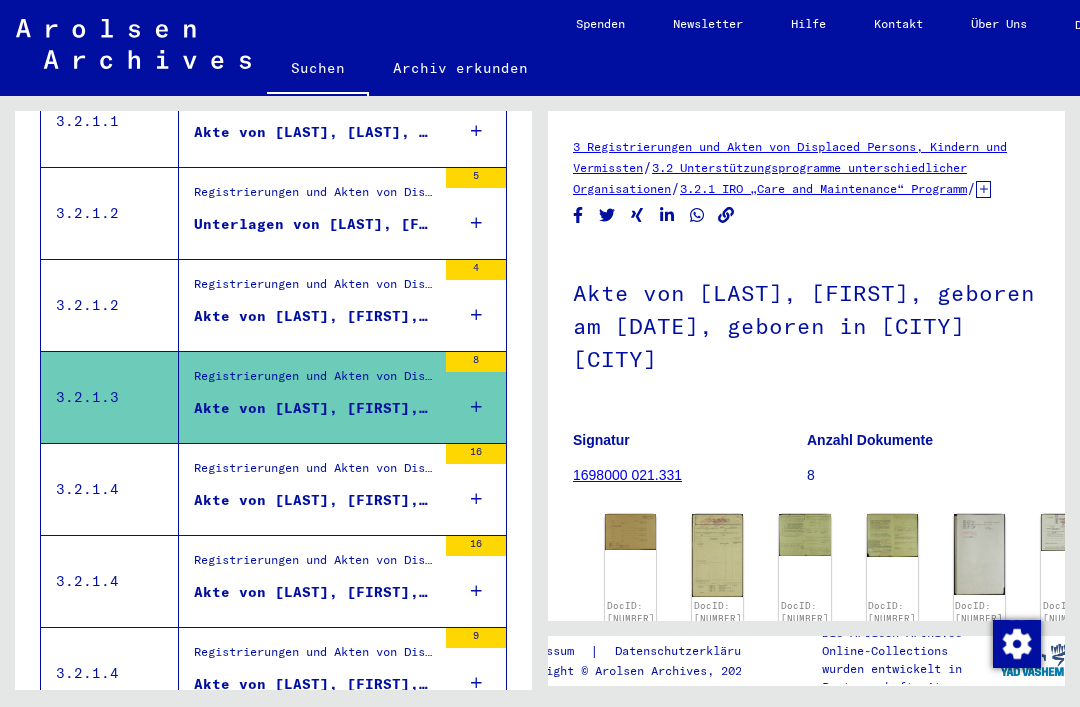 scroll, scrollTop: 0, scrollLeft: 0, axis: both 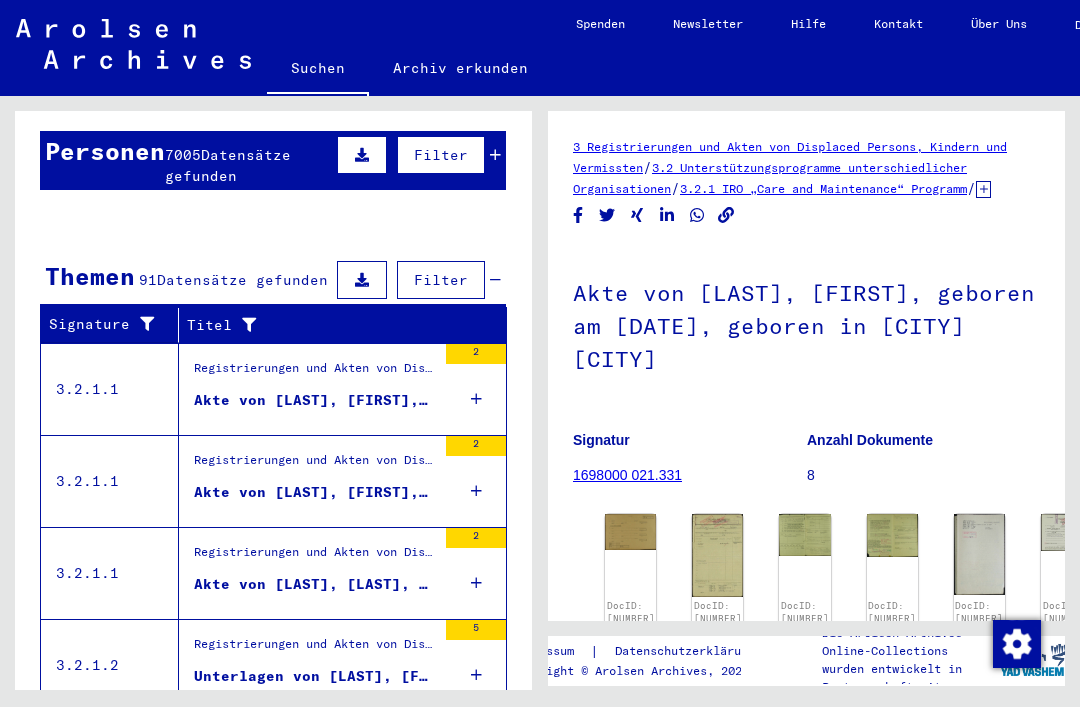 click on "Registrierungen und Akten von Displaced Persons, Kindern und Vermissten > Unterstützungsprogramme unterschiedlicher Organisationen > IRO „Care and Maintenance“ Programm > CM/1 Akten aus Deutschland > CM/1 Akten aus Deutschland, A-Z > Akten mit Namen ab ZWARYCZ" at bounding box center [315, 557] 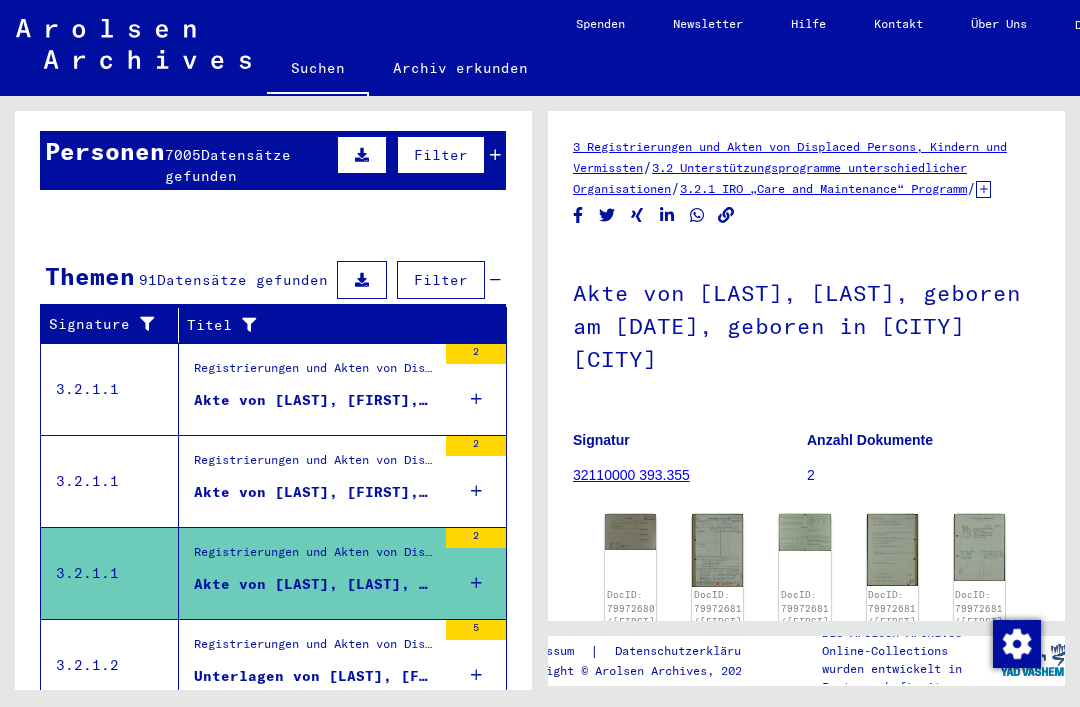 scroll, scrollTop: 0, scrollLeft: 0, axis: both 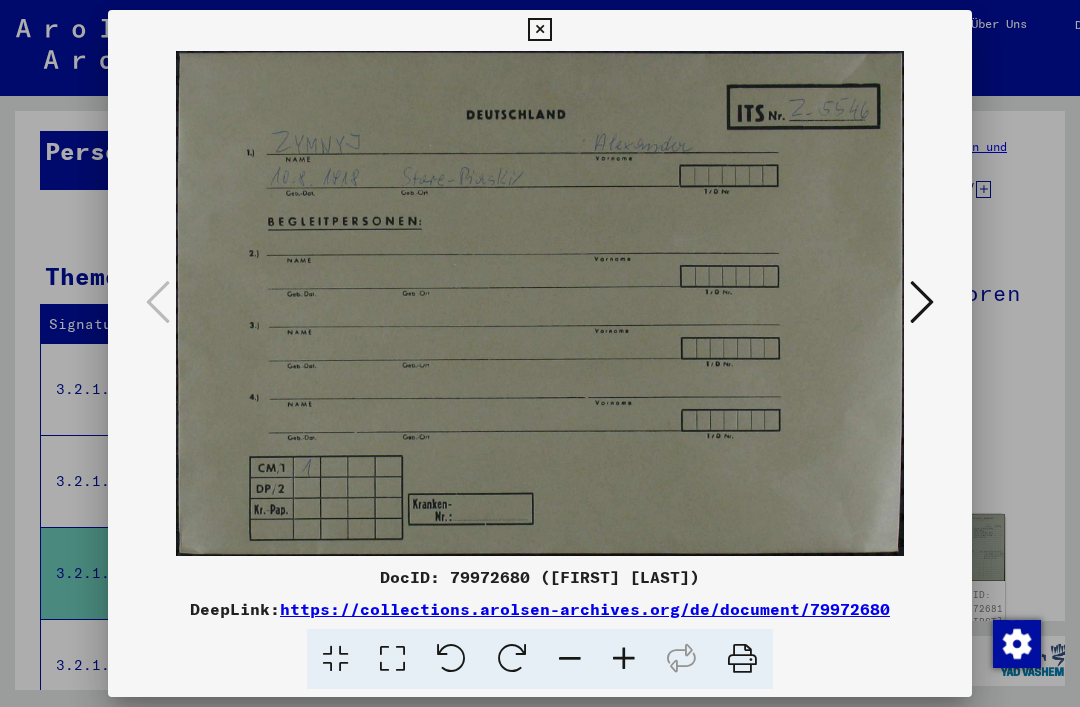 click at bounding box center [922, 302] 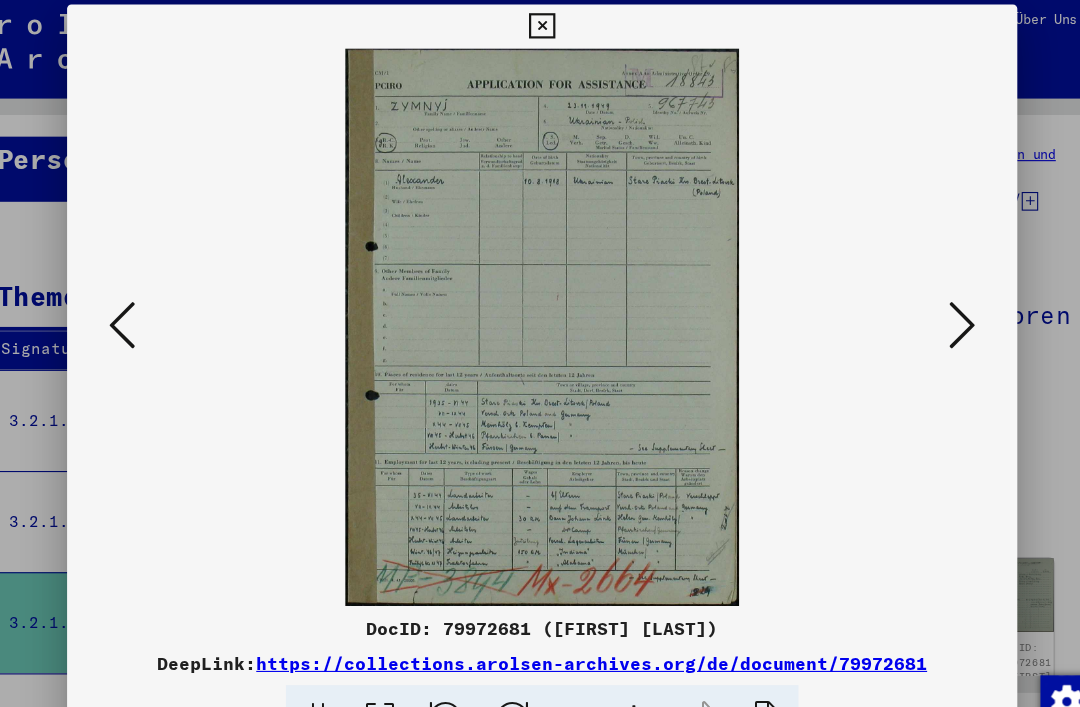 click at bounding box center [922, 302] 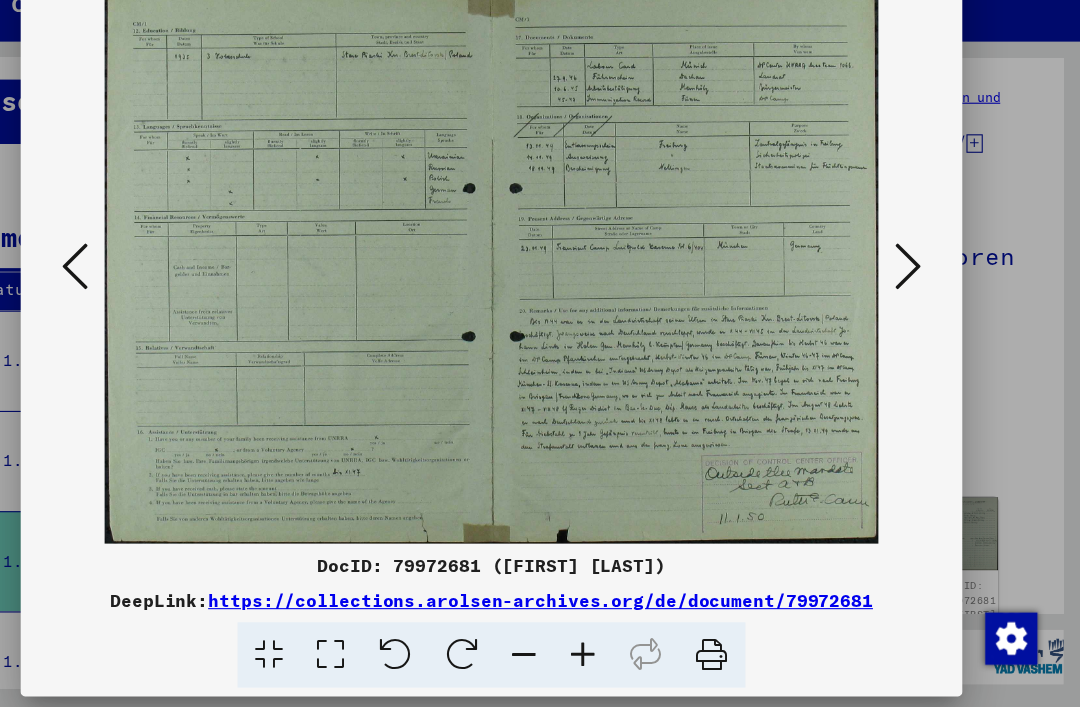 click at bounding box center (922, 302) 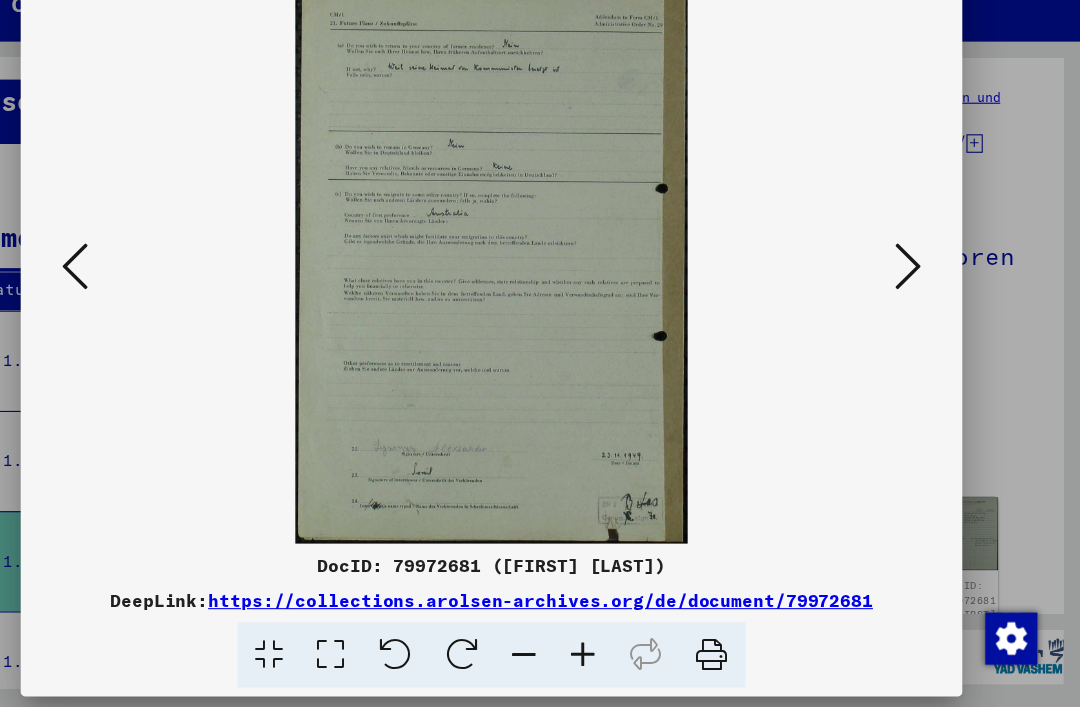 click at bounding box center (922, 302) 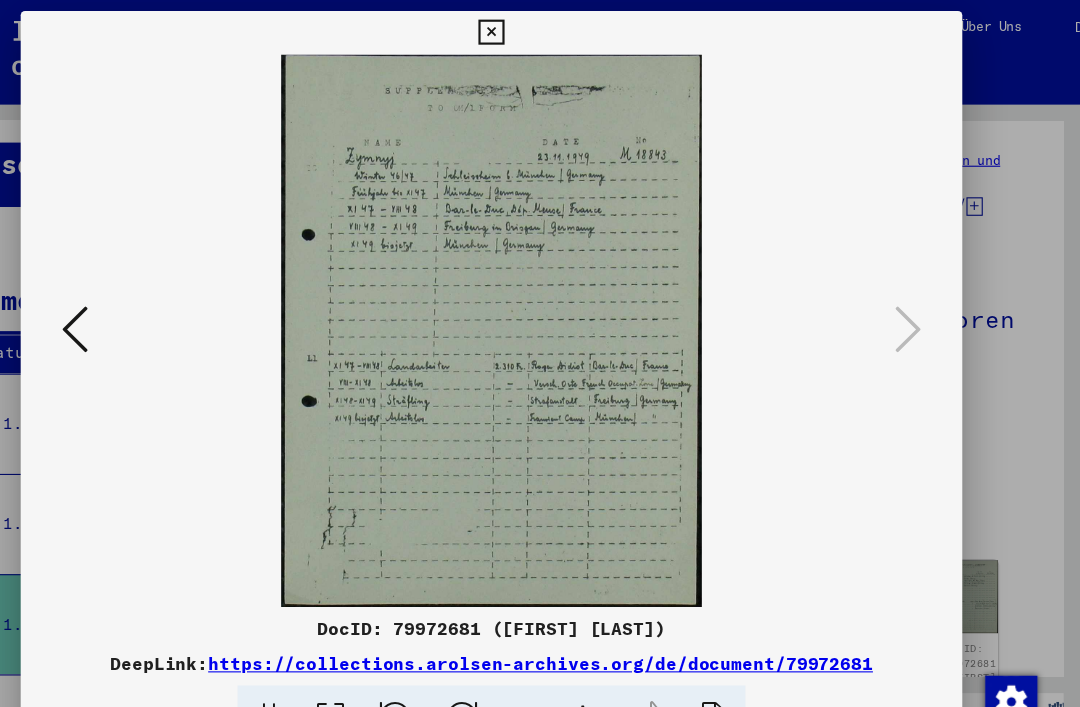 click at bounding box center [539, 30] 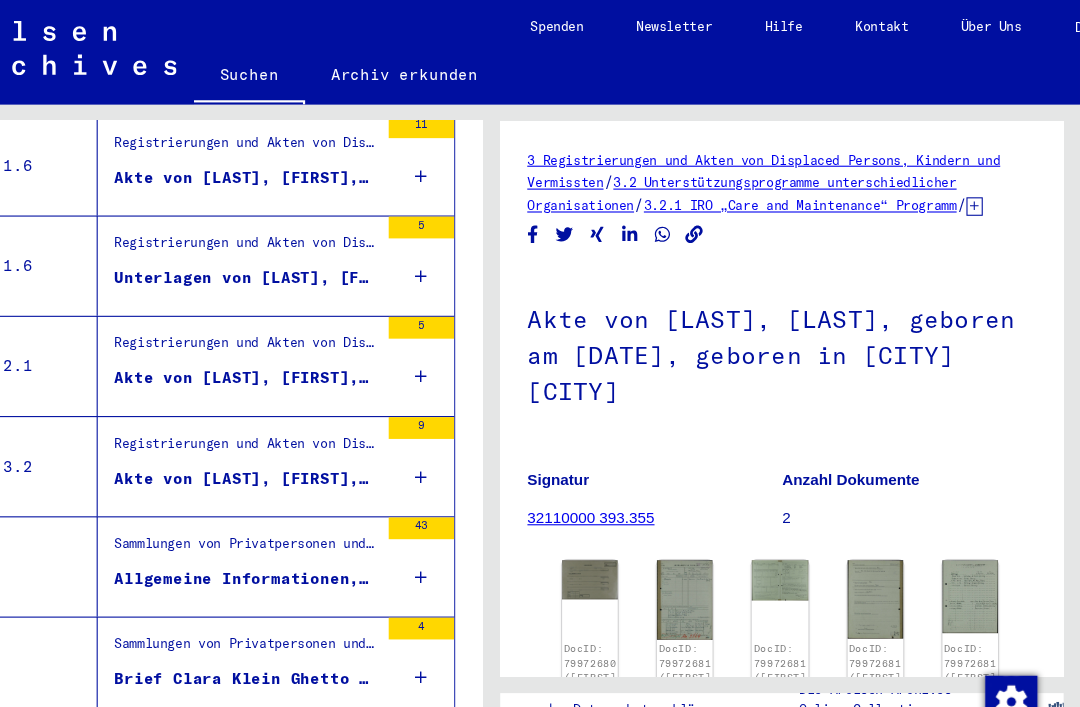 scroll, scrollTop: 1343, scrollLeft: 0, axis: vertical 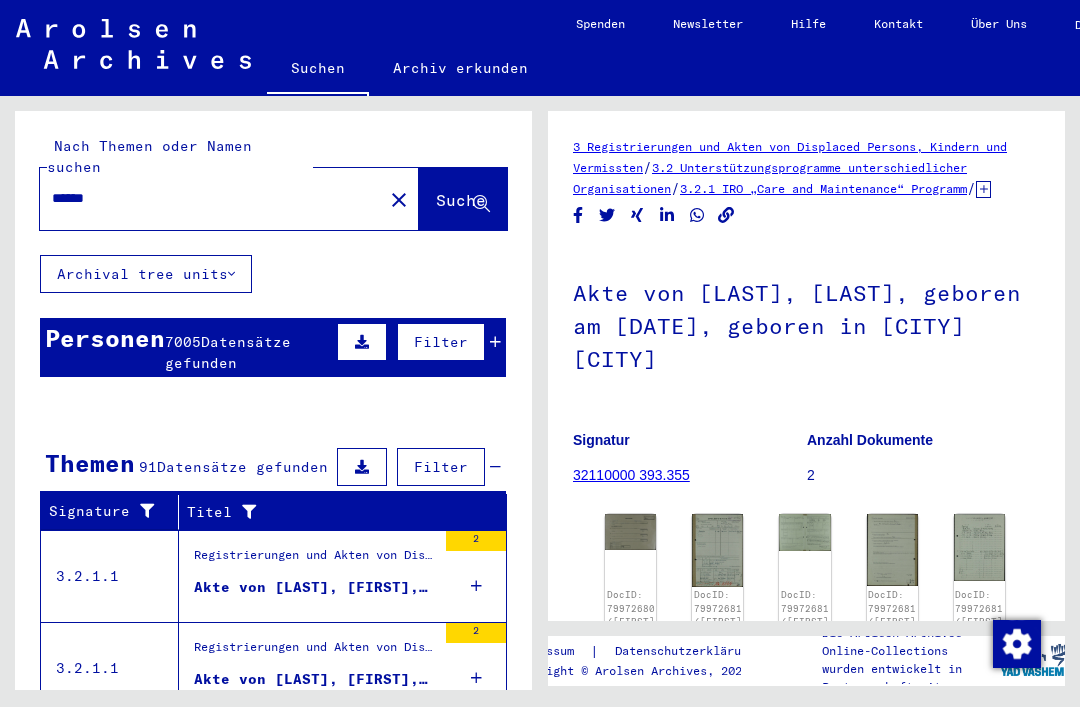 click on "******" at bounding box center (211, 198) 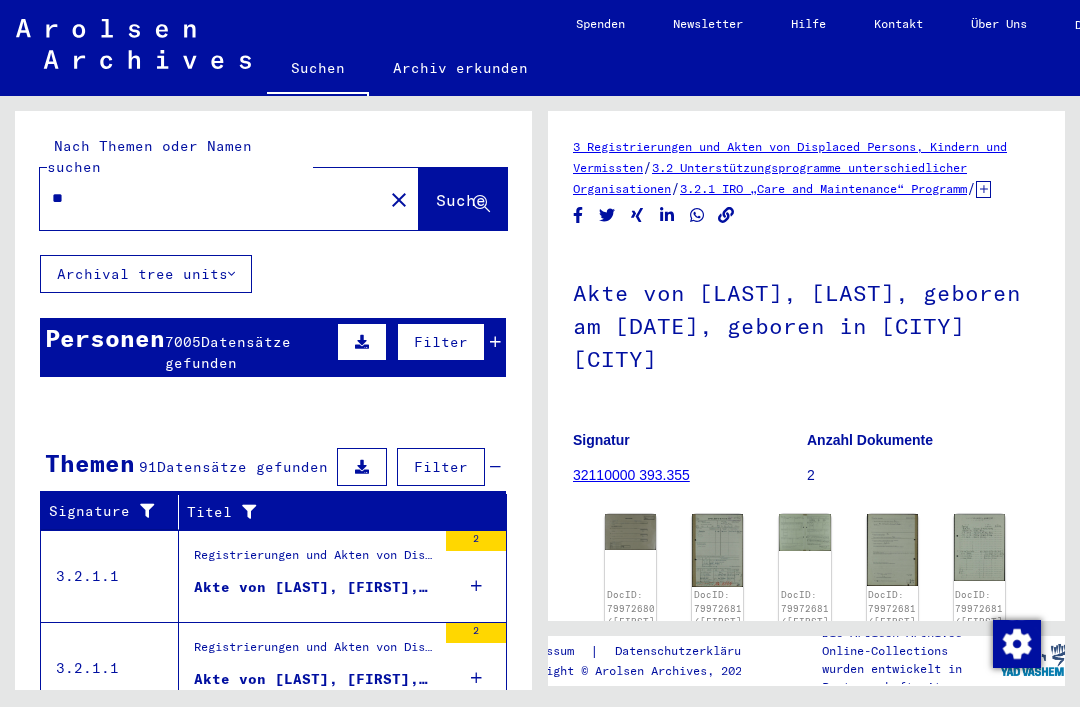 type on "*" 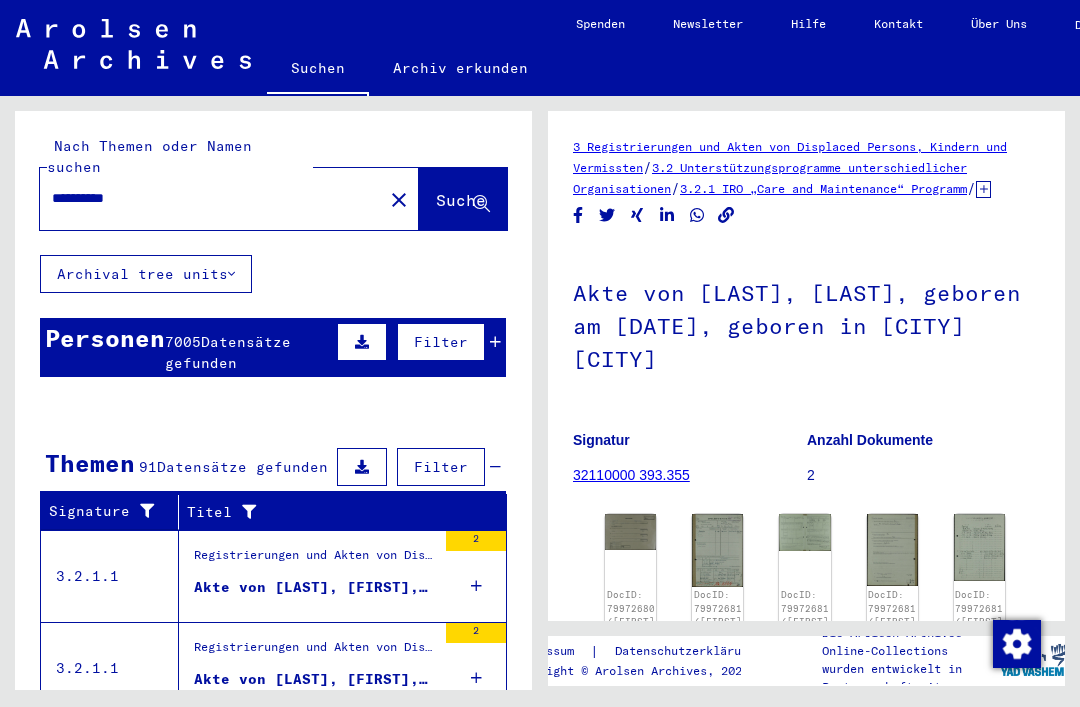 type on "**********" 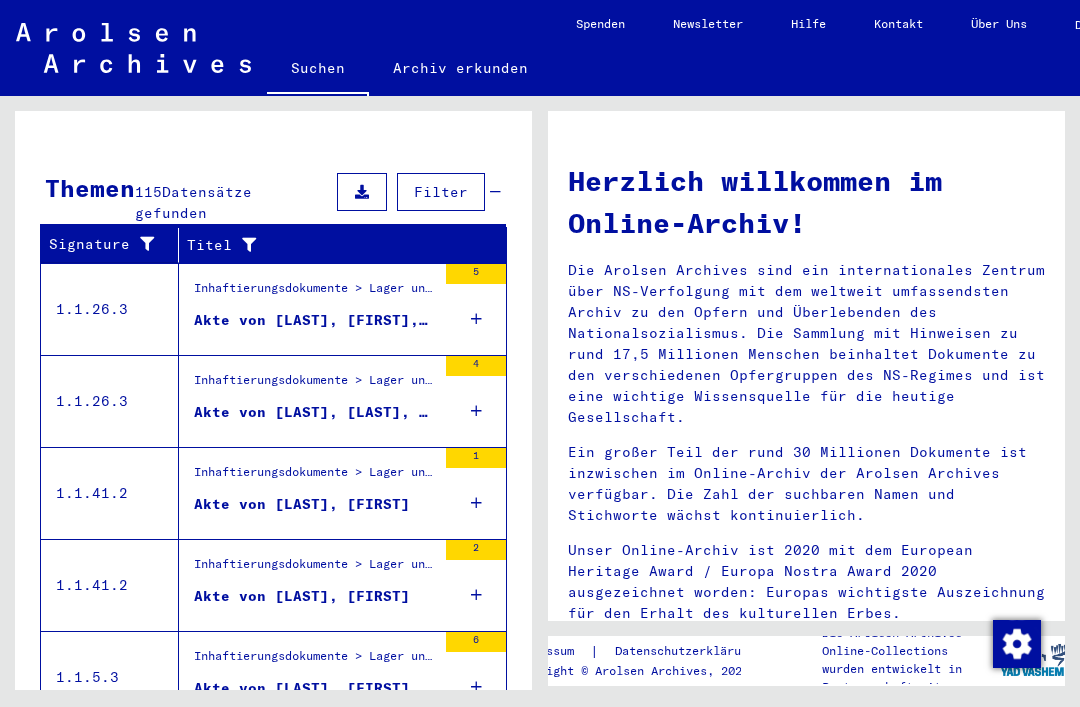 scroll, scrollTop: 275, scrollLeft: 0, axis: vertical 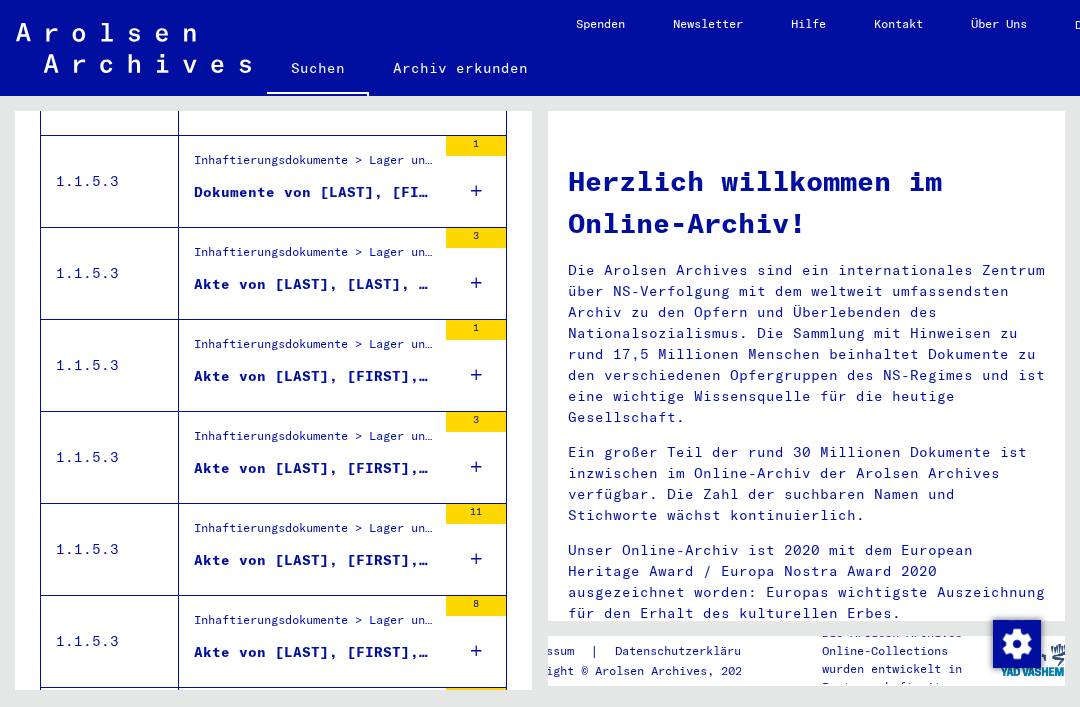 click on "Akte von [LAST], [FIRST], geboren am [DATE]" at bounding box center (315, 652) 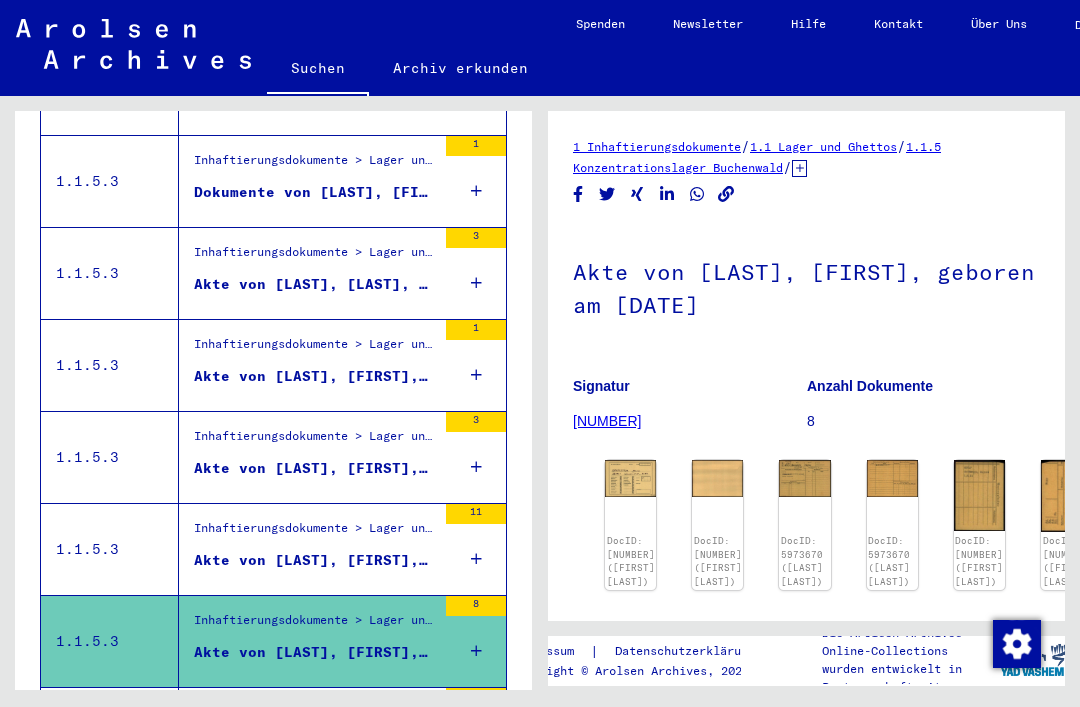 scroll, scrollTop: 0, scrollLeft: 0, axis: both 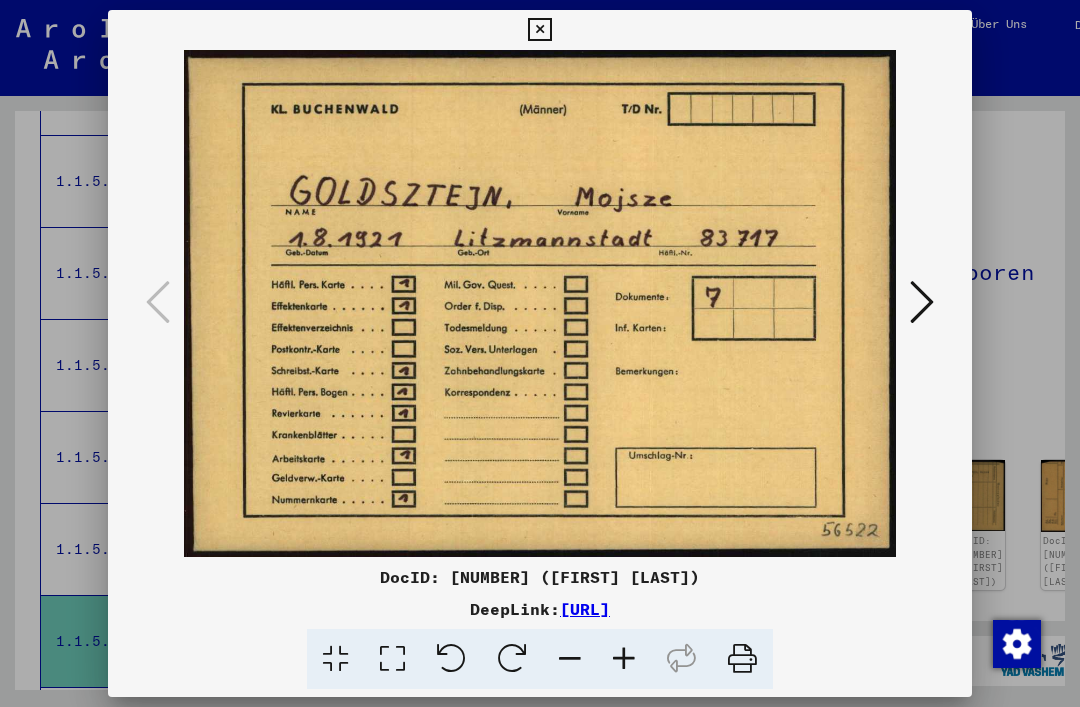 click at bounding box center (539, 30) 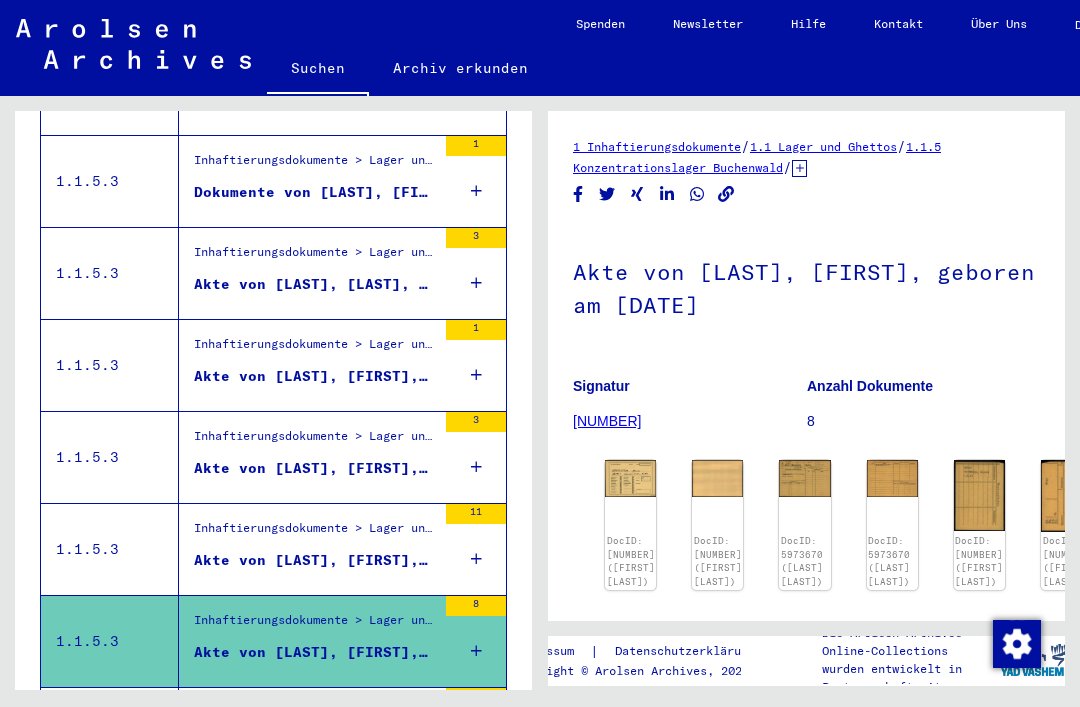 click on "Akte von [LAST], [FIRST], geboren am [DATE]" at bounding box center (315, 560) 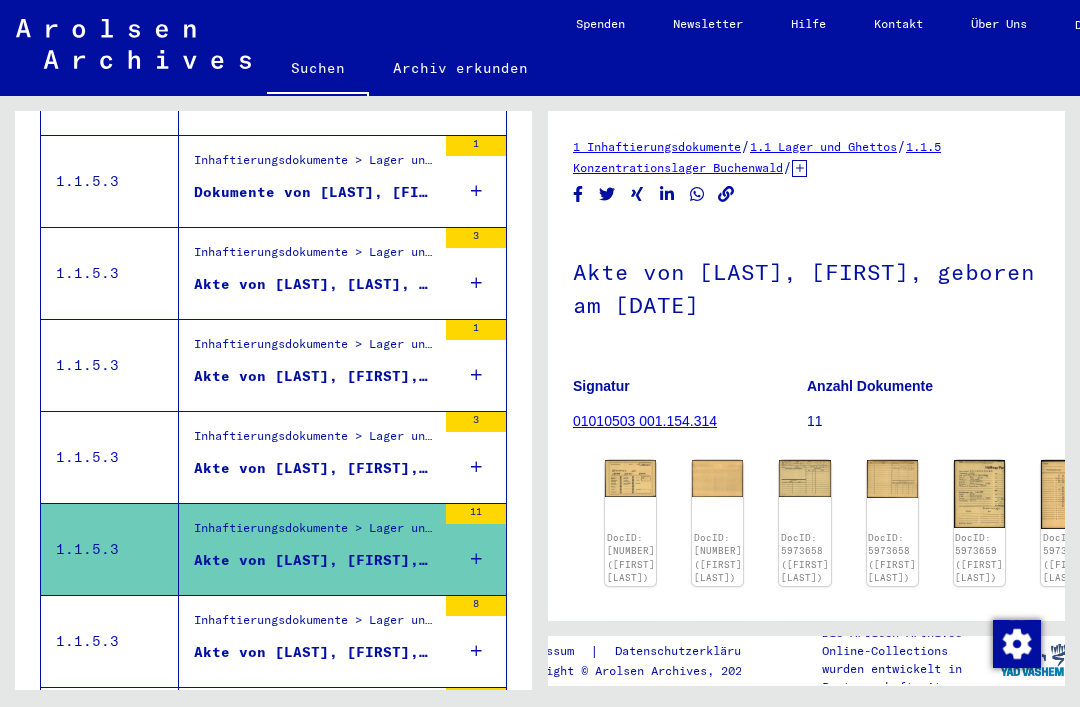 scroll, scrollTop: 0, scrollLeft: 0, axis: both 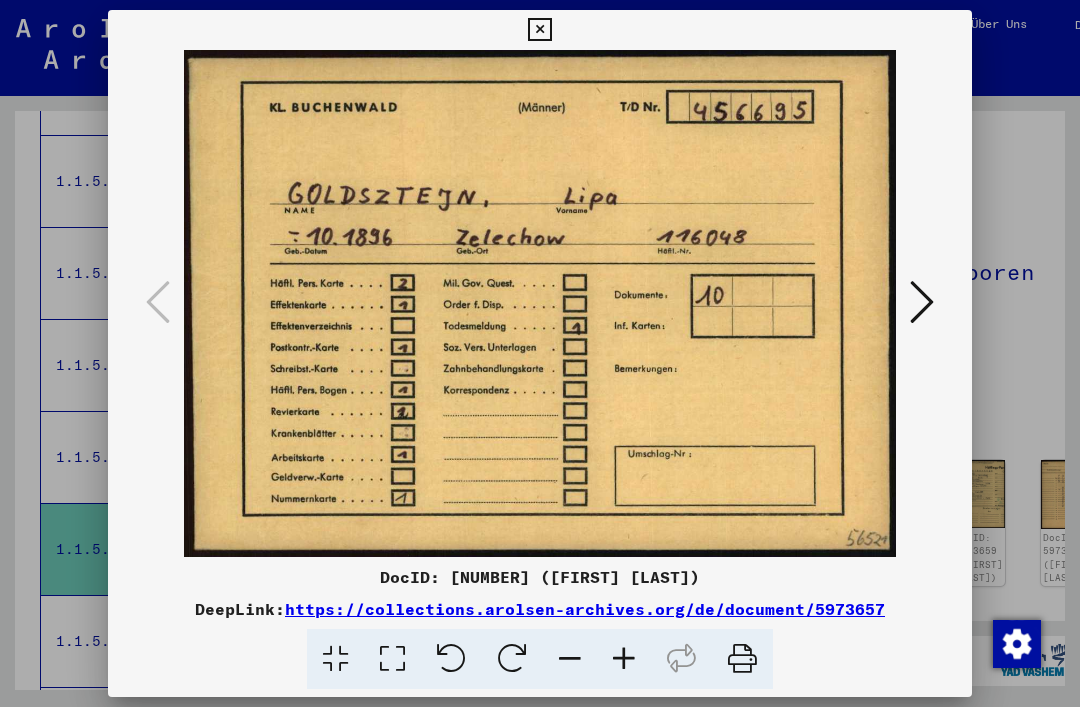 click at bounding box center (539, 30) 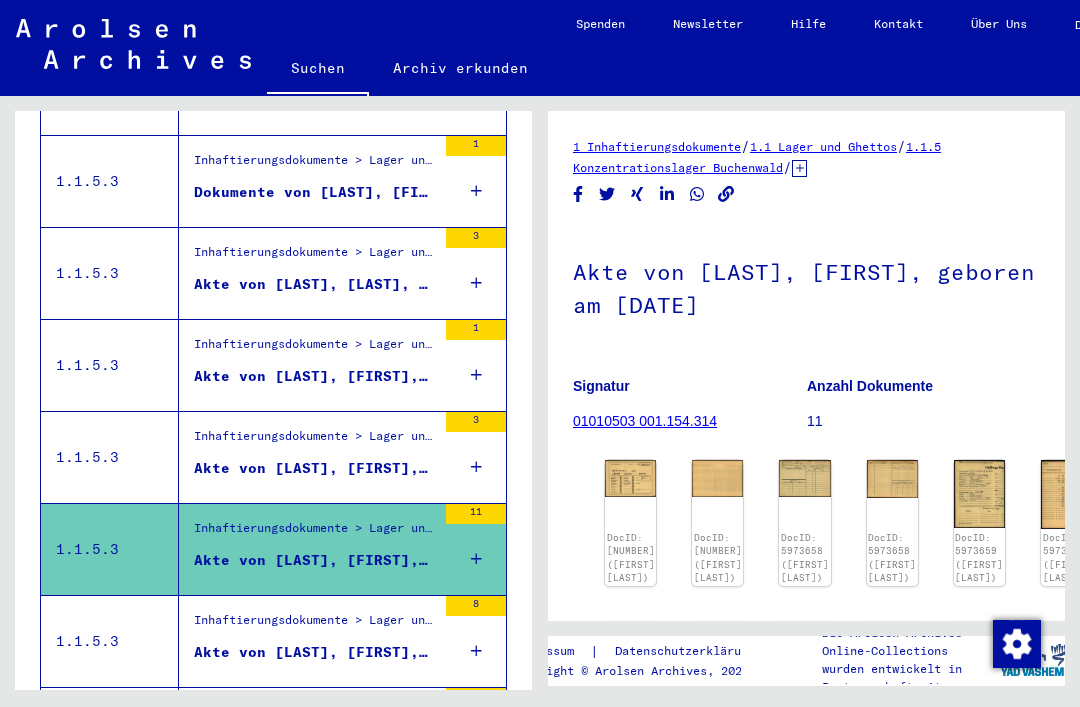 click on "Dokumente von [LAST], [FIRST], geboren am [DATE]" at bounding box center [315, 744] 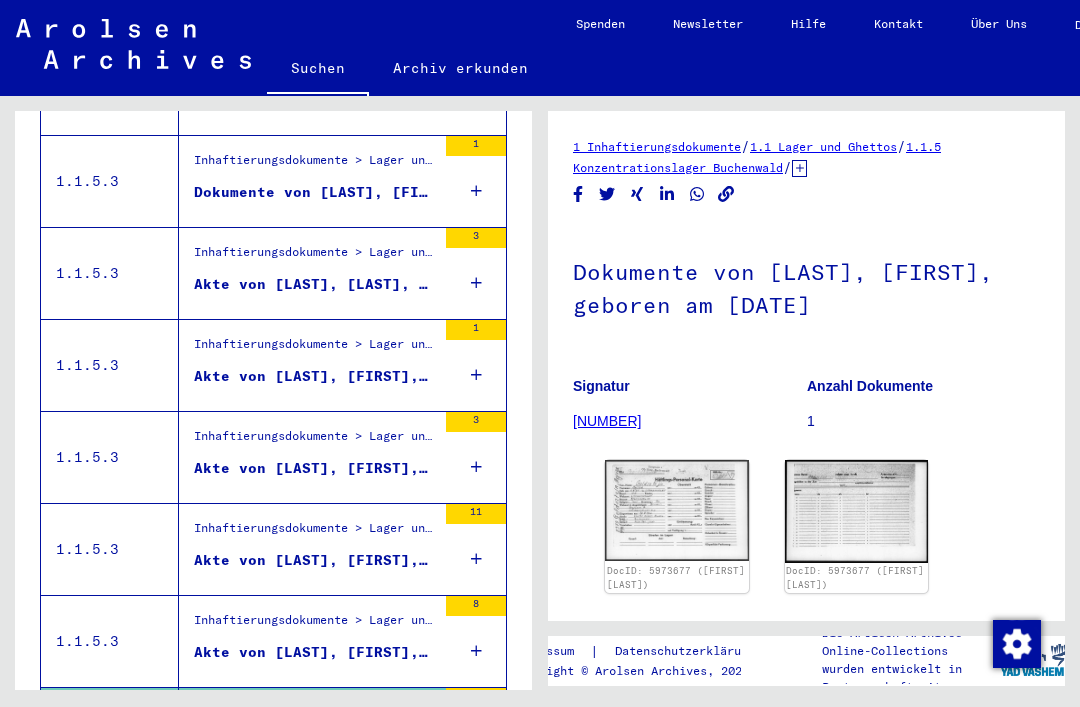 scroll, scrollTop: 0, scrollLeft: 0, axis: both 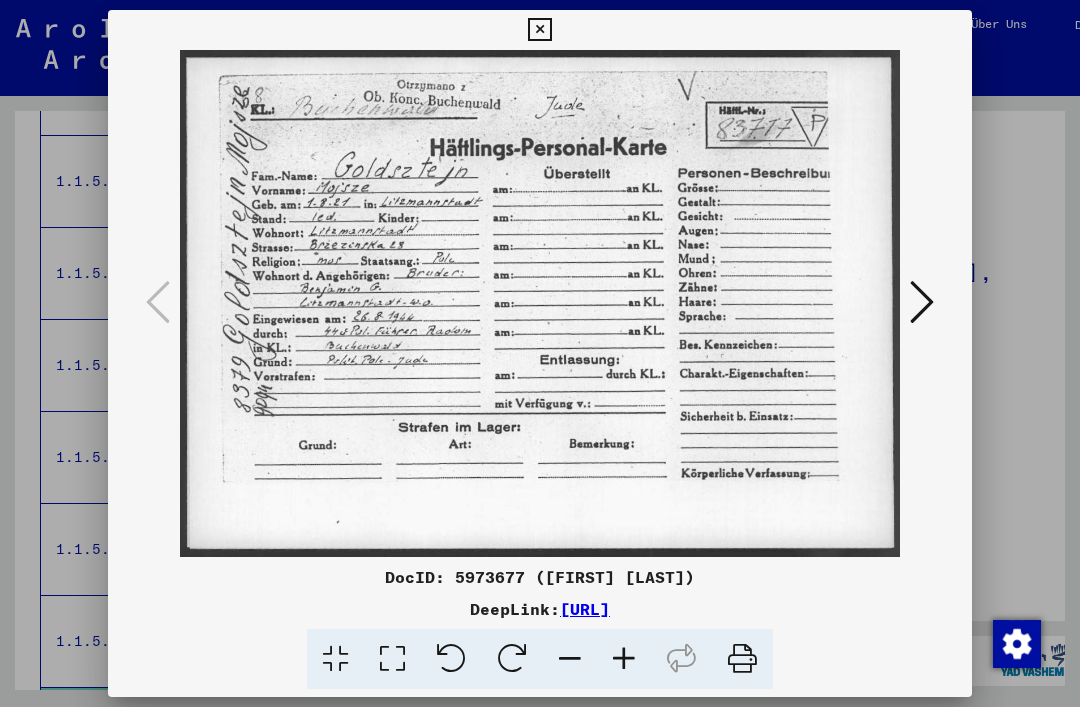 click at bounding box center (539, 30) 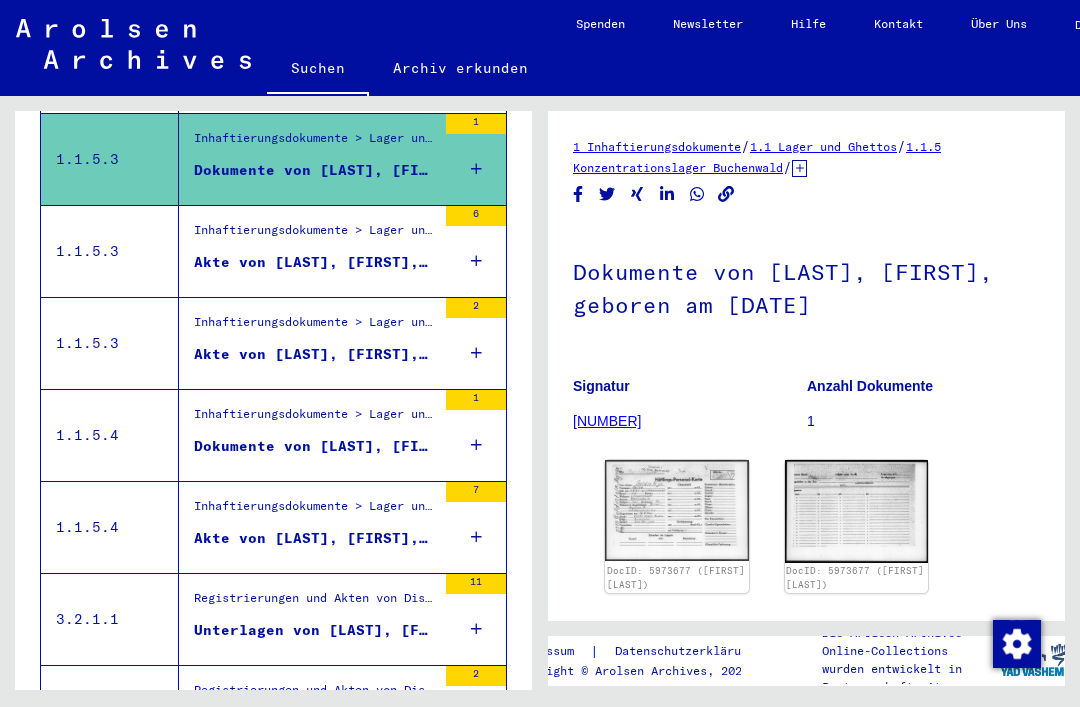 scroll, scrollTop: 1439, scrollLeft: 0, axis: vertical 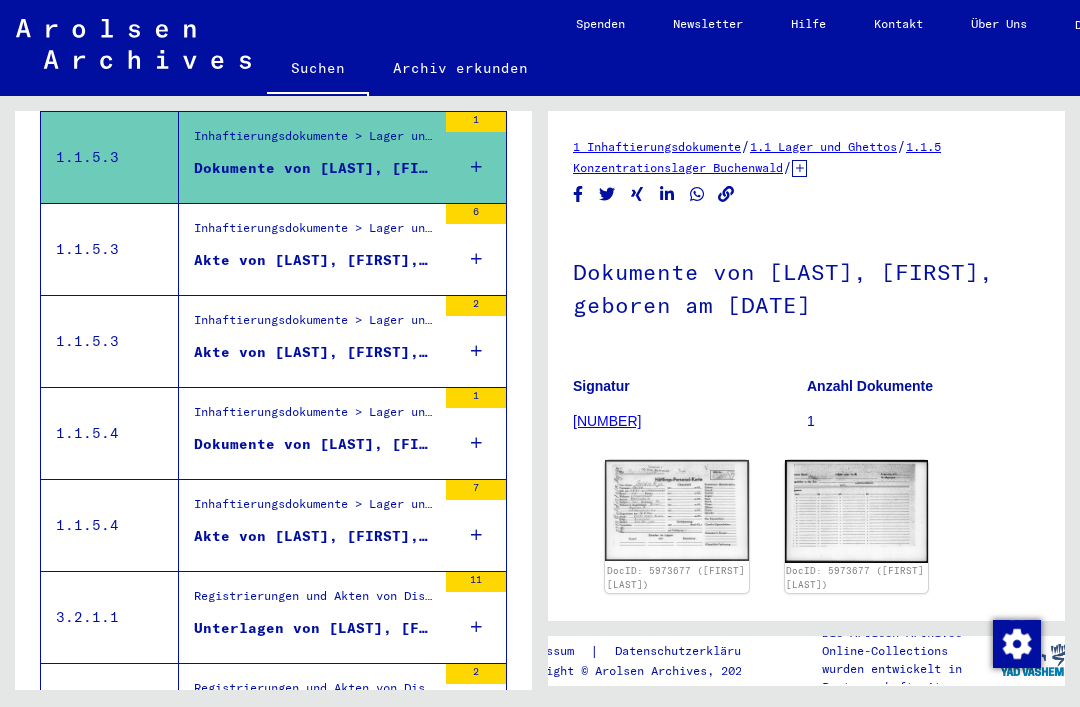 click on "Akte von [LAST], [FIRST], geboren am [DATE], geboren in [CITY]" at bounding box center [315, 536] 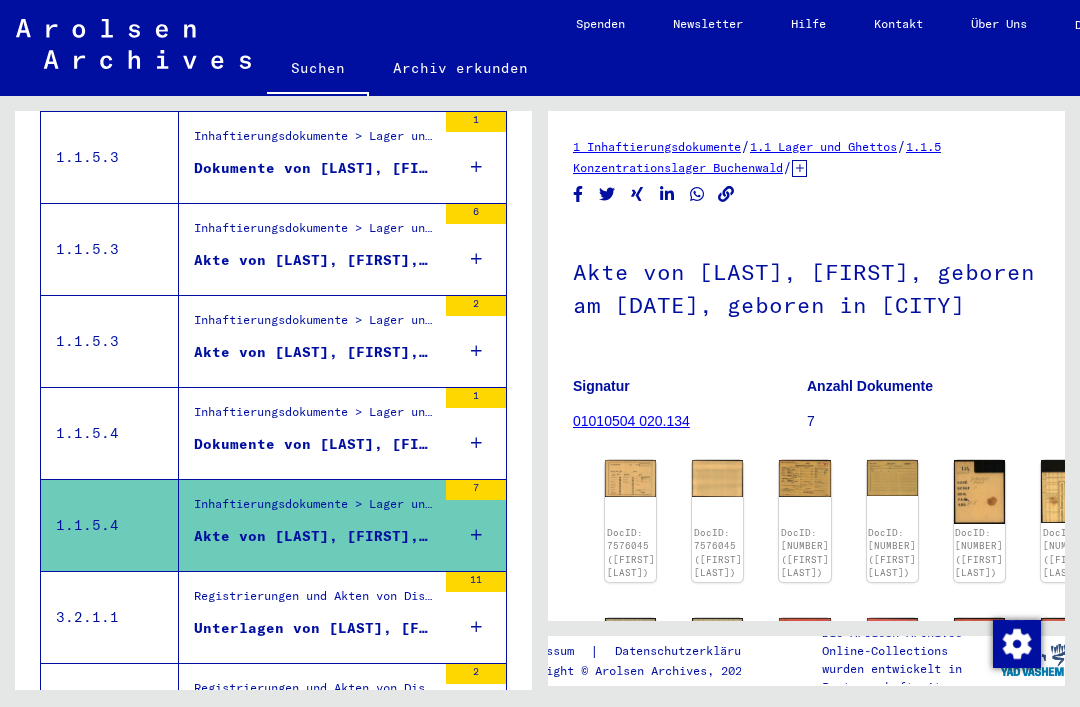 scroll, scrollTop: 0, scrollLeft: 0, axis: both 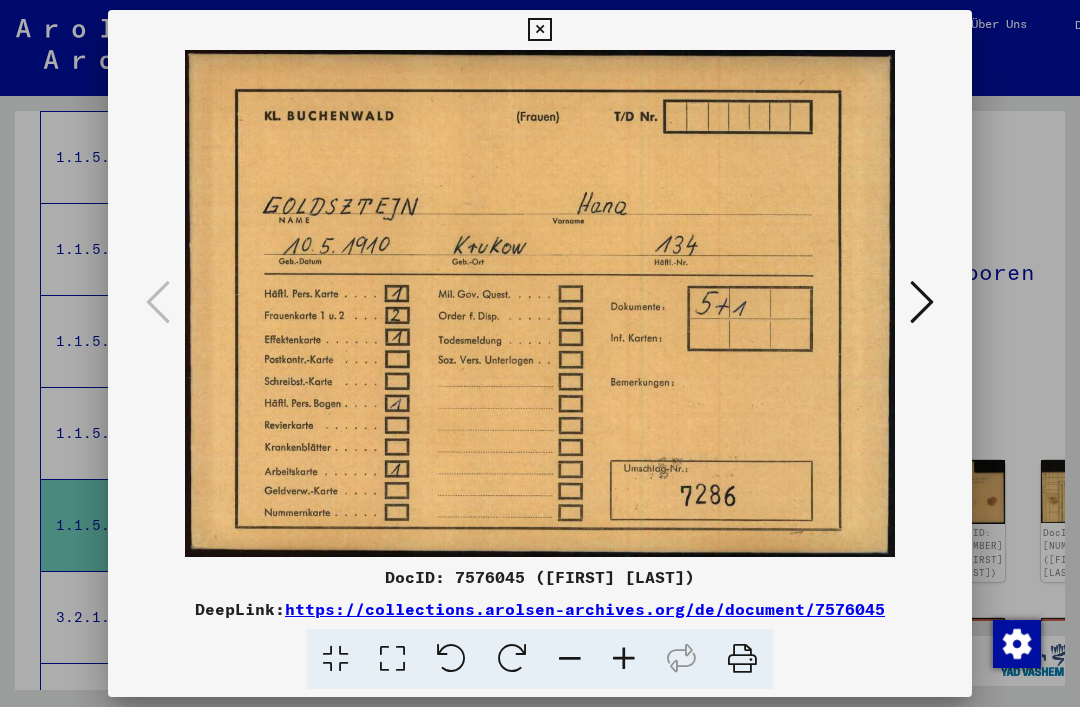 click at bounding box center (539, 30) 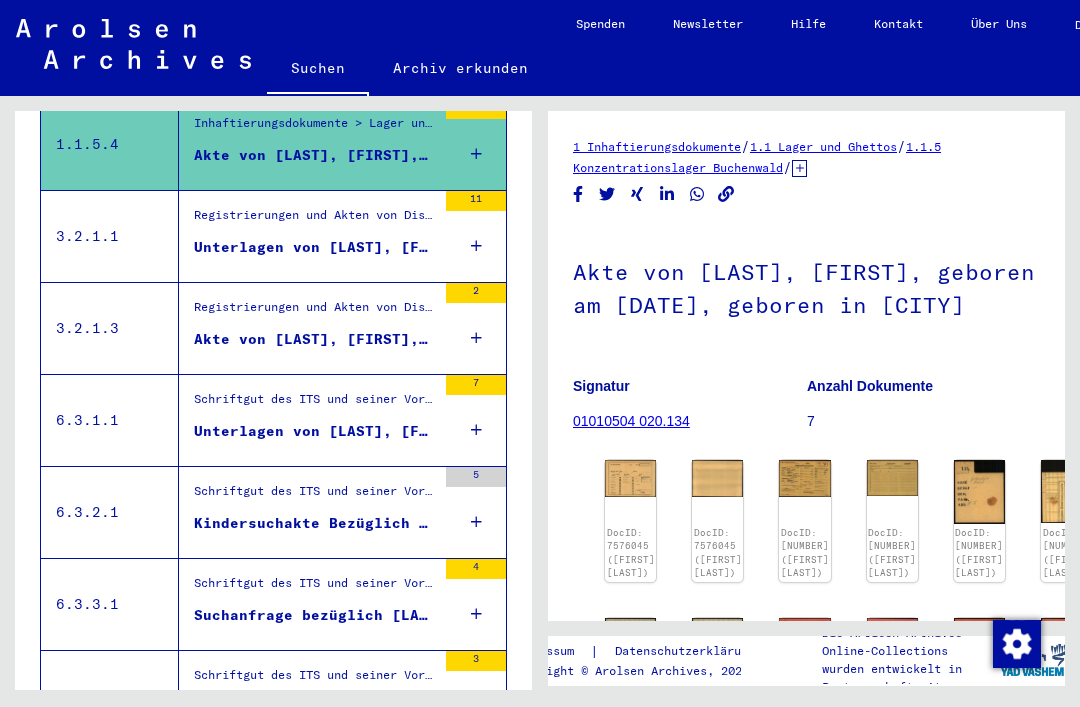 scroll, scrollTop: 1822, scrollLeft: 0, axis: vertical 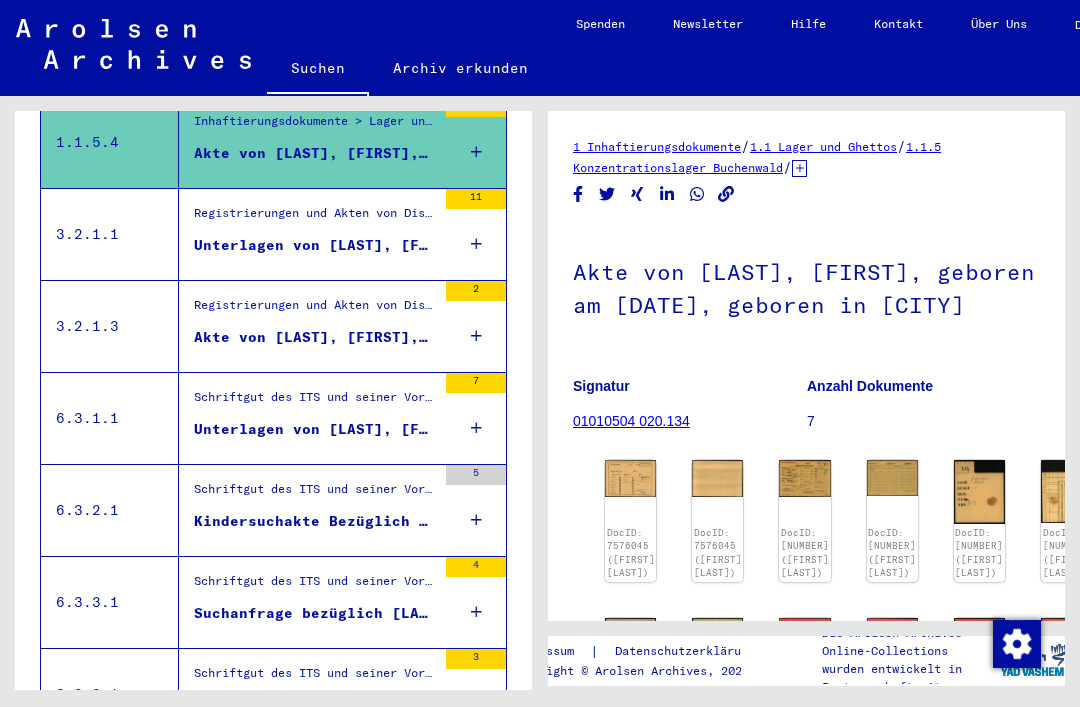 click on "Kindersuchakte Bezüglich [LAST] [FIRST] [DATE]" at bounding box center (315, 521) 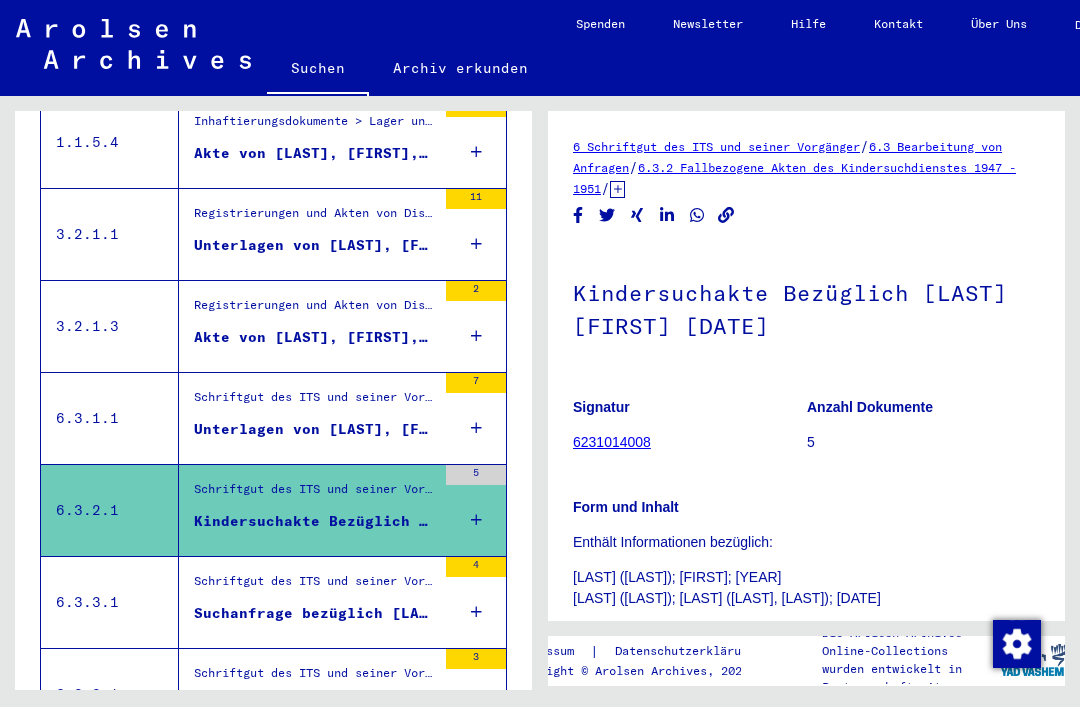 scroll, scrollTop: 0, scrollLeft: 0, axis: both 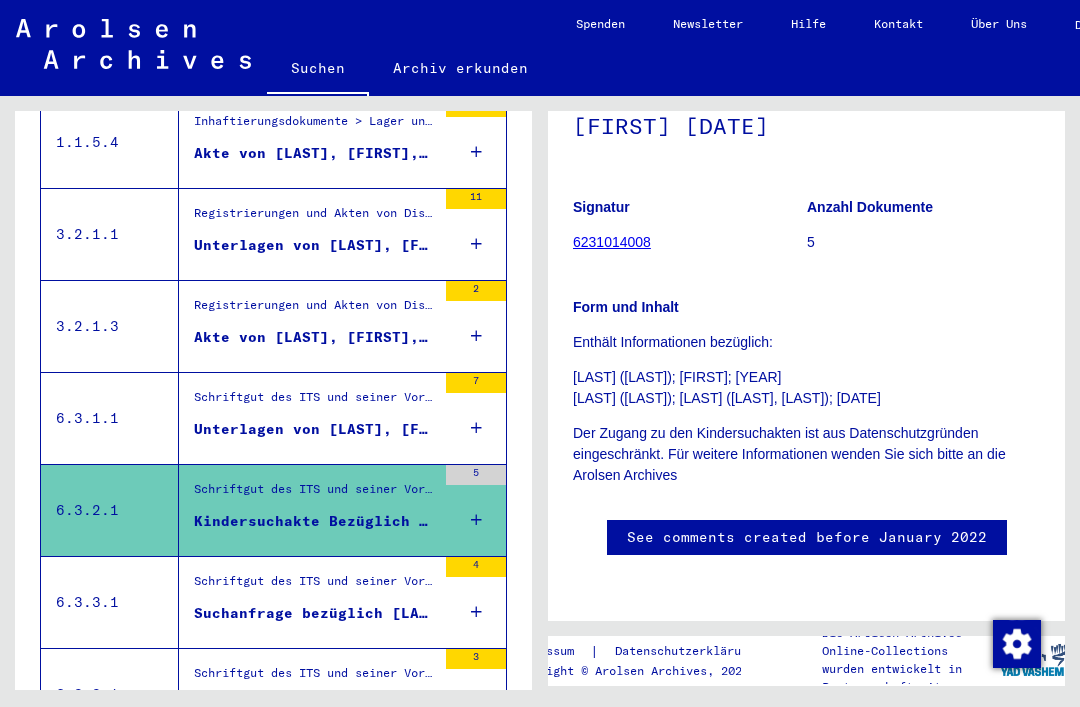 click on "Schriftgut des ITS und seiner Vorgänger > Bearbeitung von Anfragen > Fallbezogene Akten des ITS ab 1947 > Mikroablage von T/D-Fällen > Vorgänge mit Ablagenummern von 17501 bis 18000" at bounding box center (315, 586) 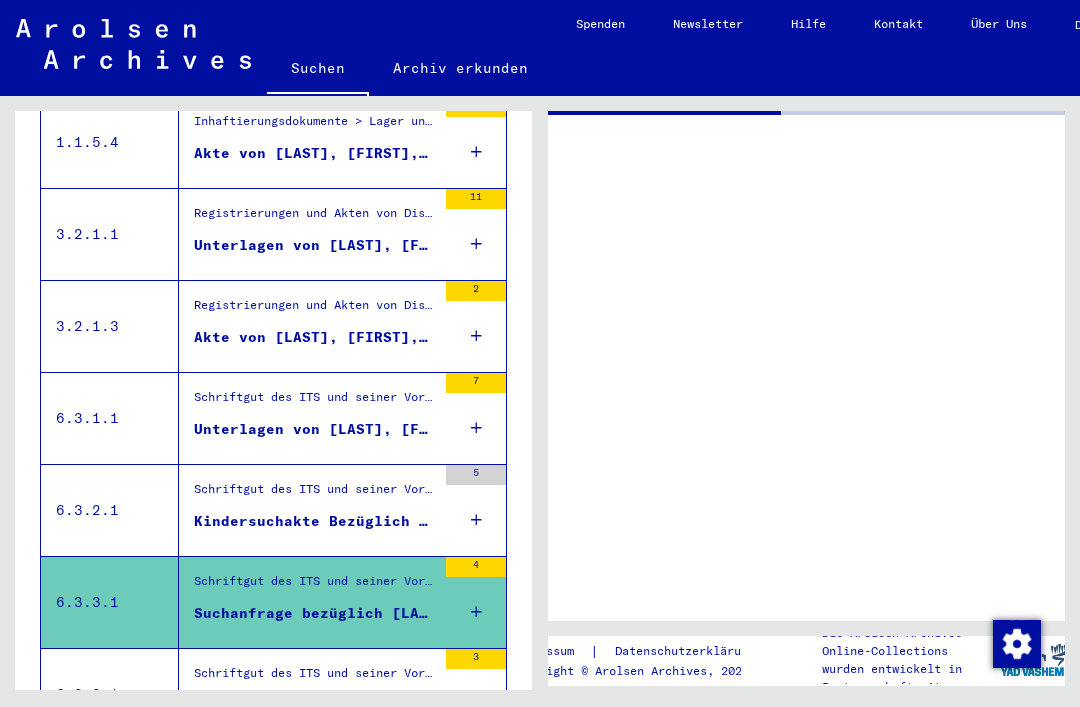 scroll, scrollTop: 0, scrollLeft: 0, axis: both 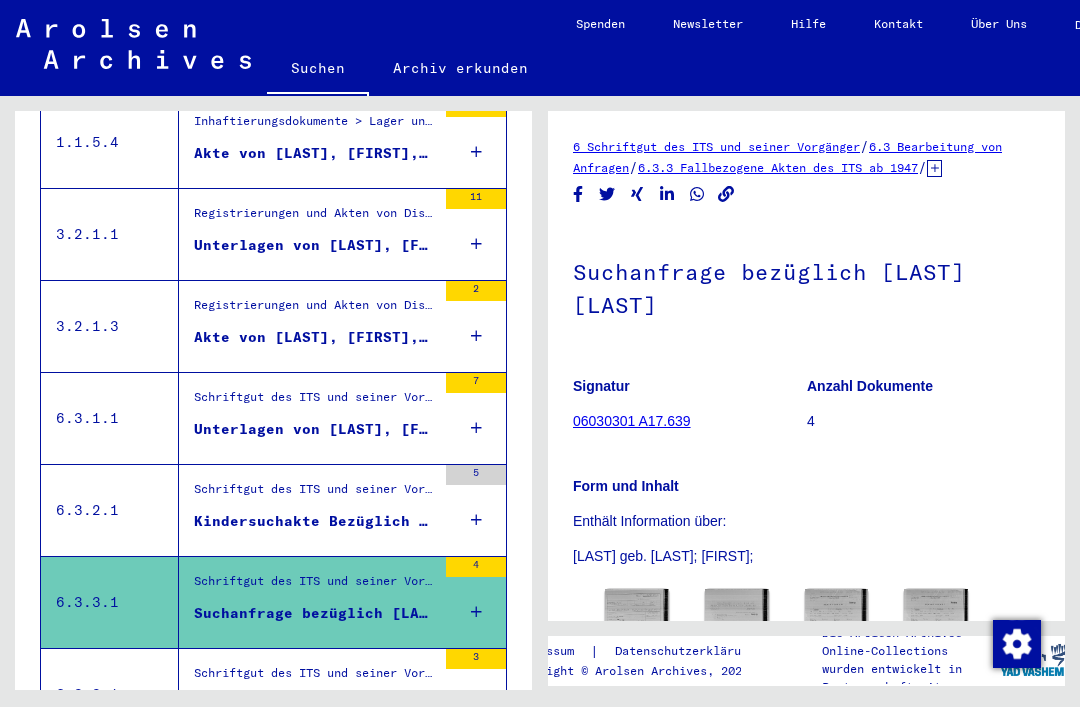 click 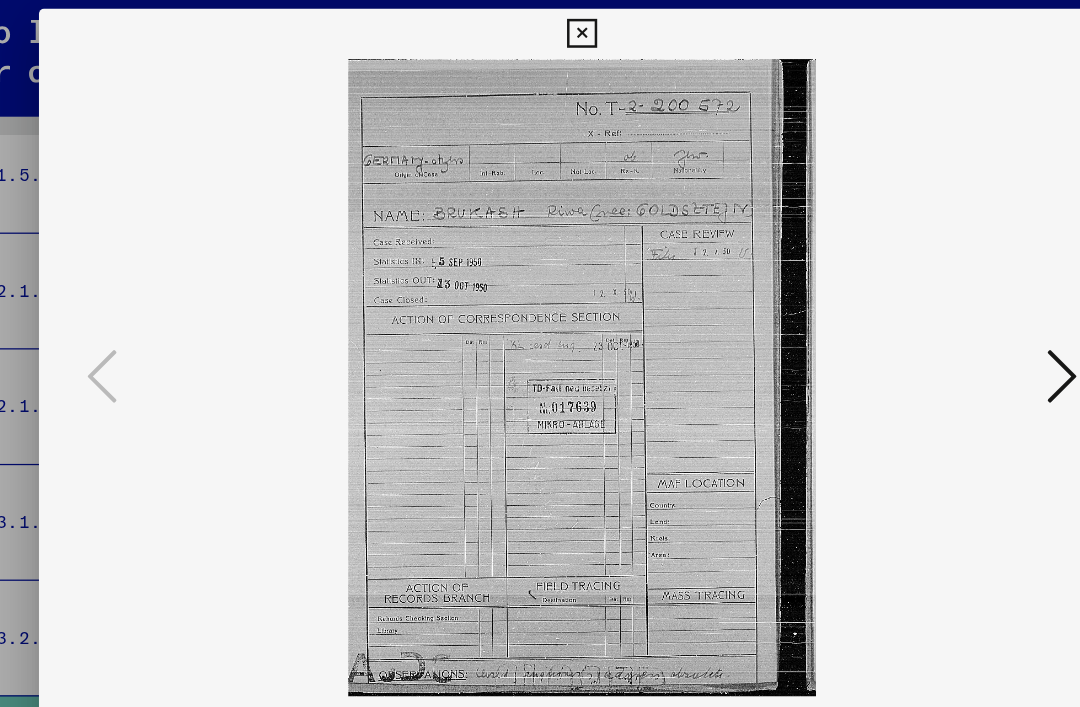 click at bounding box center [922, 302] 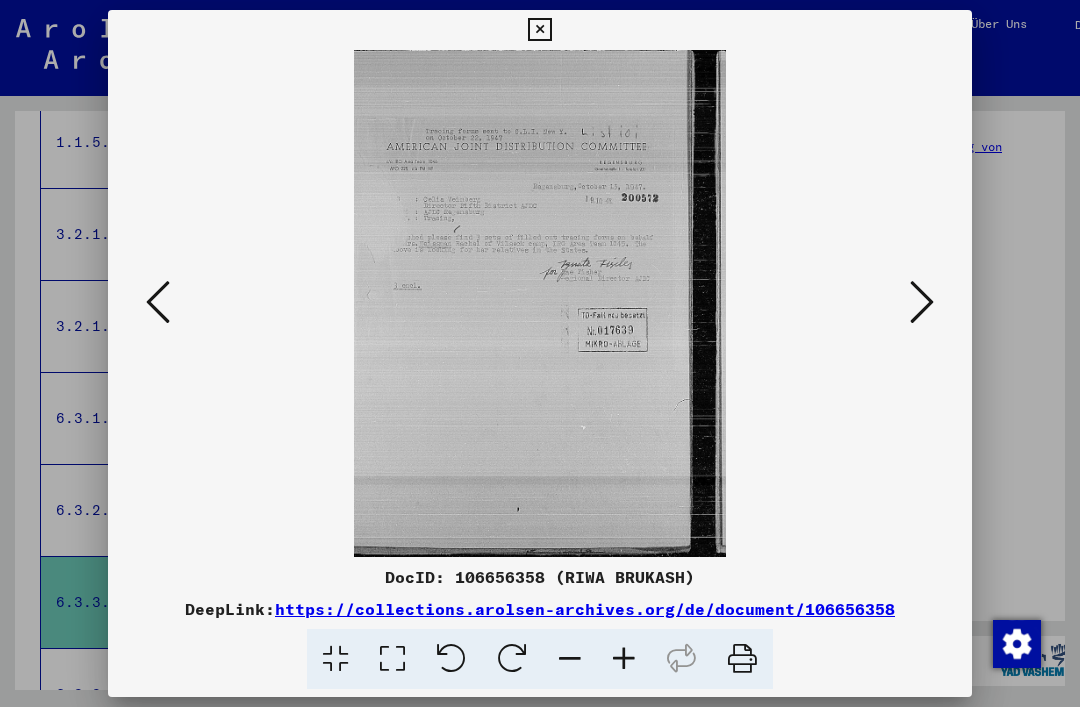 click at bounding box center (922, 302) 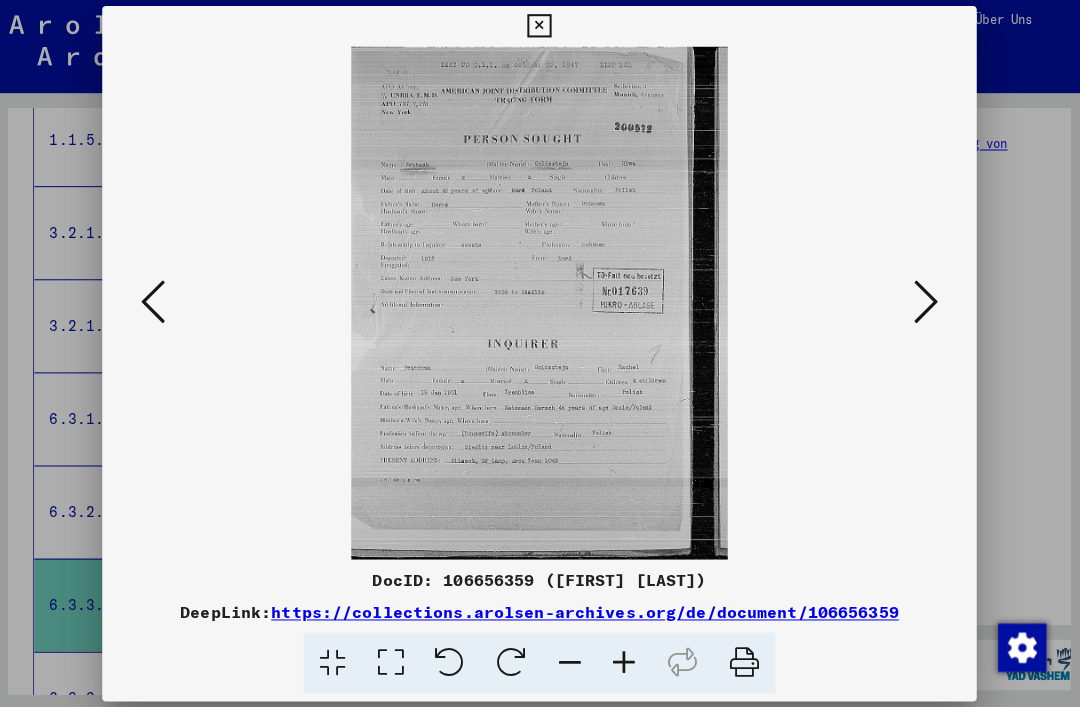 scroll, scrollTop: 46, scrollLeft: 0, axis: vertical 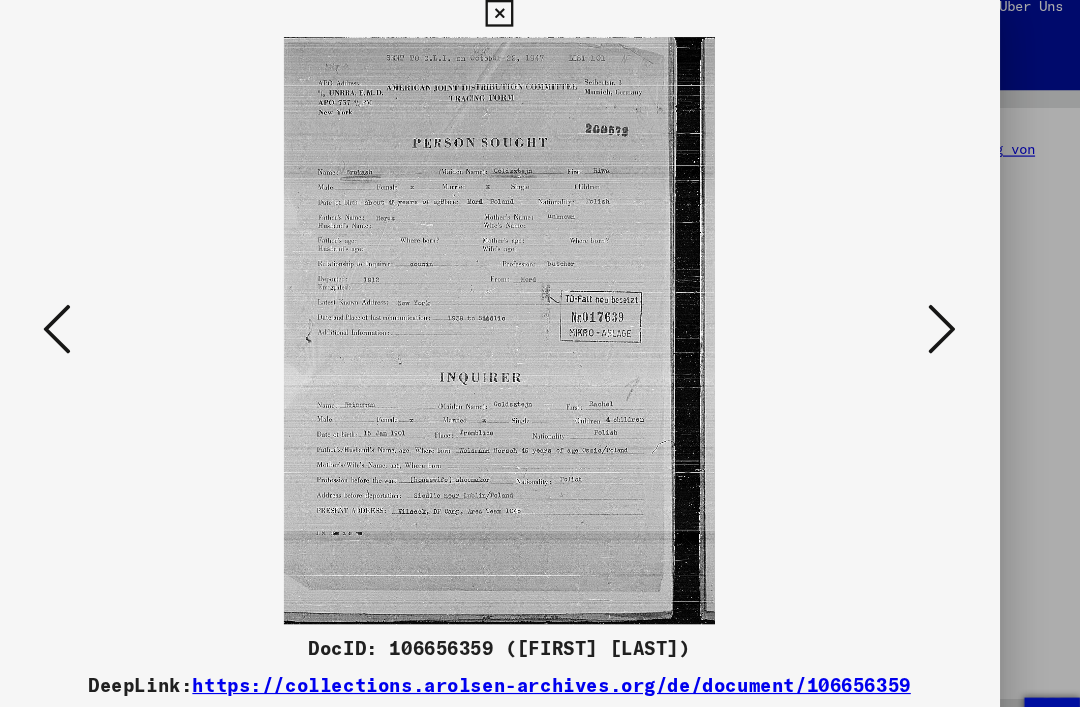 click at bounding box center [922, 302] 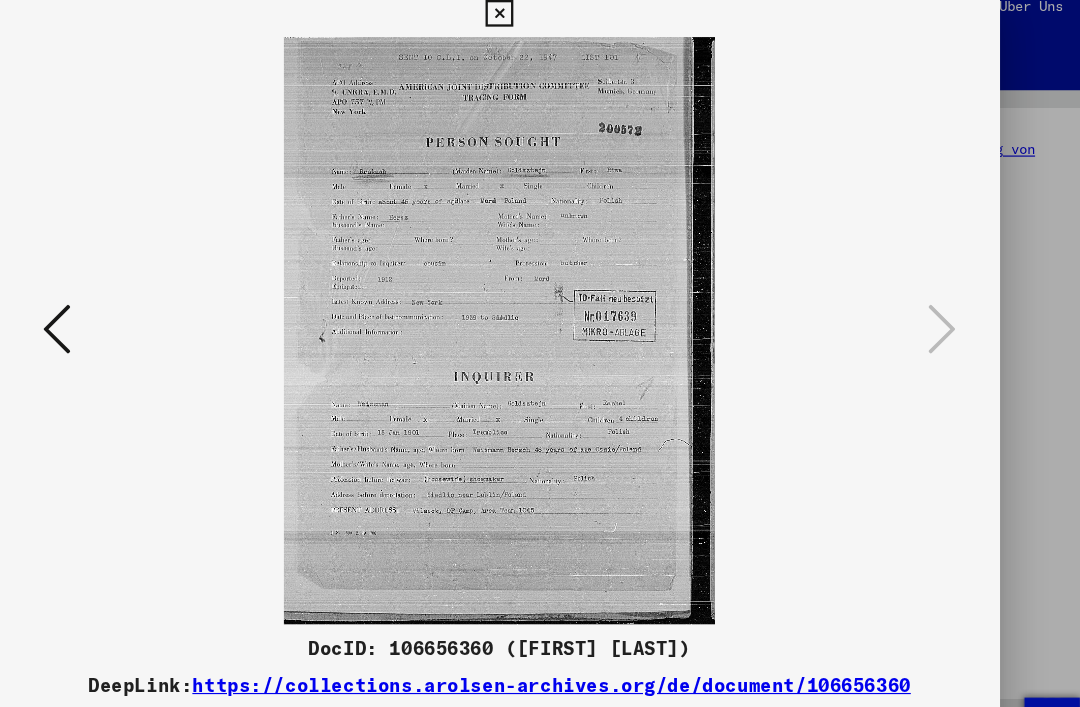click at bounding box center (539, 30) 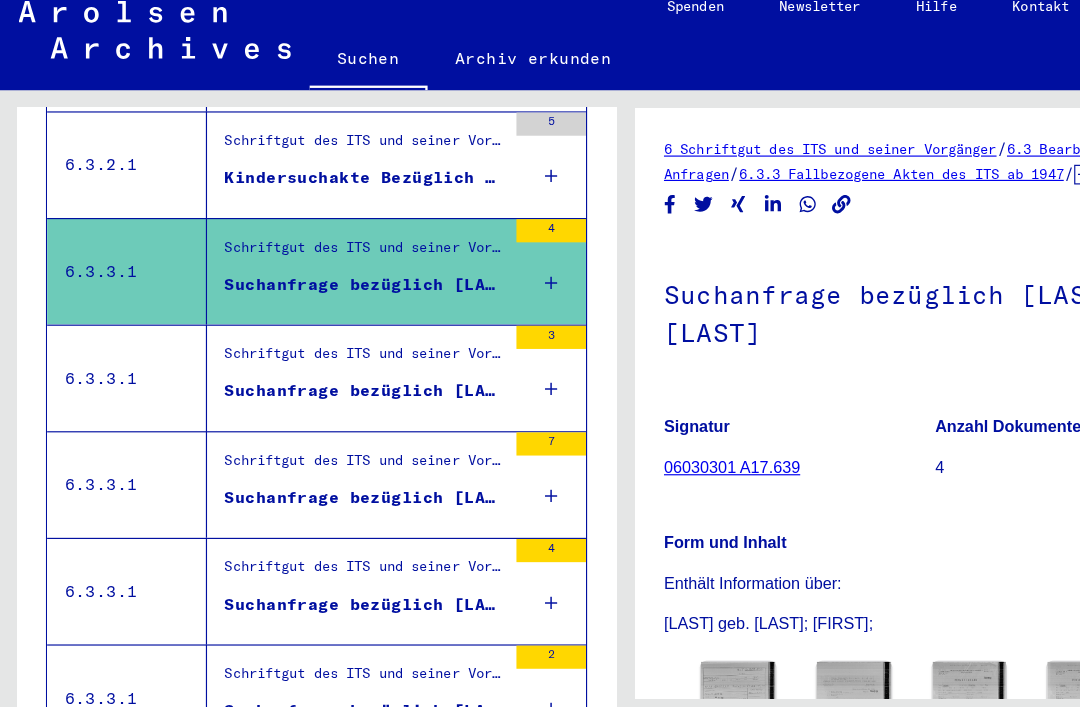 scroll, scrollTop: 2171, scrollLeft: 0, axis: vertical 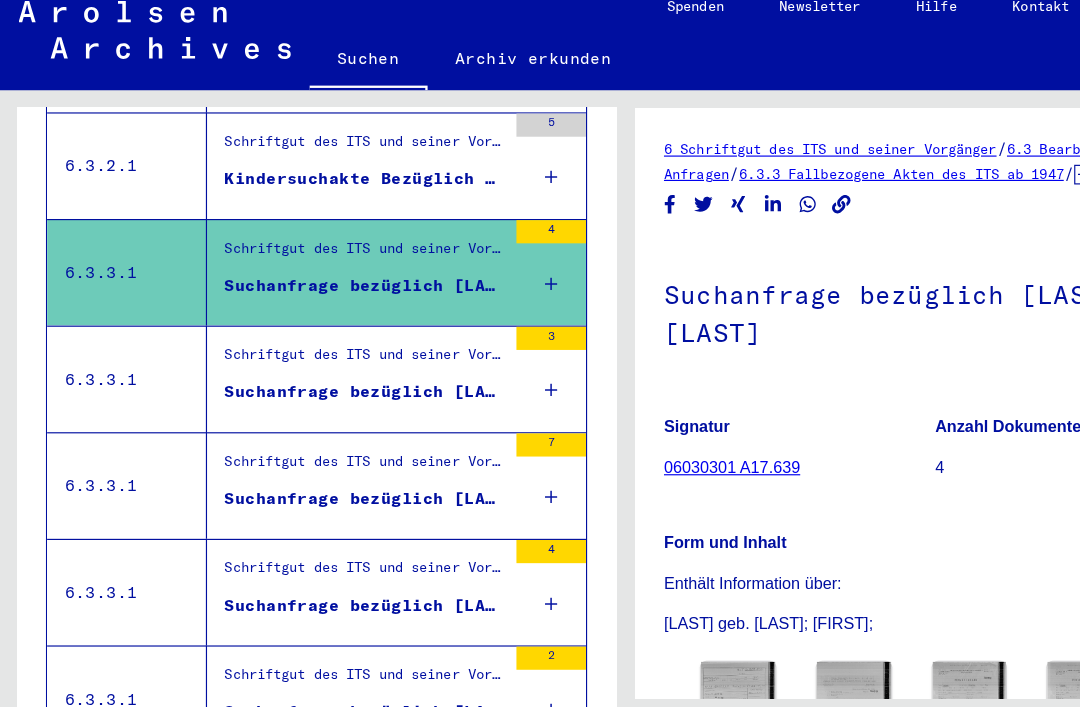 click 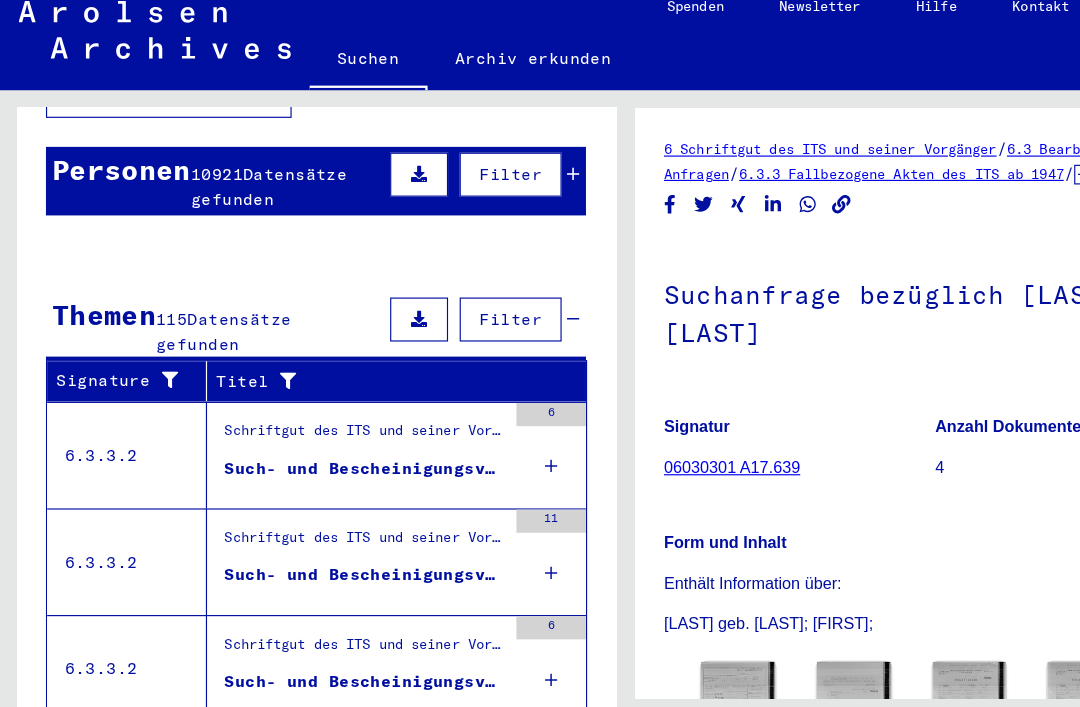 scroll, scrollTop: 207, scrollLeft: 0, axis: vertical 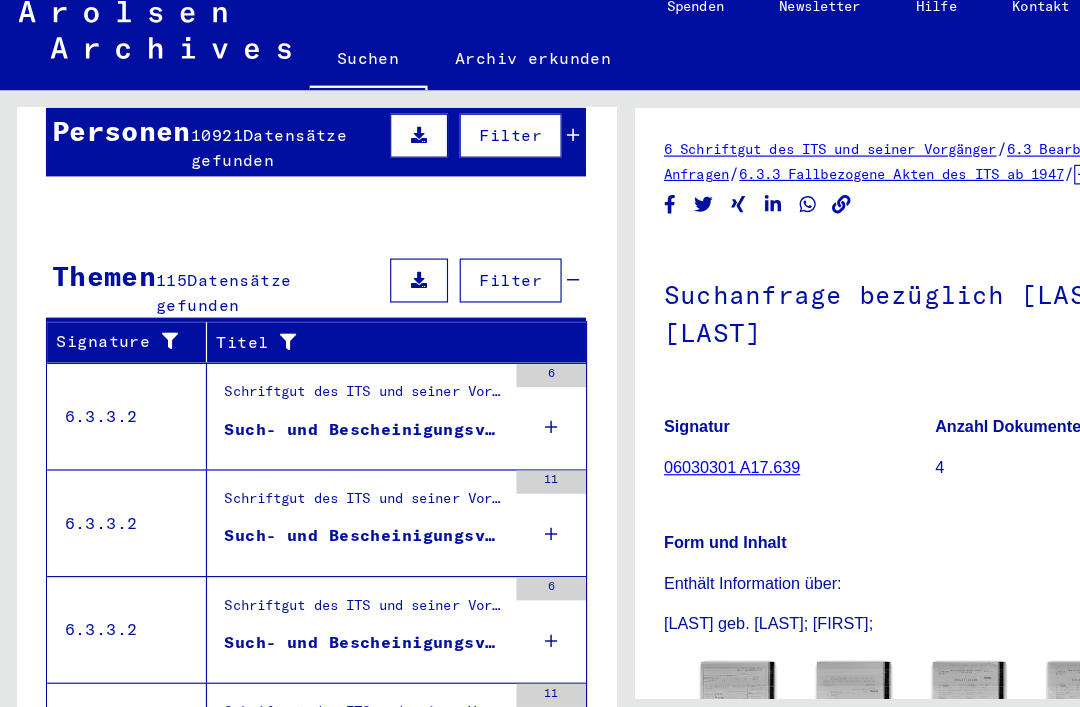 click on "Such- und Bescheinigungsvorgang Nr. 725.678 für [LAST], [FIRST] geboren 30.01.1927" at bounding box center (315, 388) 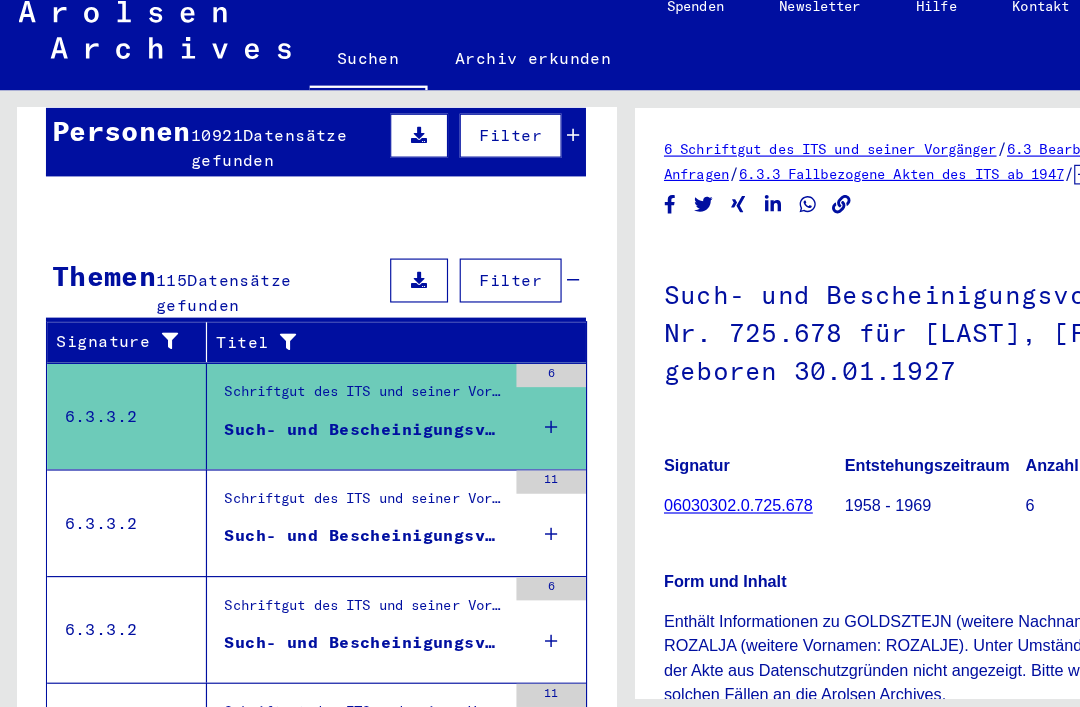 scroll, scrollTop: 0, scrollLeft: 0, axis: both 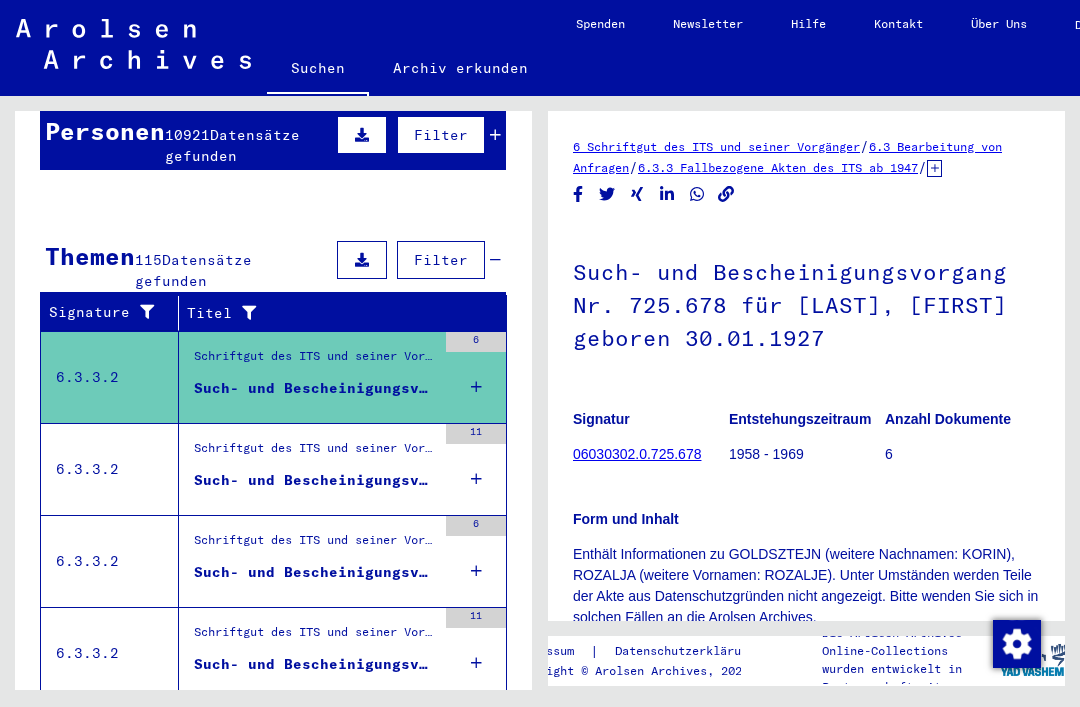 click on "Schriftgut des ITS und seiner Vorgänger > Bearbeitung von Anfragen > Fallbezogene Akten des ITS ab 1947 > T/D-Fallablage > Such- und Bescheinigungsvorgänge mit den (T/D-) Nummern von 500.000 bis 749.999 > Such- und Bescheinigungsvorgänge mit den (T/D-) Nummern von 734.000 bis 734.499" at bounding box center [315, 453] 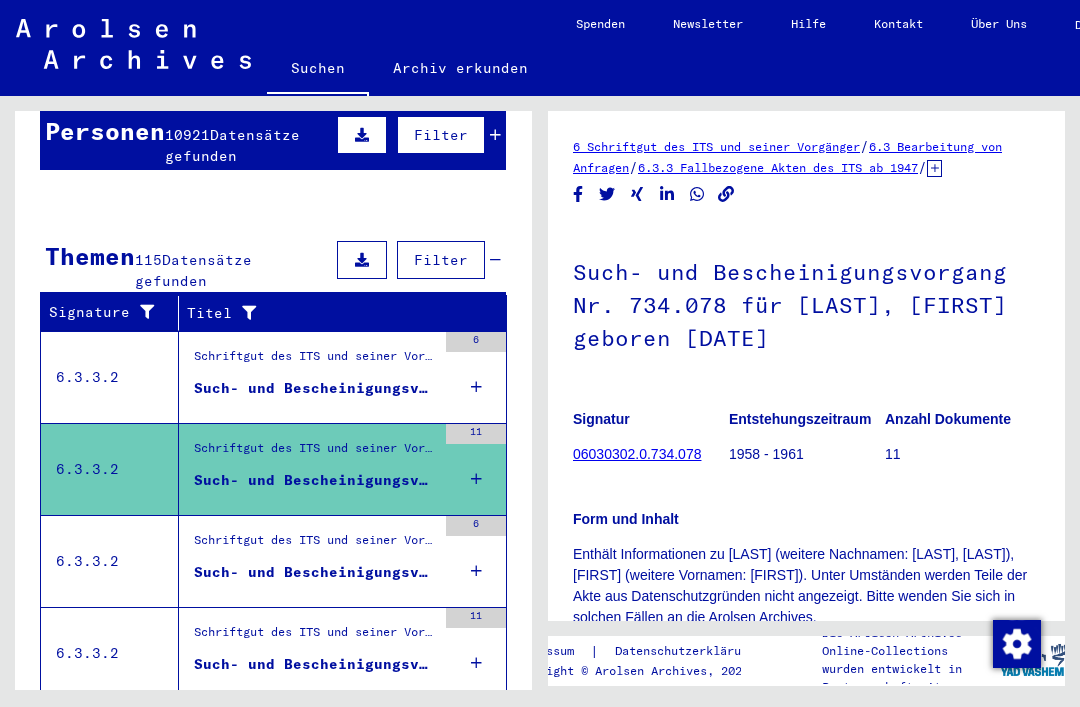scroll, scrollTop: 0, scrollLeft: 0, axis: both 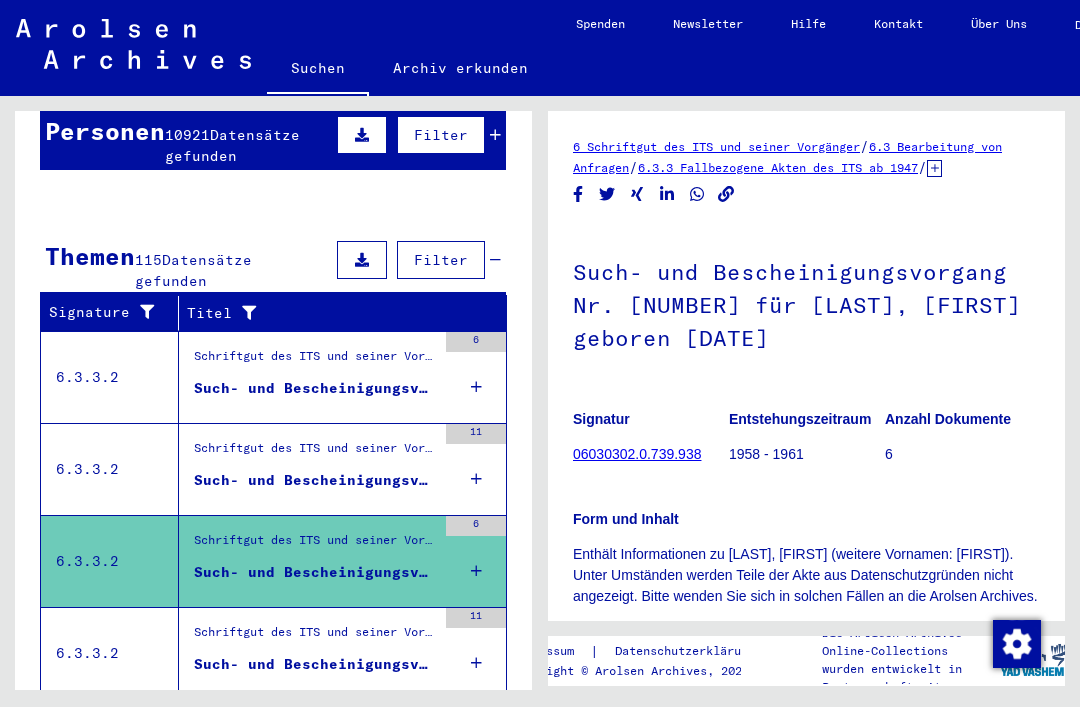 click on "Schriftgut des ITS und seiner Vorgänger > Bearbeitung von Anfragen > Fallbezogene Akten des ITS ab 1947 > T/D-Fallablage > Such- und Bescheinigungsvorgänge mit den (T/D-) Nummern von 750.000 bis 999.999 > Such- und Bescheinigungsvorgänge mit den (T/D-) Nummern von 759.500 bis 759.999" at bounding box center [315, 637] 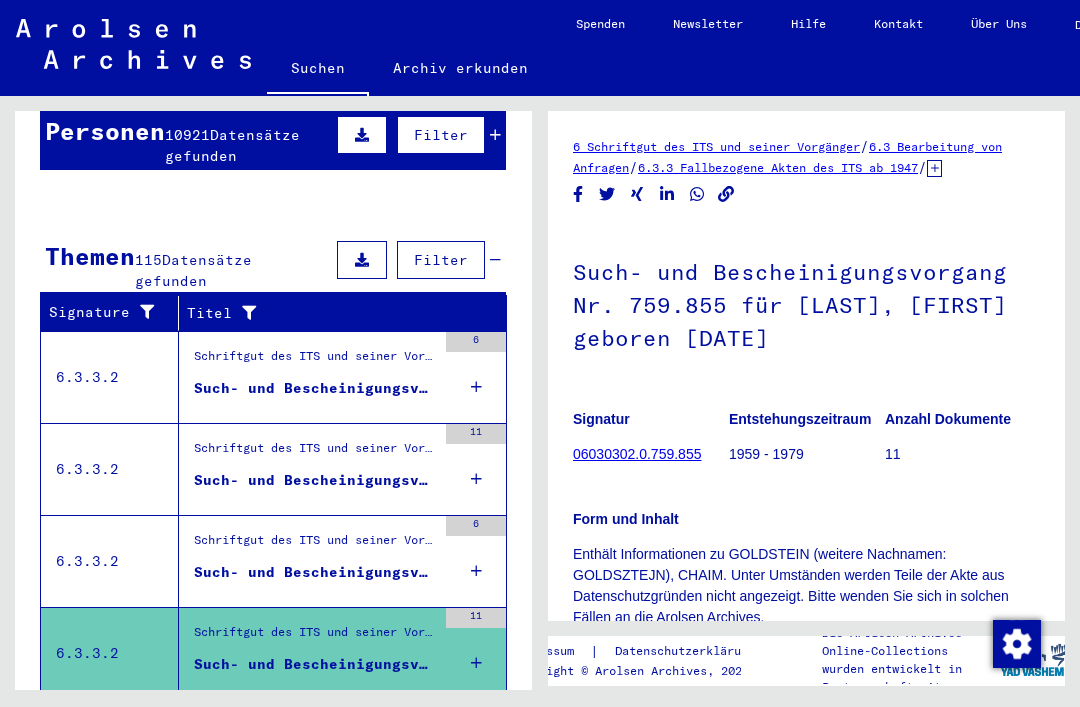 scroll, scrollTop: 0, scrollLeft: 0, axis: both 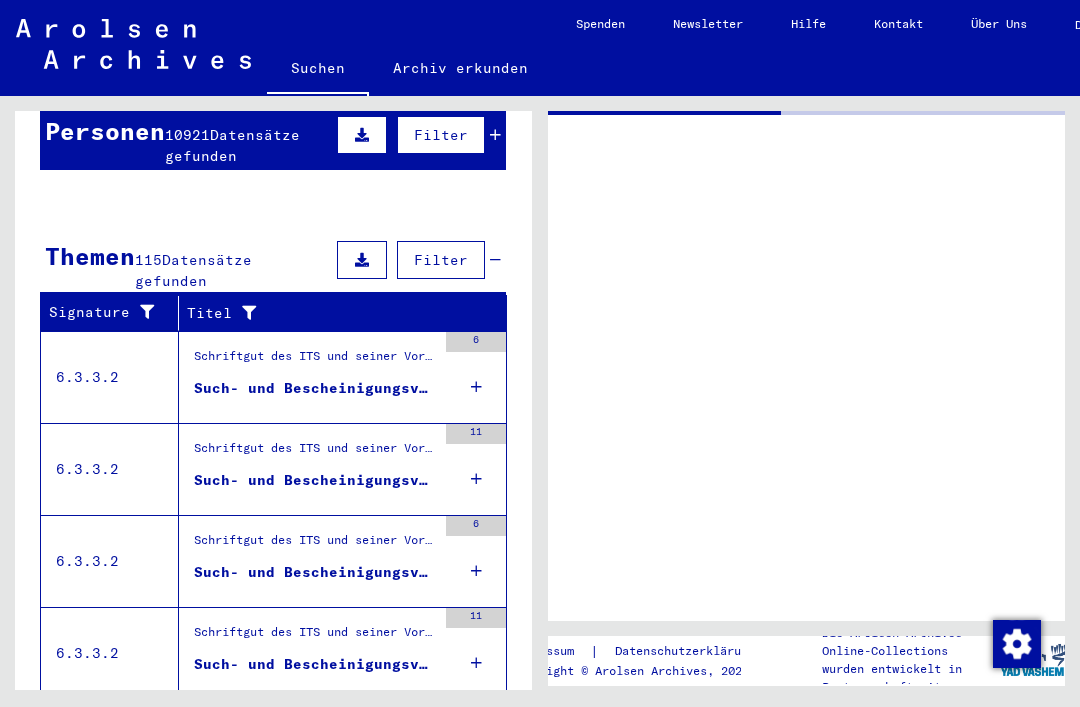 type on "******" 